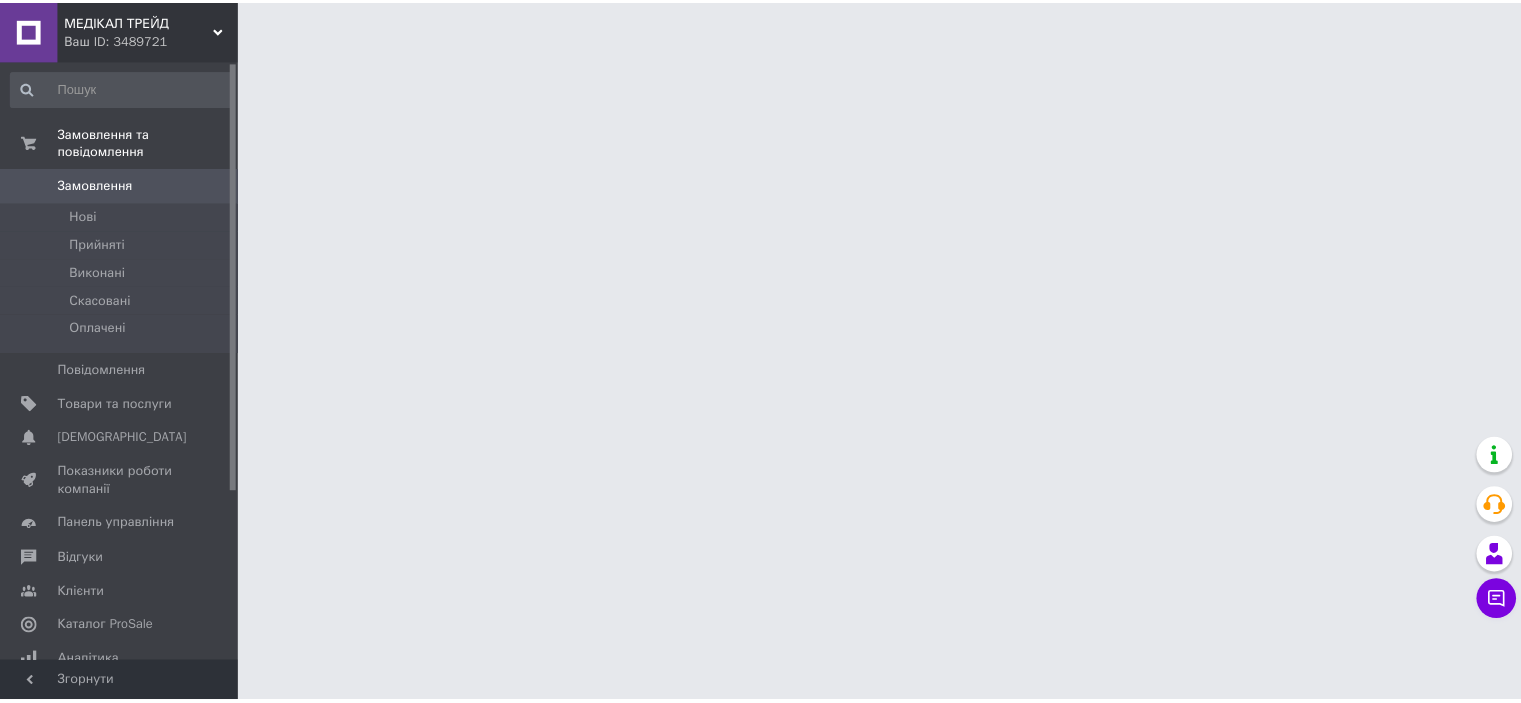 scroll, scrollTop: 0, scrollLeft: 0, axis: both 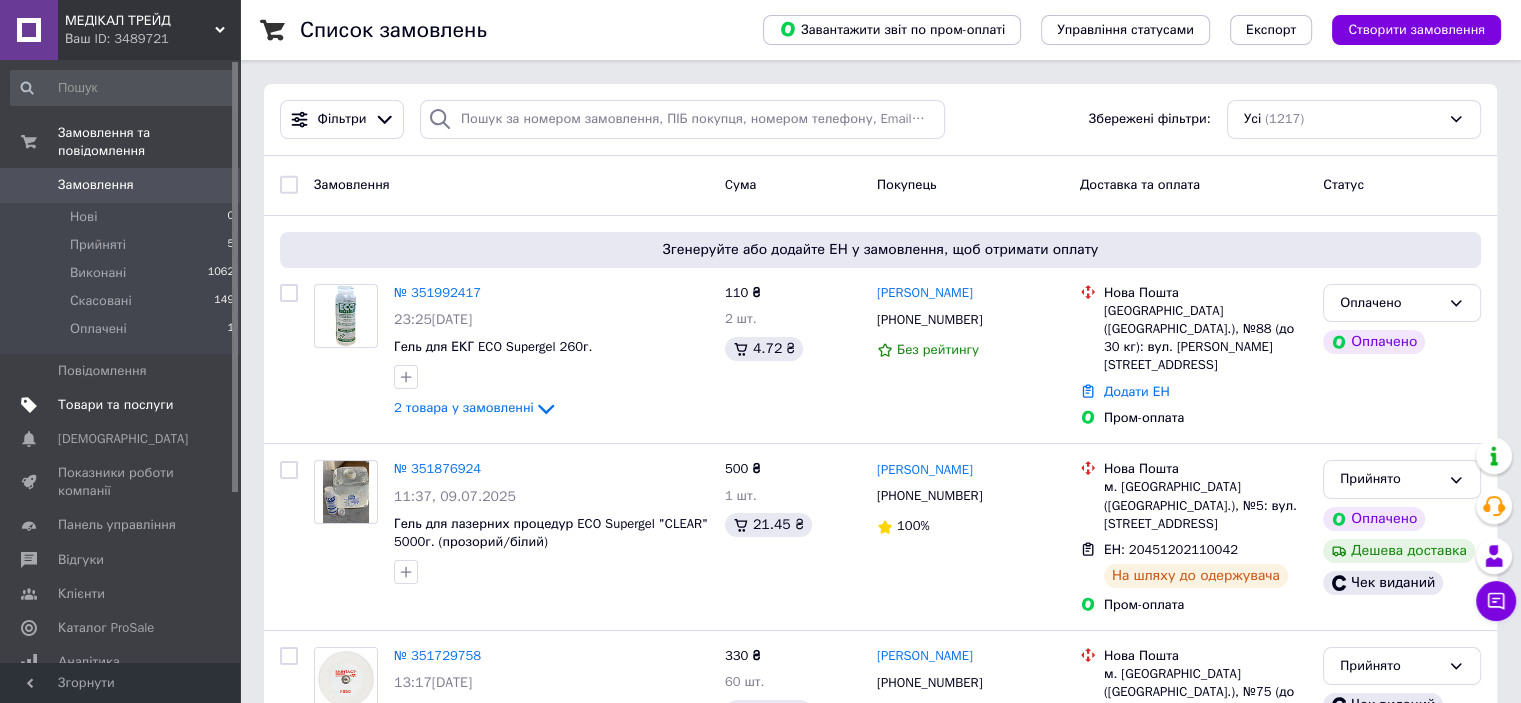 click on "Товари та послуги" at bounding box center [115, 405] 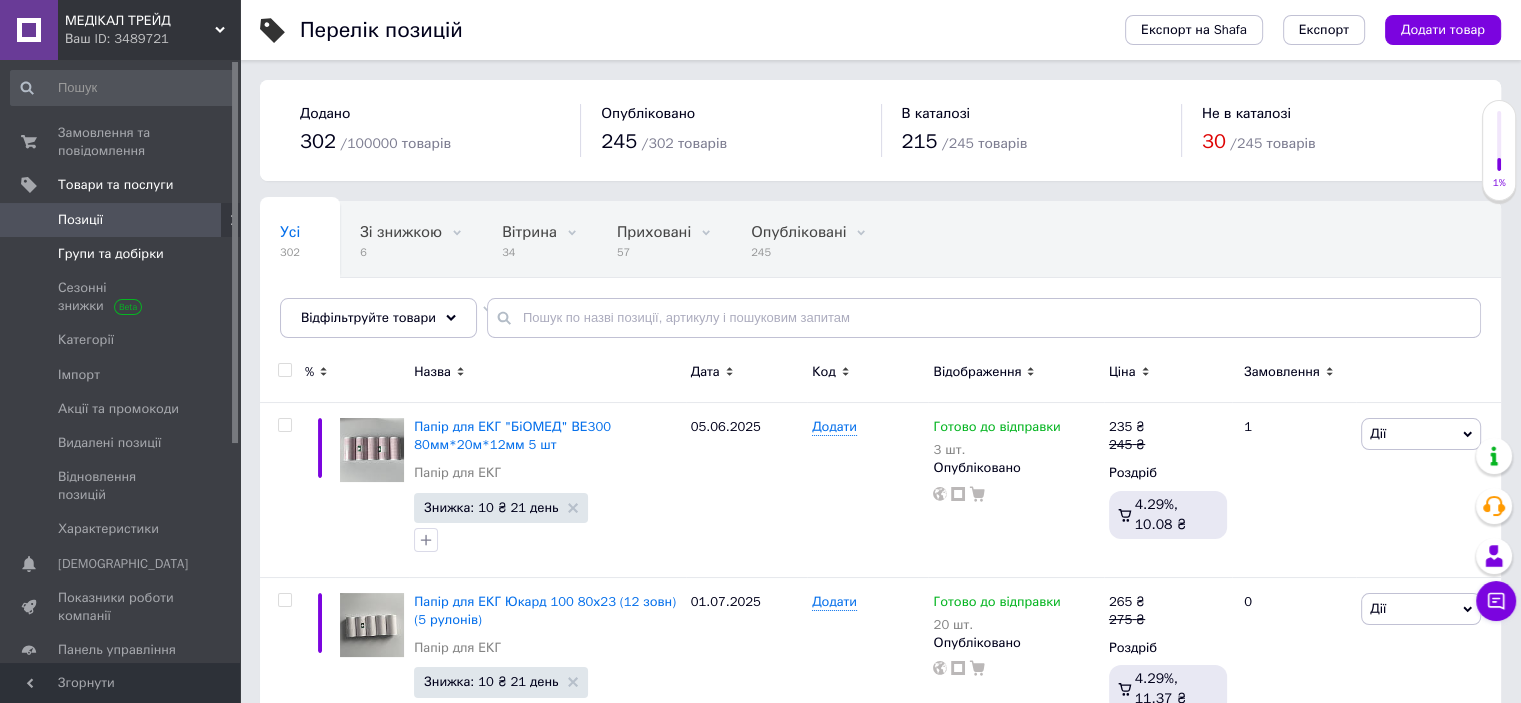 click on "Групи та добірки" at bounding box center [111, 254] 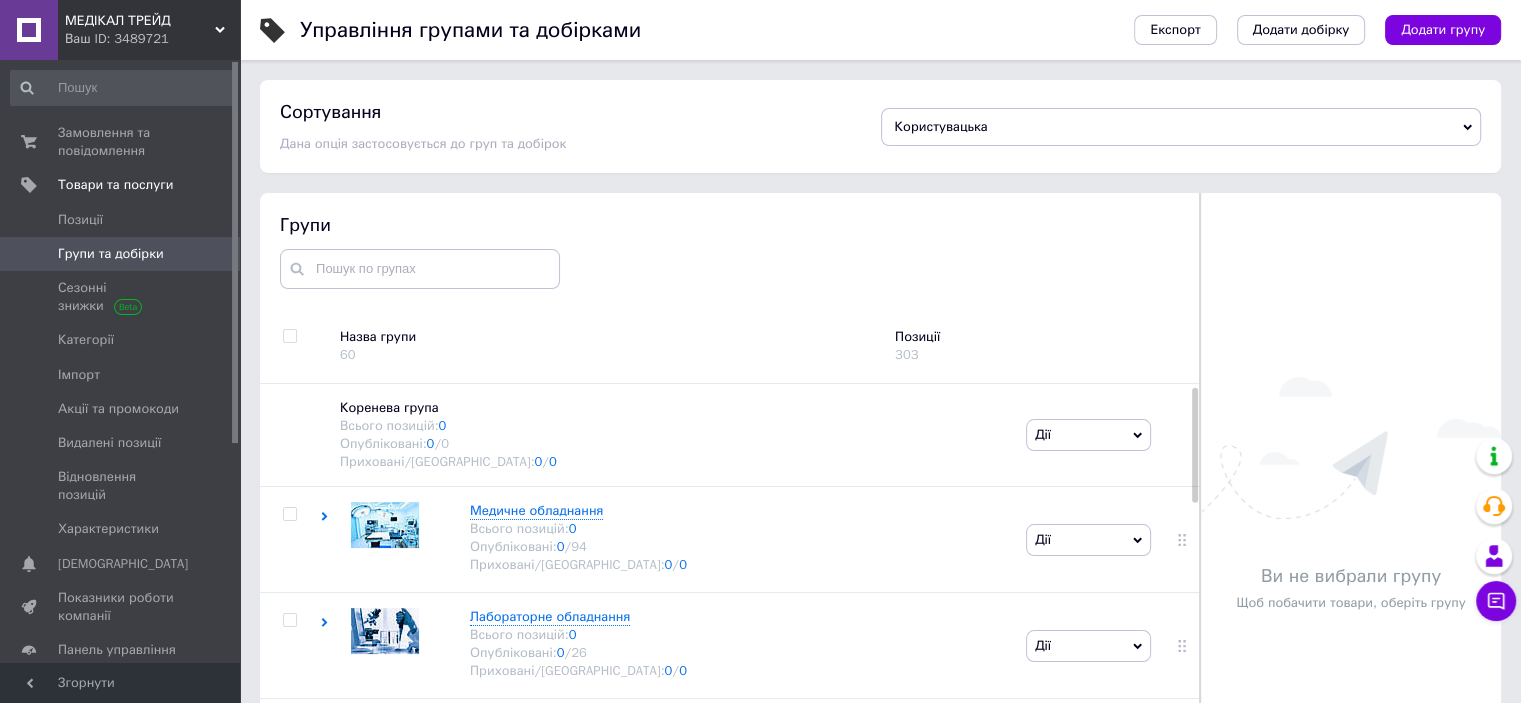 scroll, scrollTop: 113, scrollLeft: 0, axis: vertical 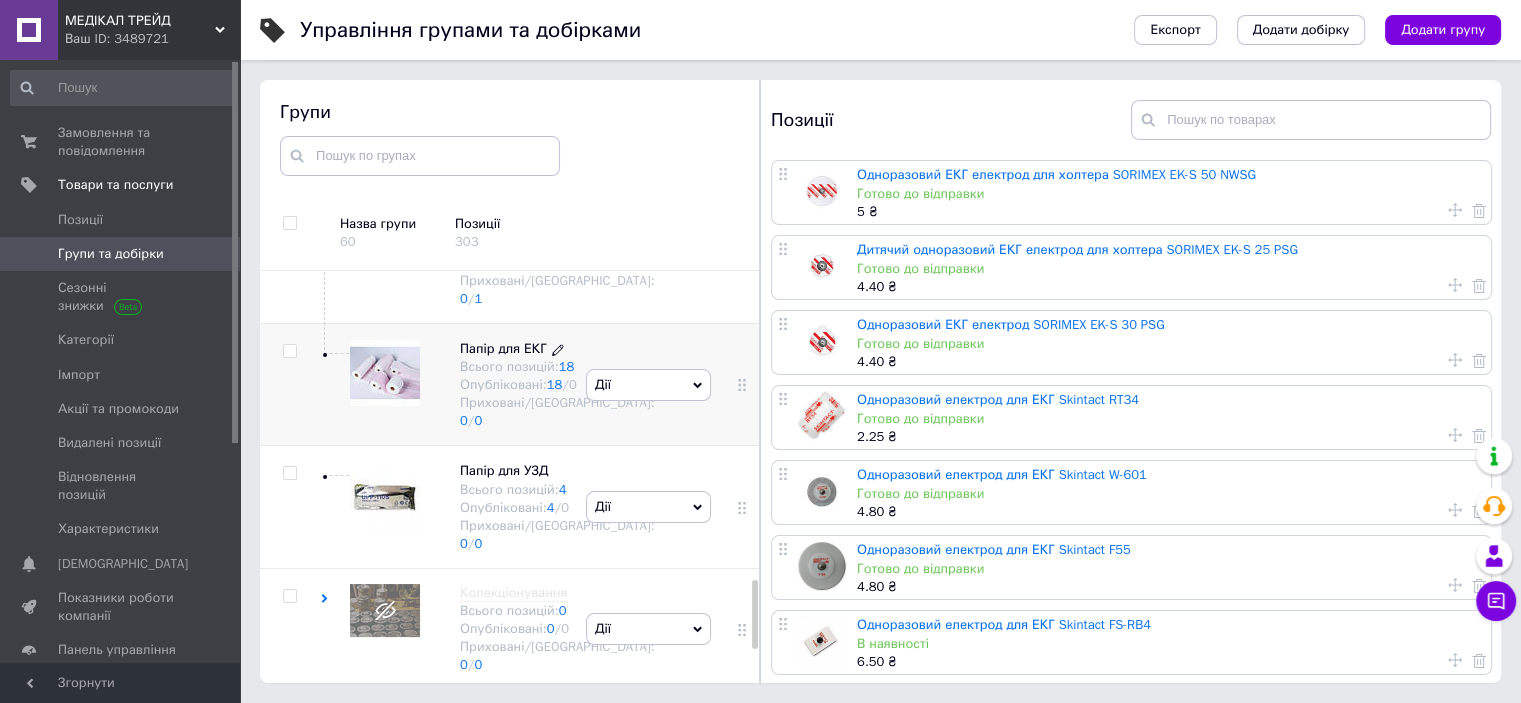 click on "Папір для ЕКГ" at bounding box center (503, 348) 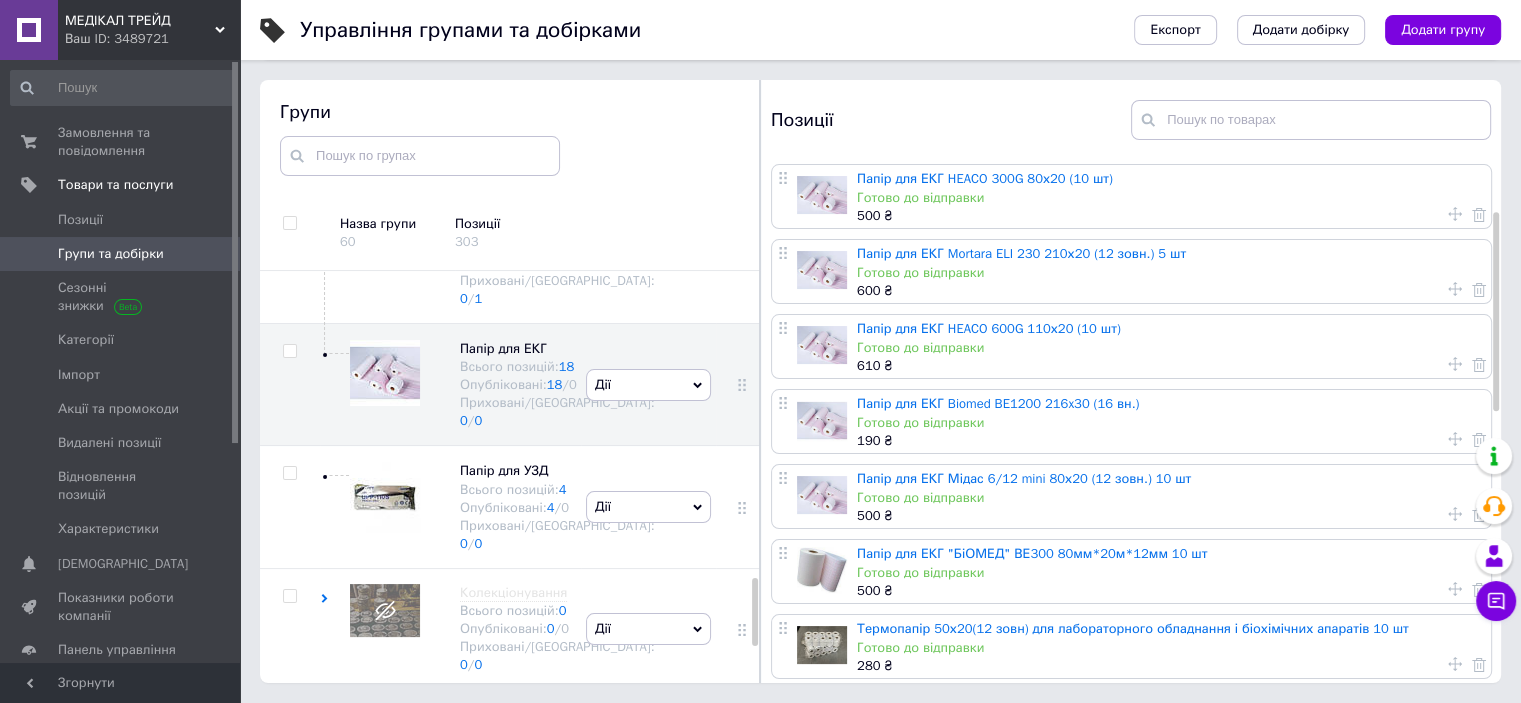 scroll, scrollTop: 0, scrollLeft: 0, axis: both 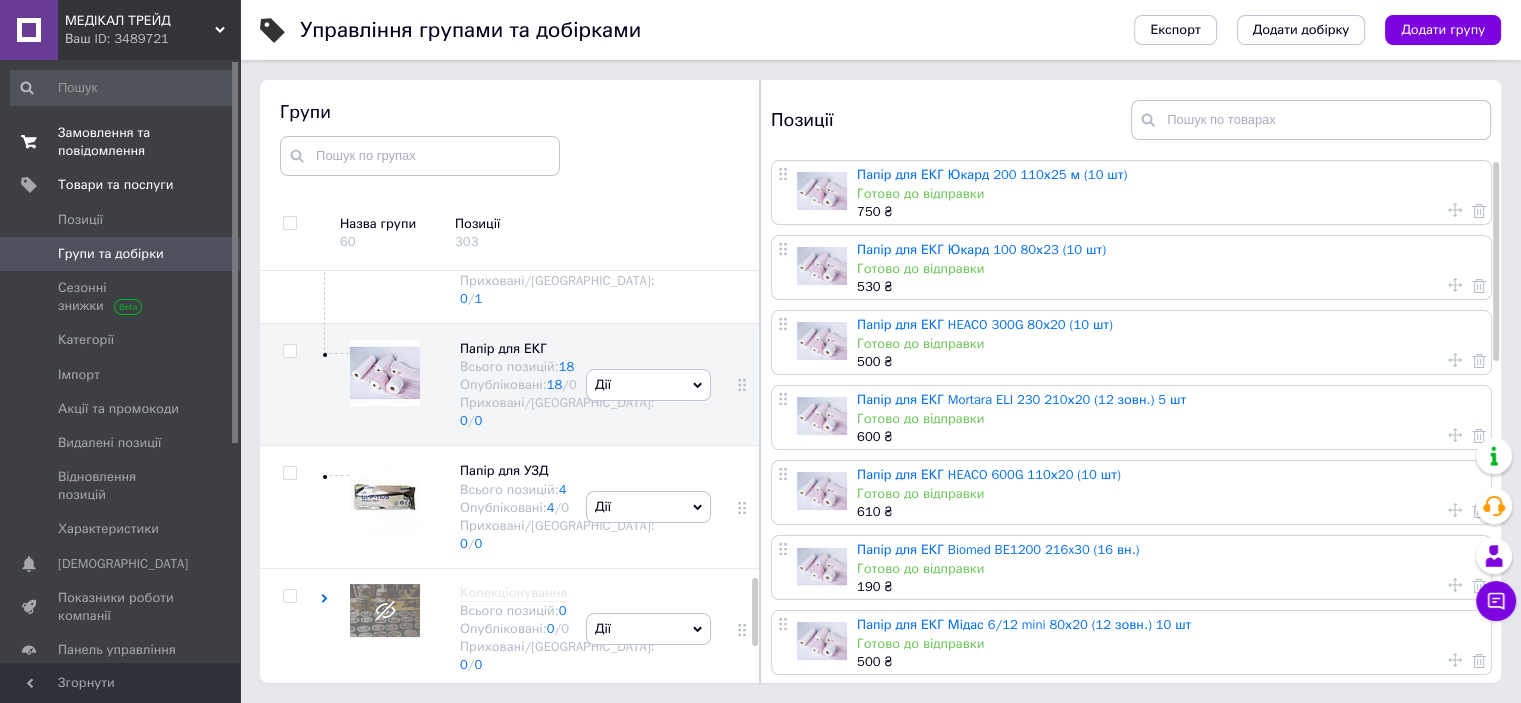 click on "Замовлення та повідомлення" at bounding box center (121, 142) 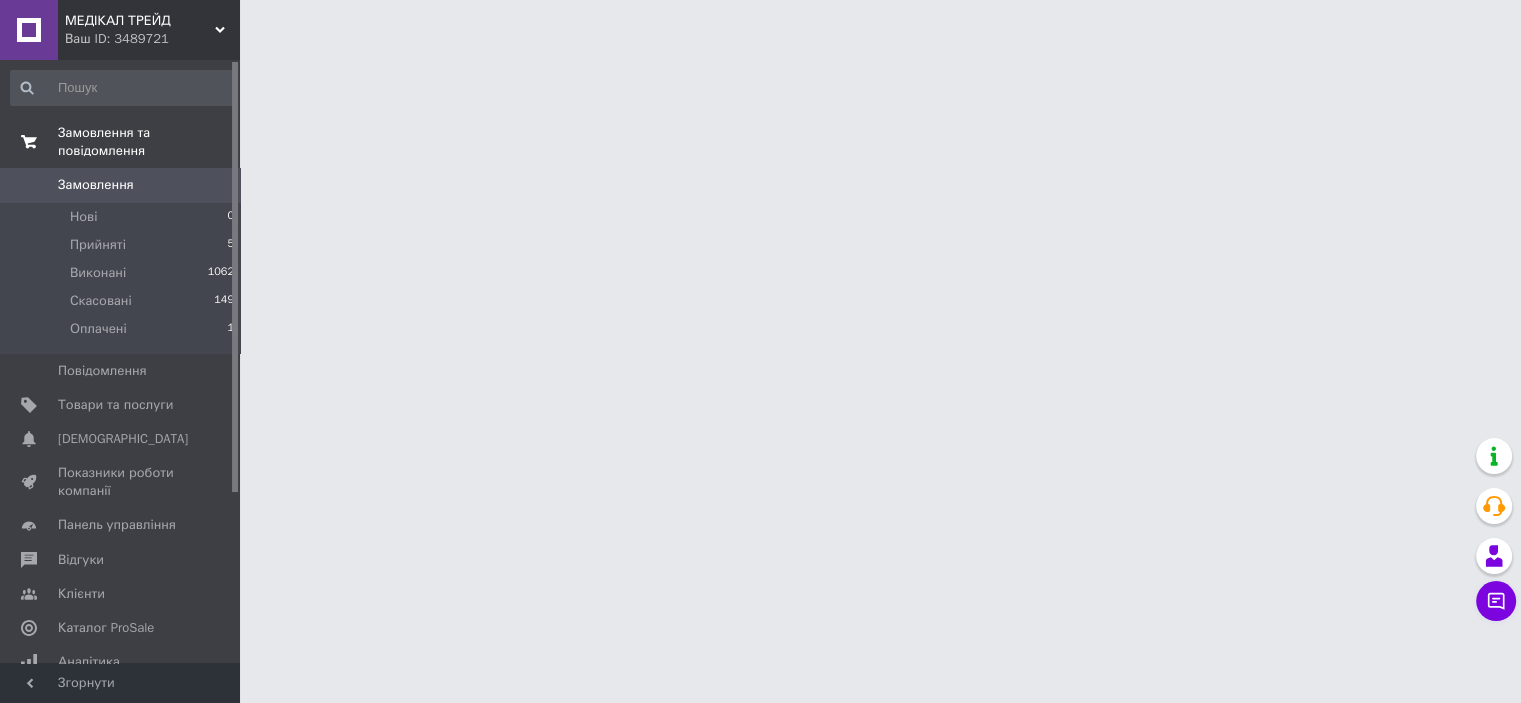 scroll, scrollTop: 0, scrollLeft: 0, axis: both 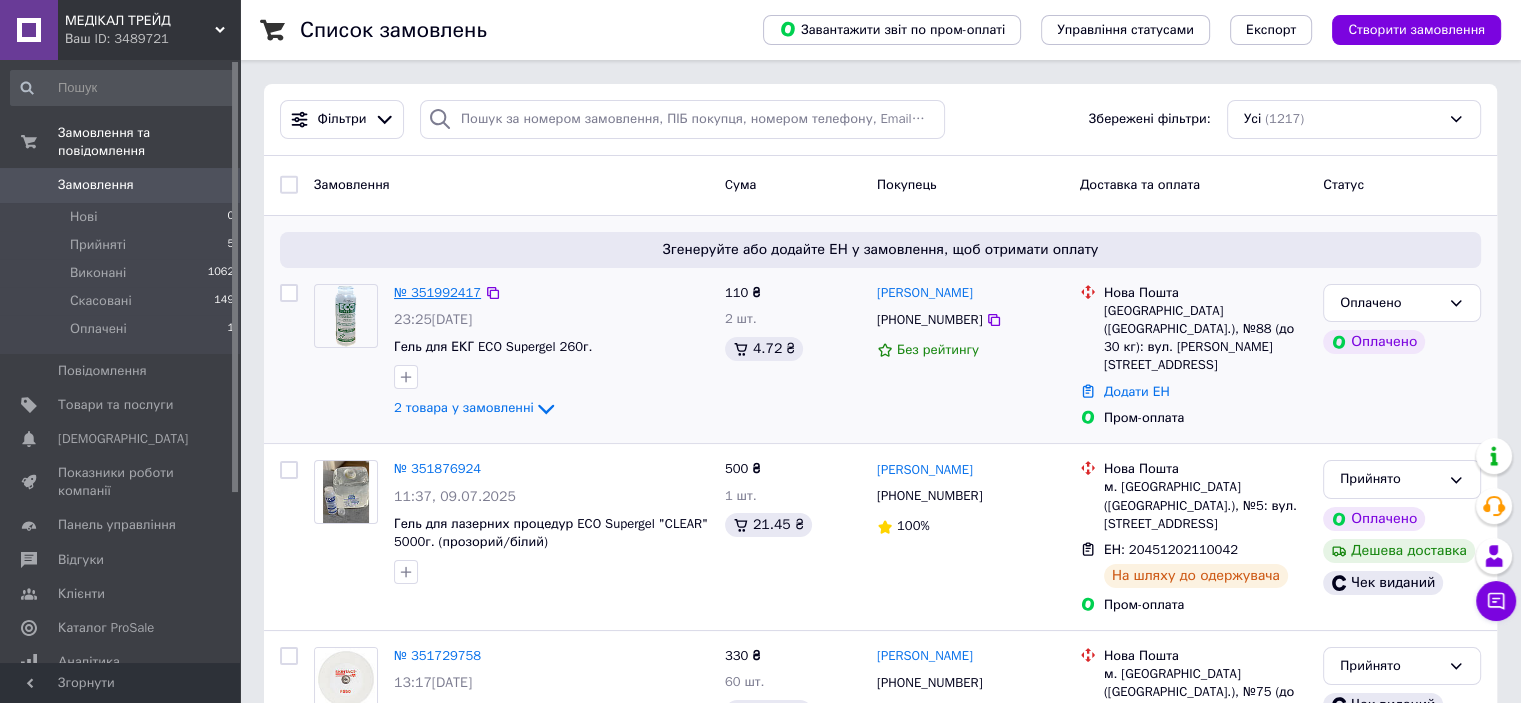 click on "№ 351992417" at bounding box center (437, 292) 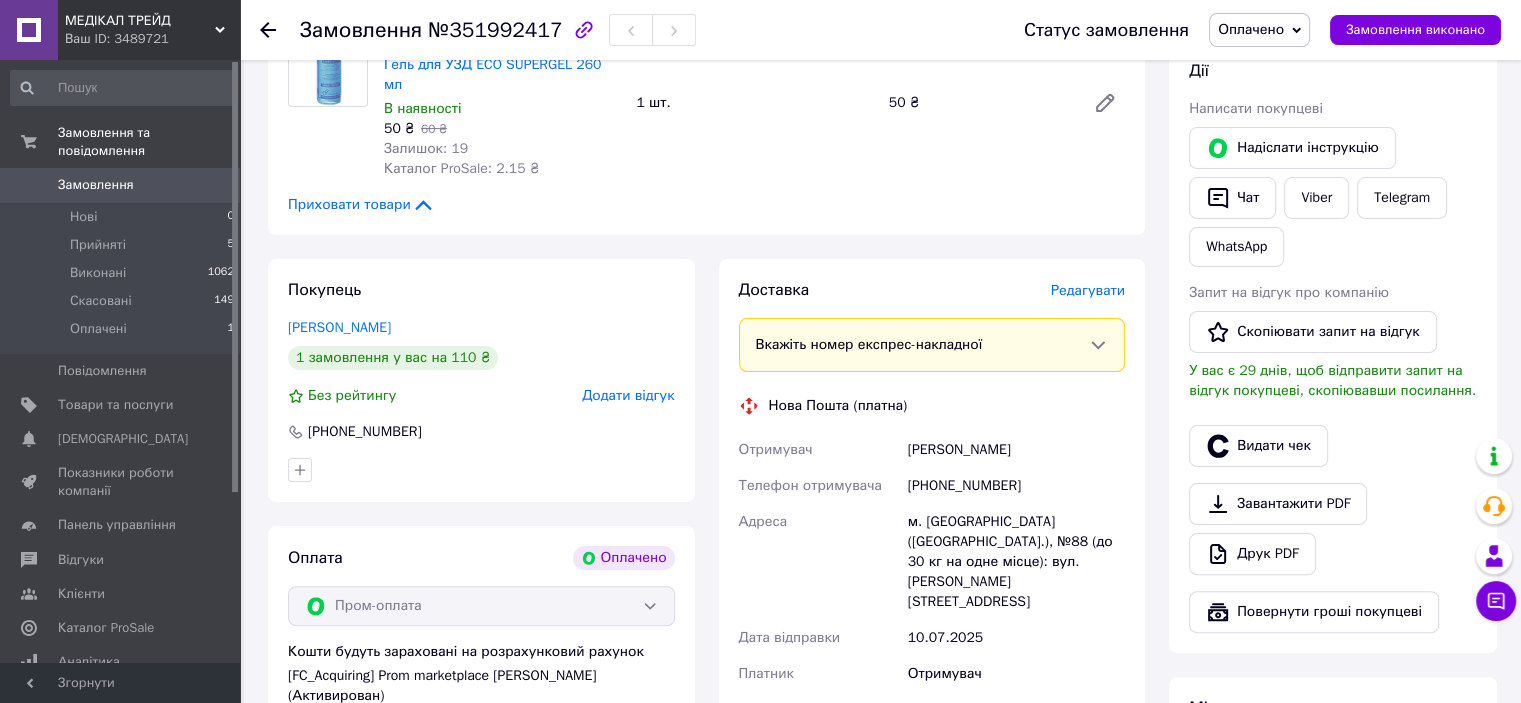 scroll, scrollTop: 400, scrollLeft: 0, axis: vertical 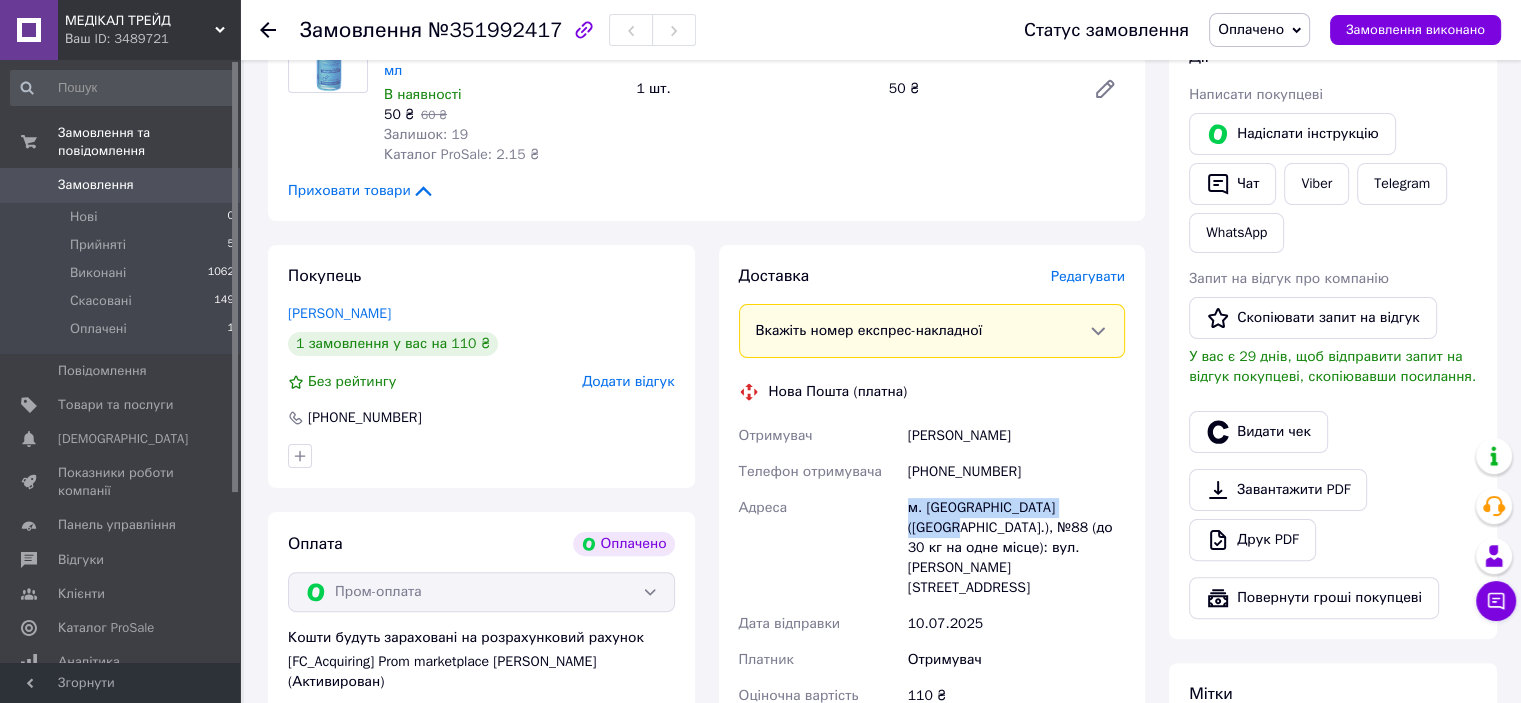 drag, startPoint x: 1084, startPoint y: 491, endPoint x: 905, endPoint y: 499, distance: 179.17868 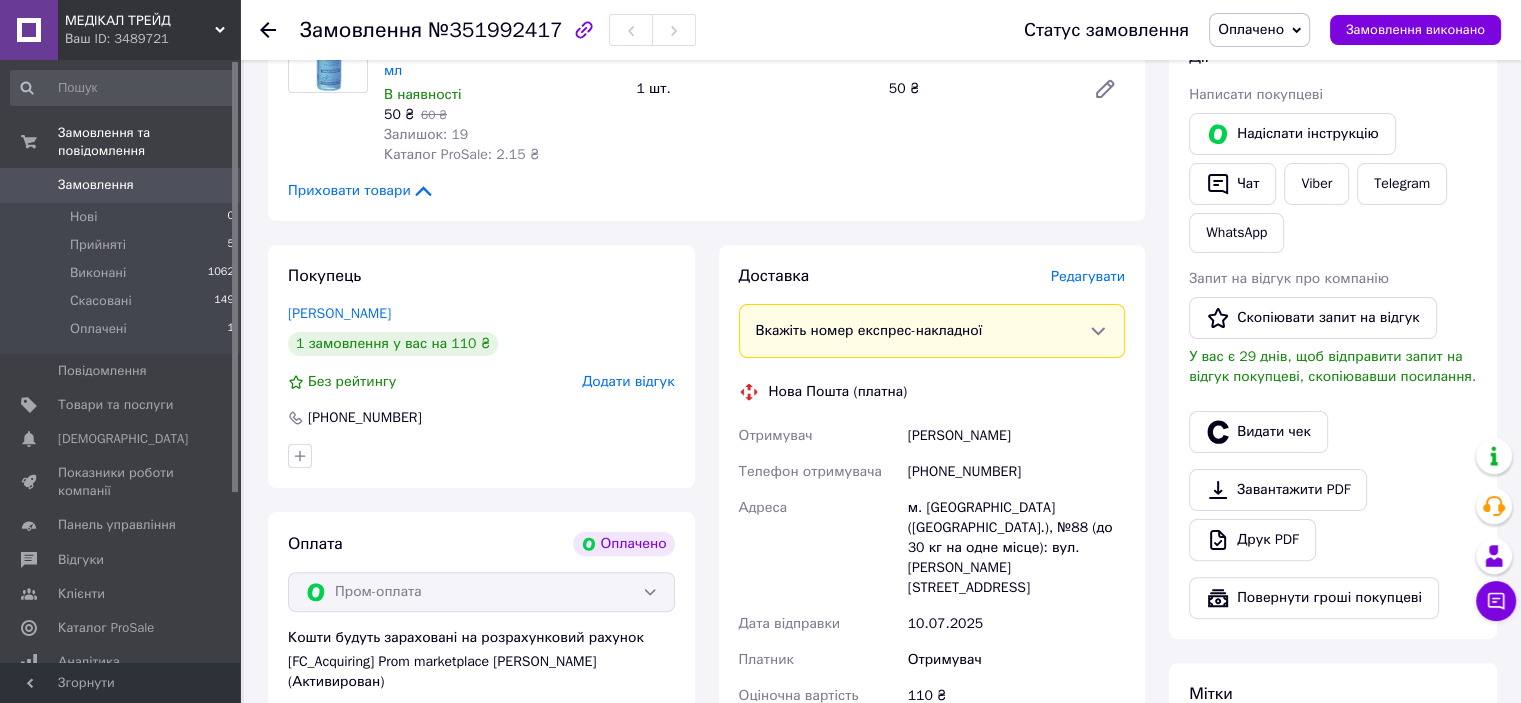 click 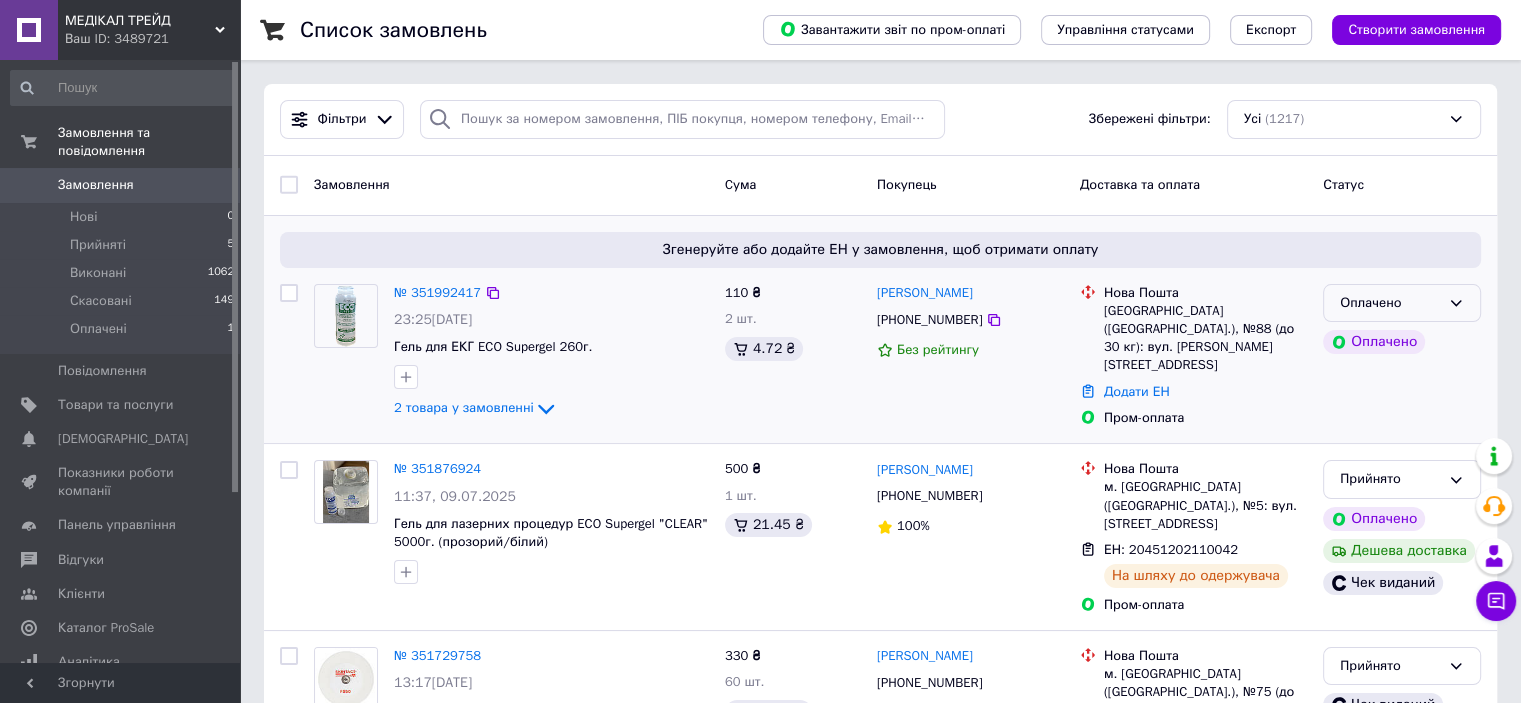 click on "Оплачено" at bounding box center (1390, 303) 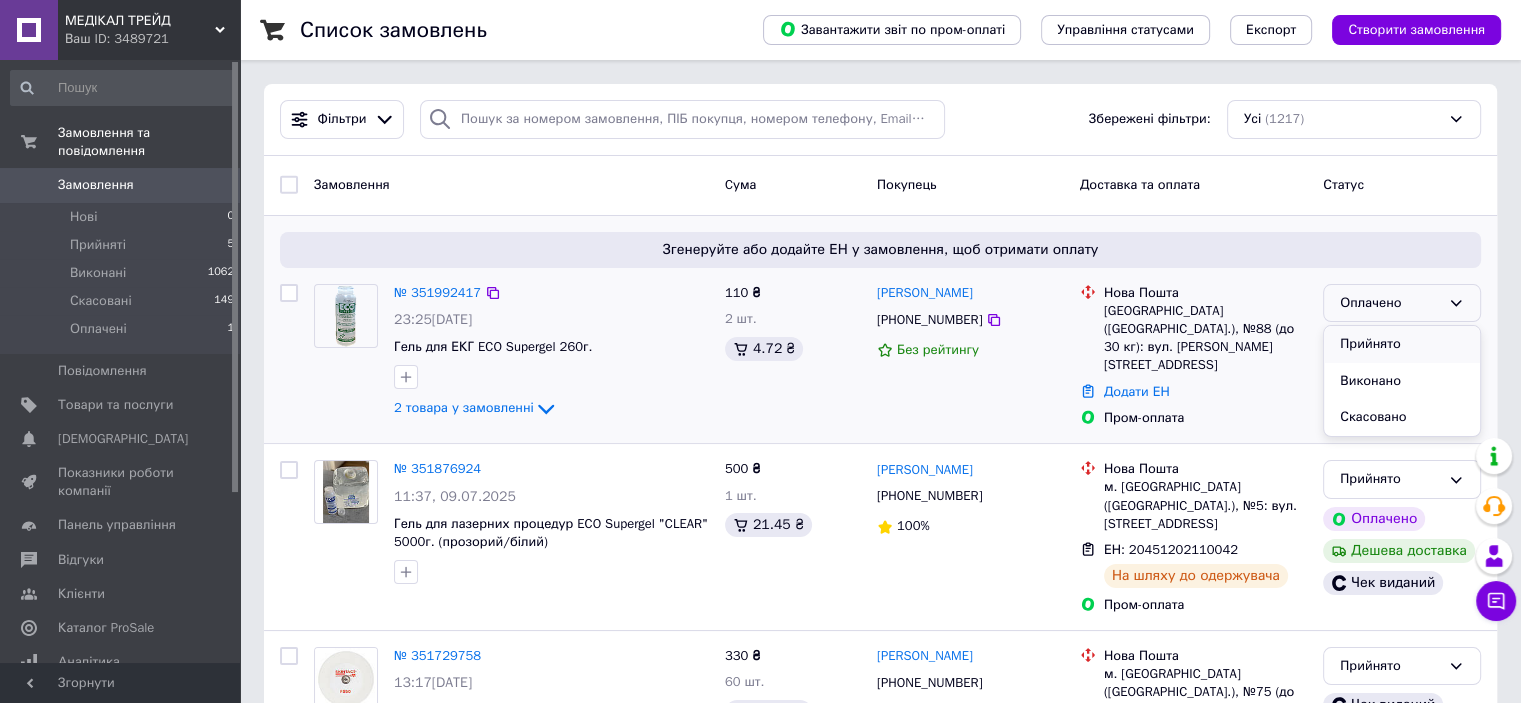 click on "Прийнято" at bounding box center [1402, 344] 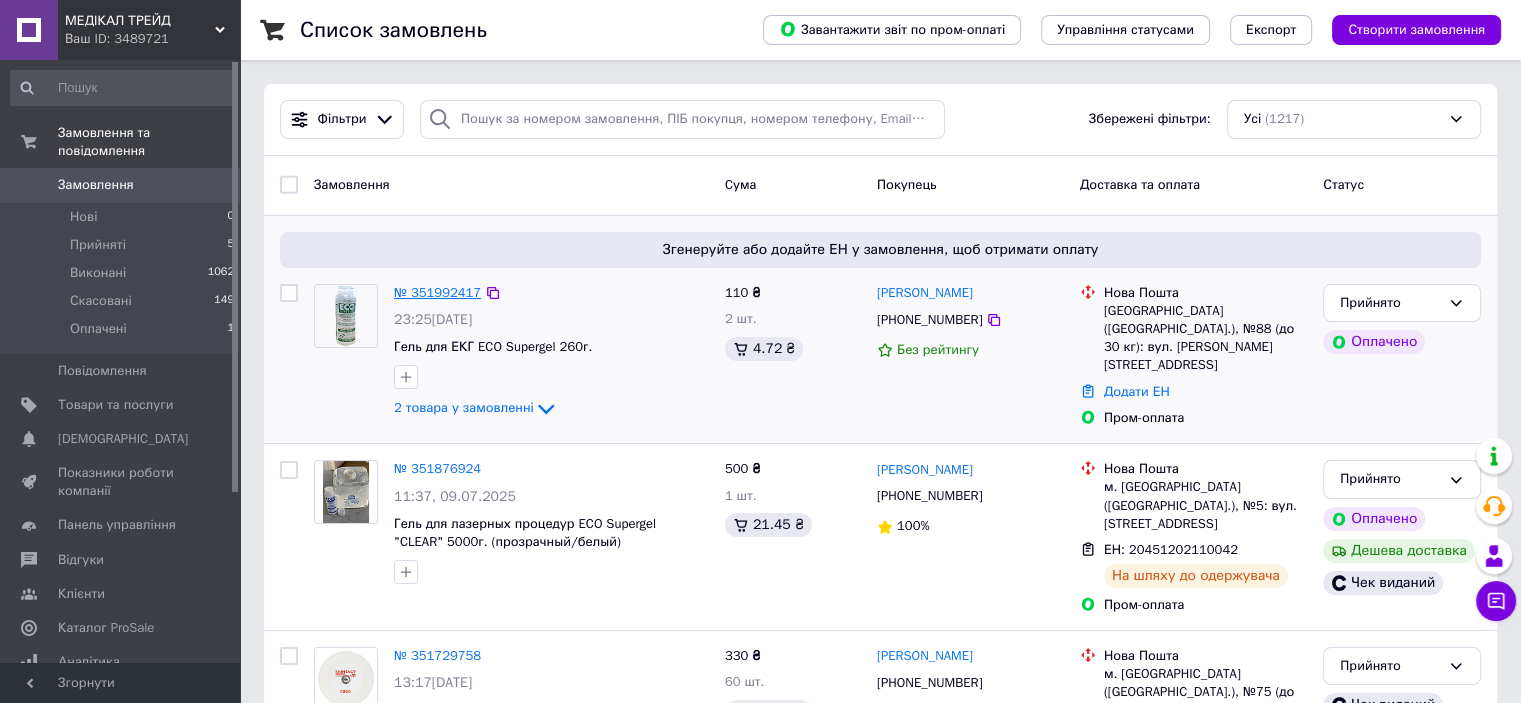 click on "№ 351992417" at bounding box center [437, 292] 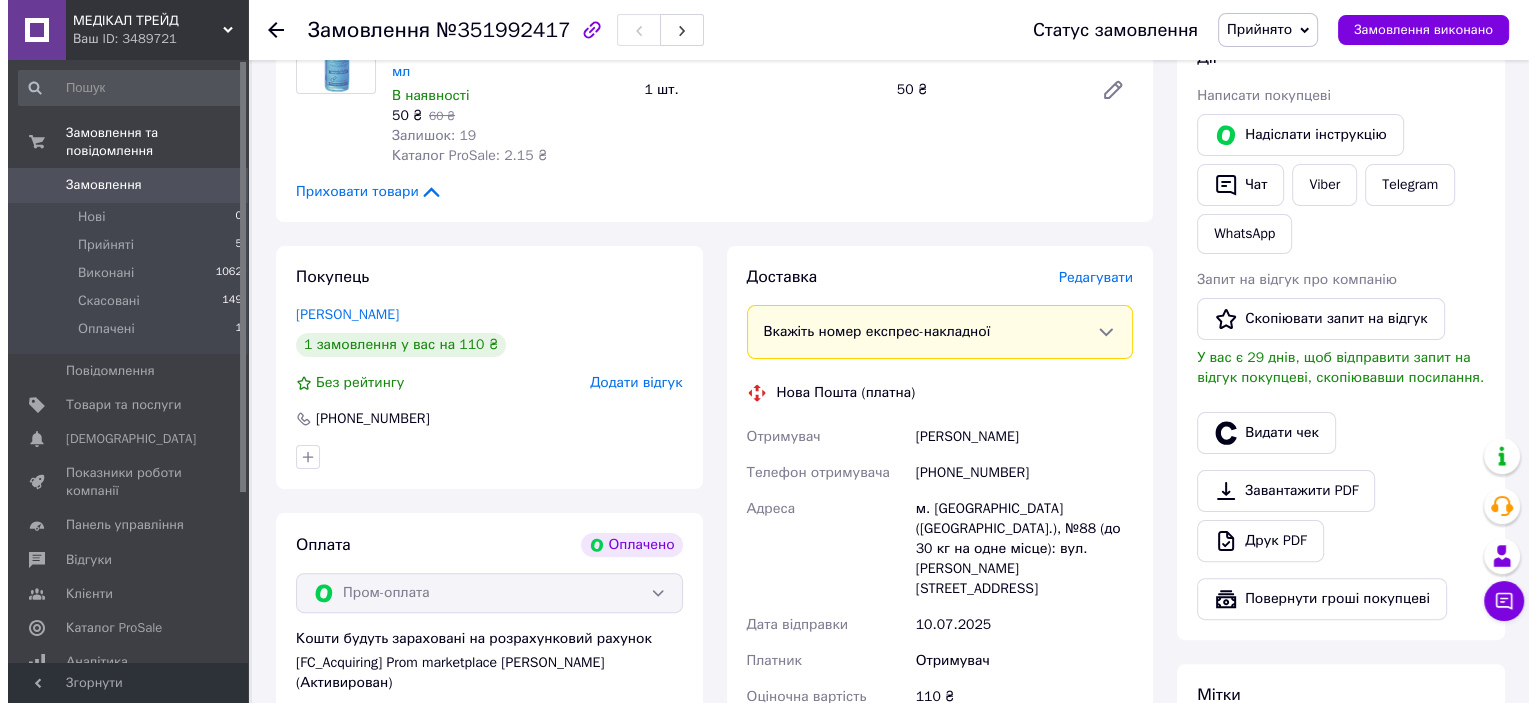 scroll, scrollTop: 400, scrollLeft: 0, axis: vertical 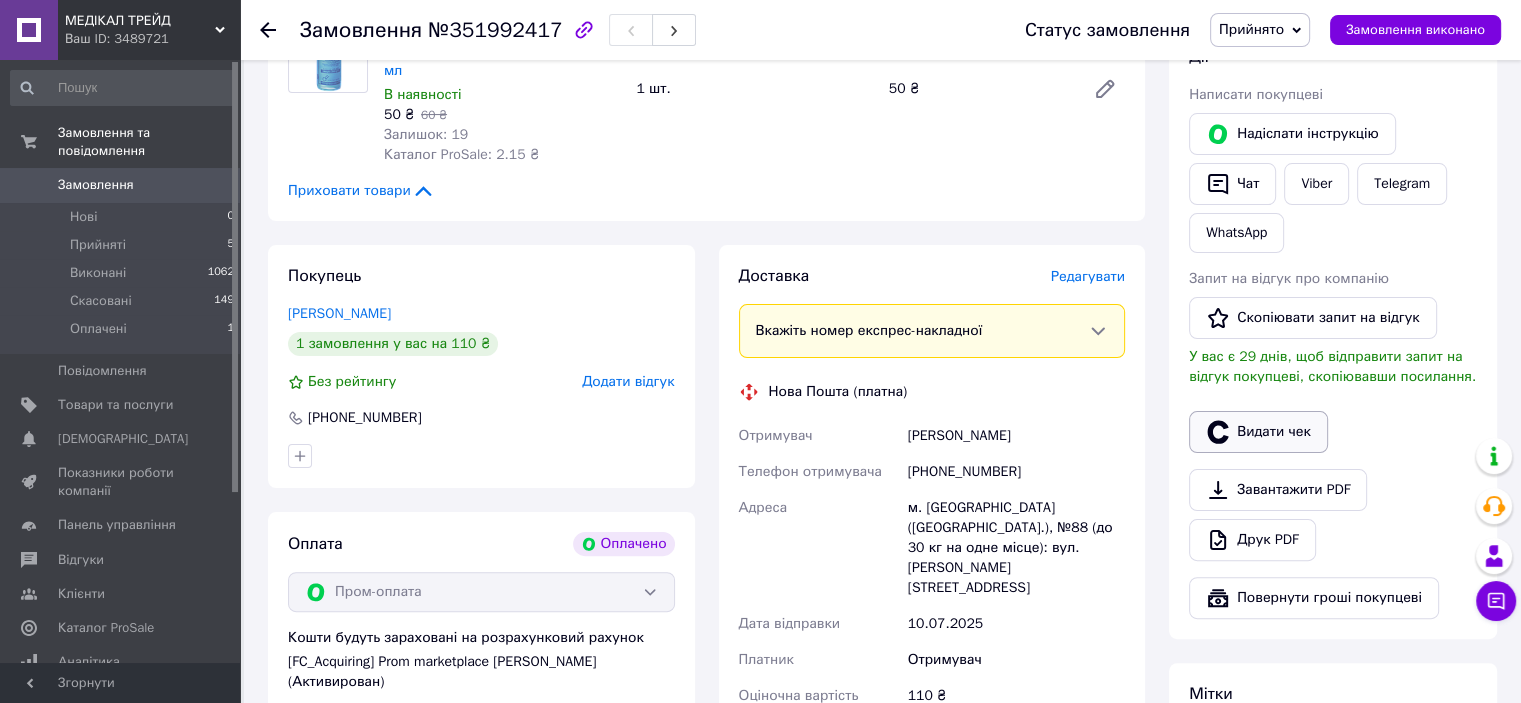 click on "Видати чек" at bounding box center [1258, 432] 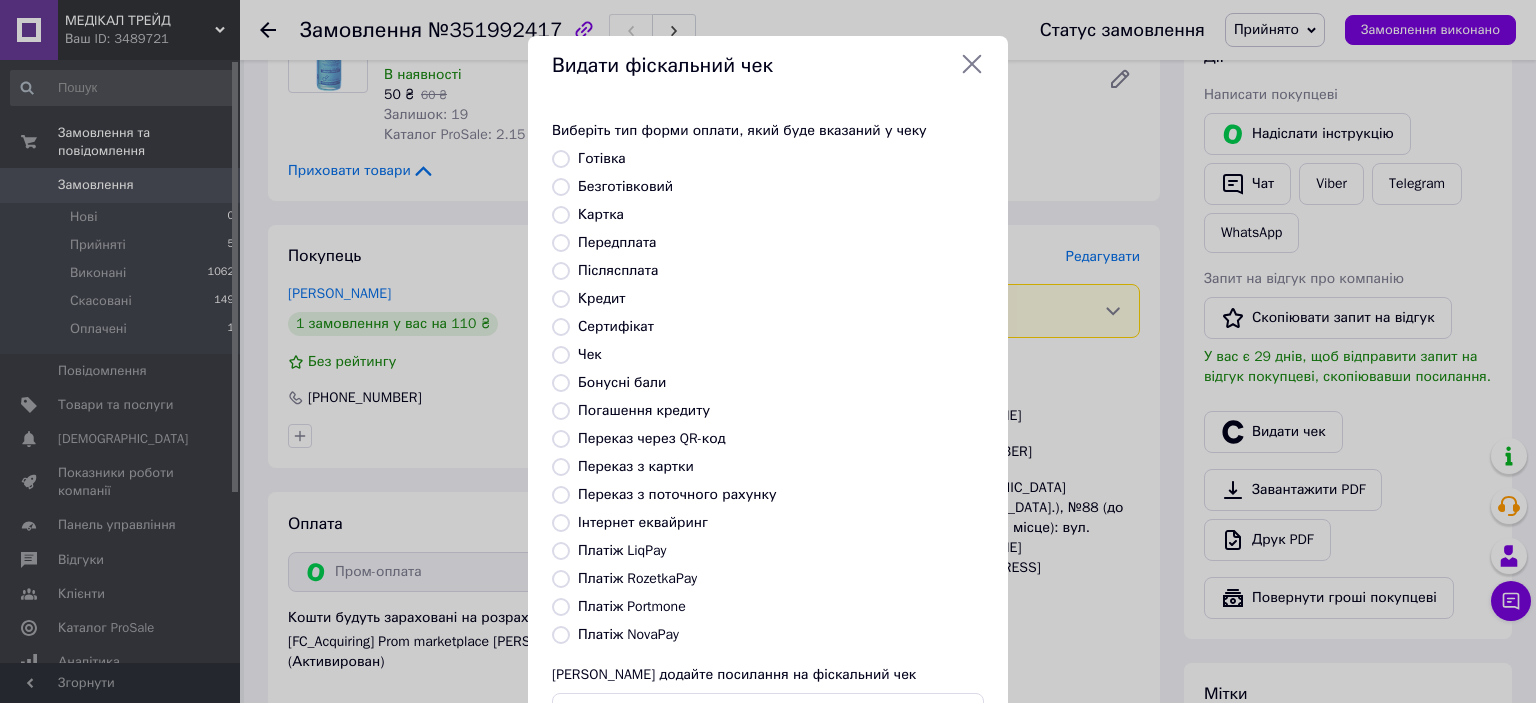 click on "Платіж RozetkaPay" at bounding box center [561, 579] 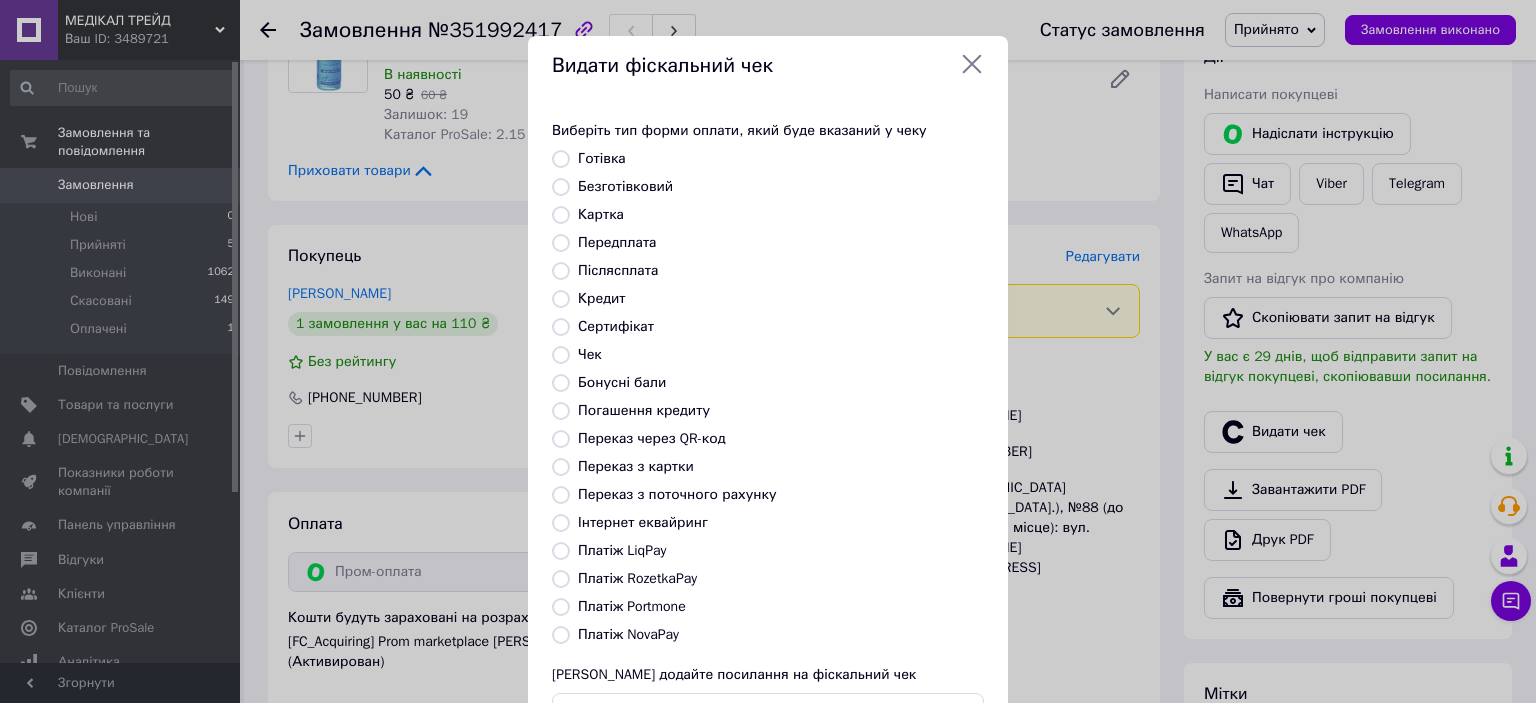 radio on "true" 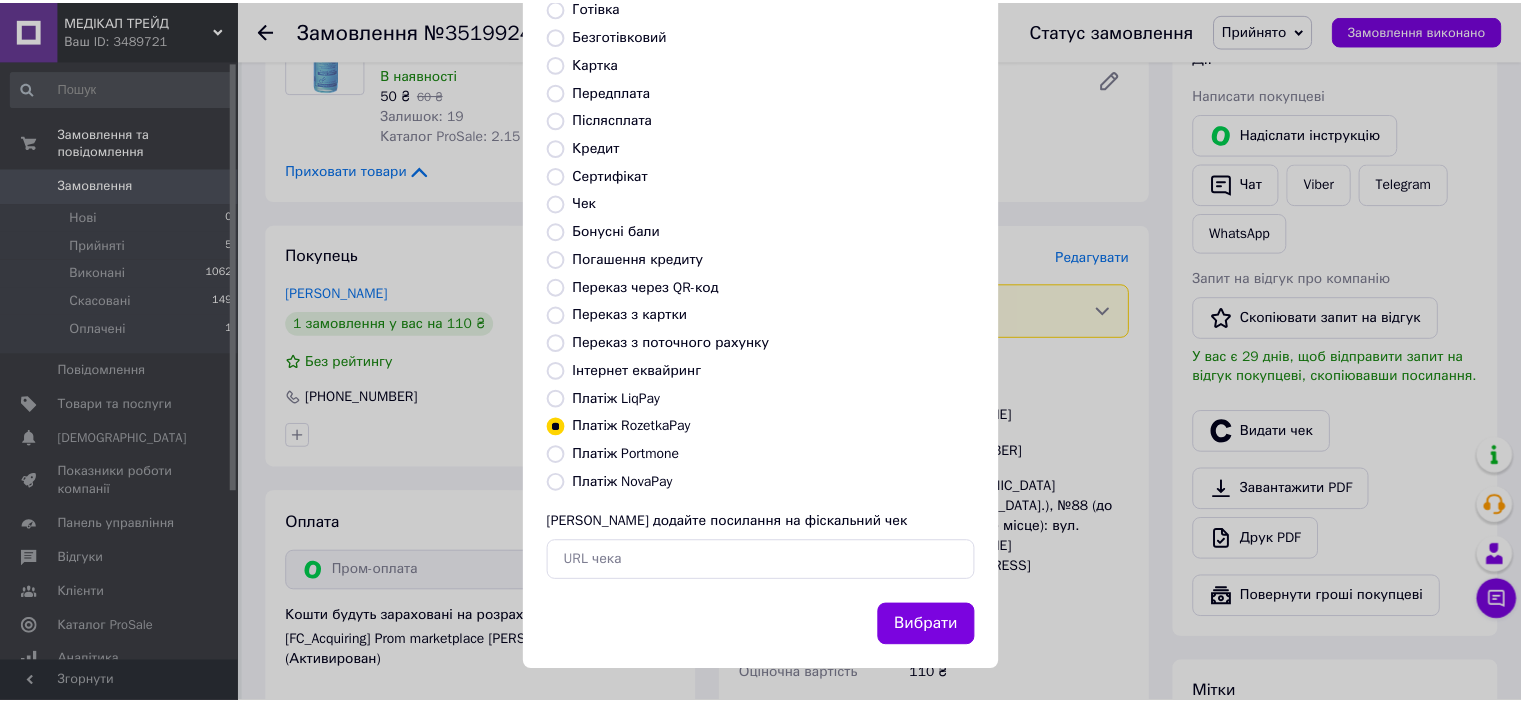 scroll, scrollTop: 155, scrollLeft: 0, axis: vertical 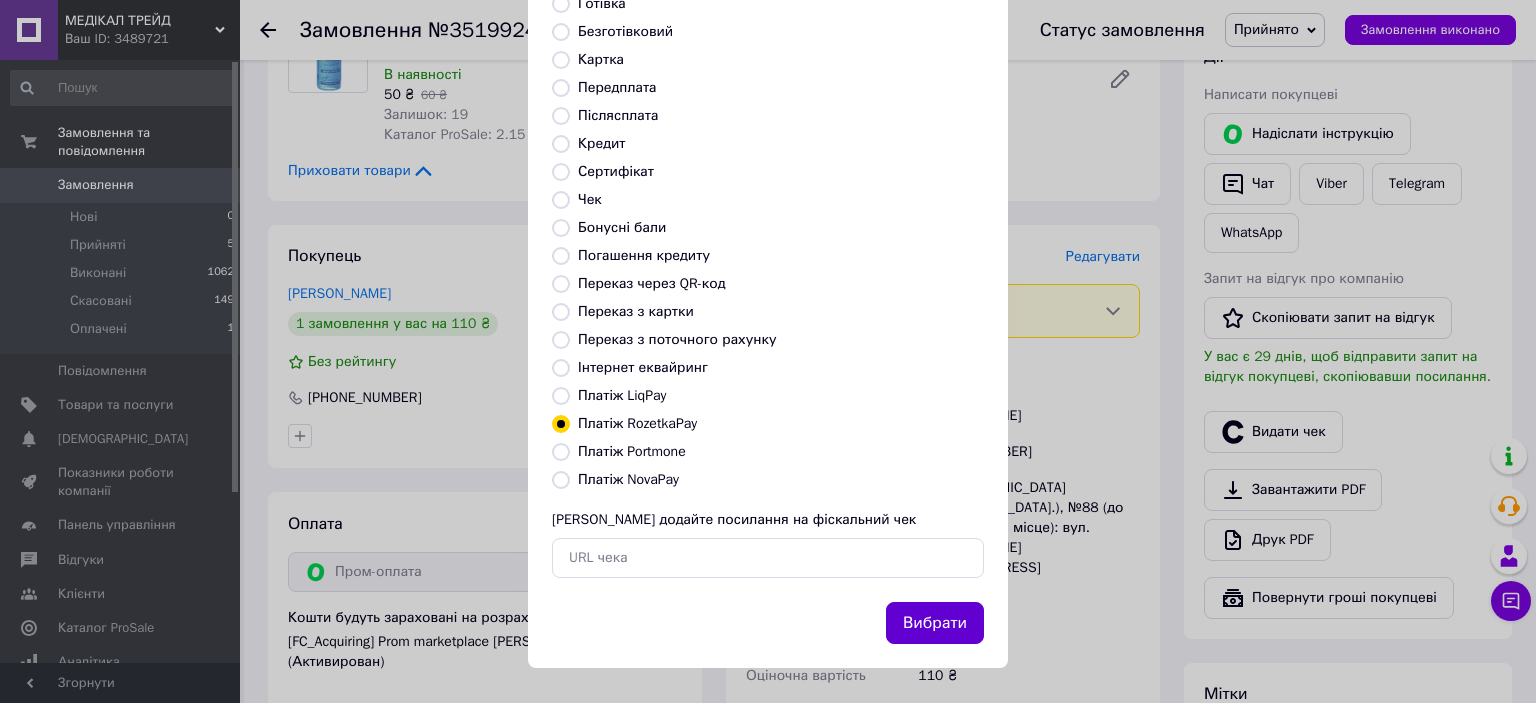 click on "Вибрати" at bounding box center [935, 623] 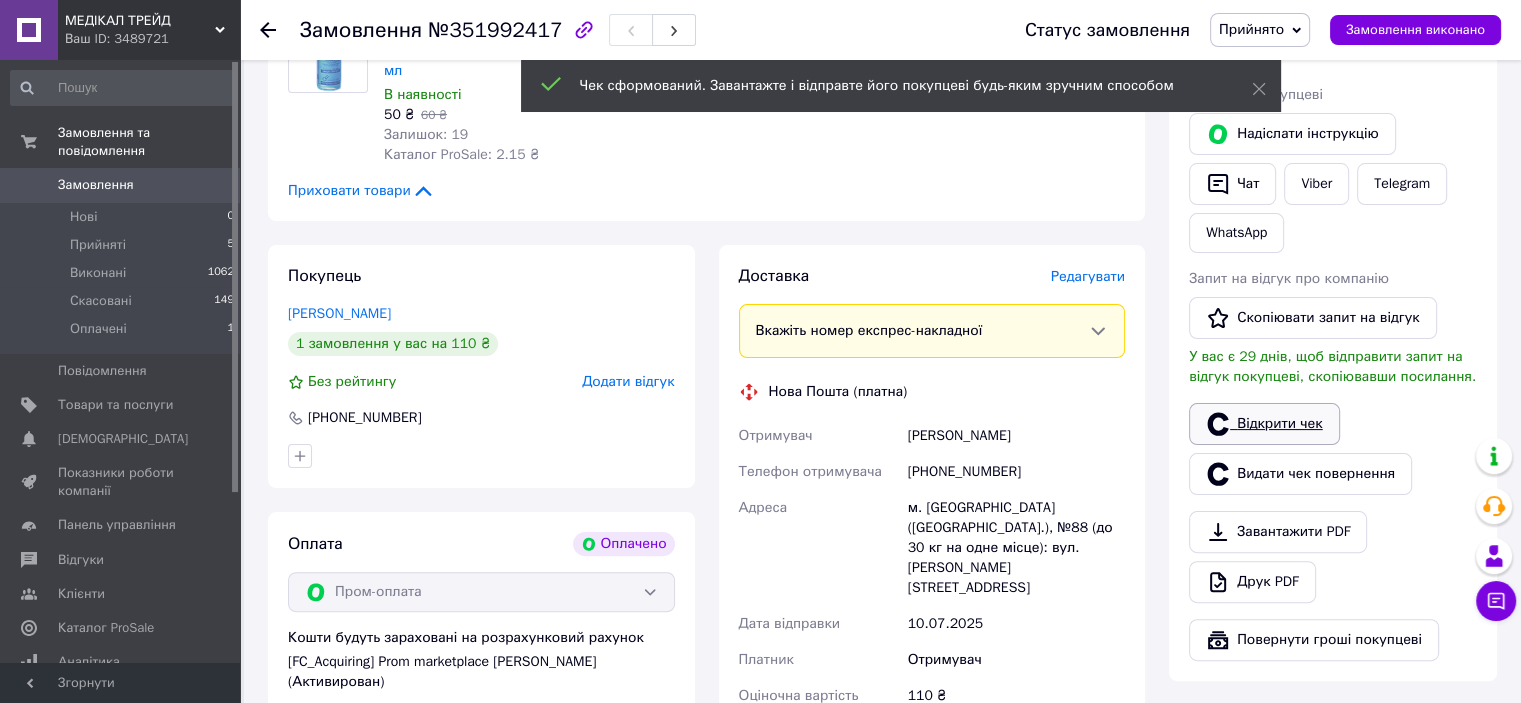 click on "Відкрити чек" at bounding box center (1264, 424) 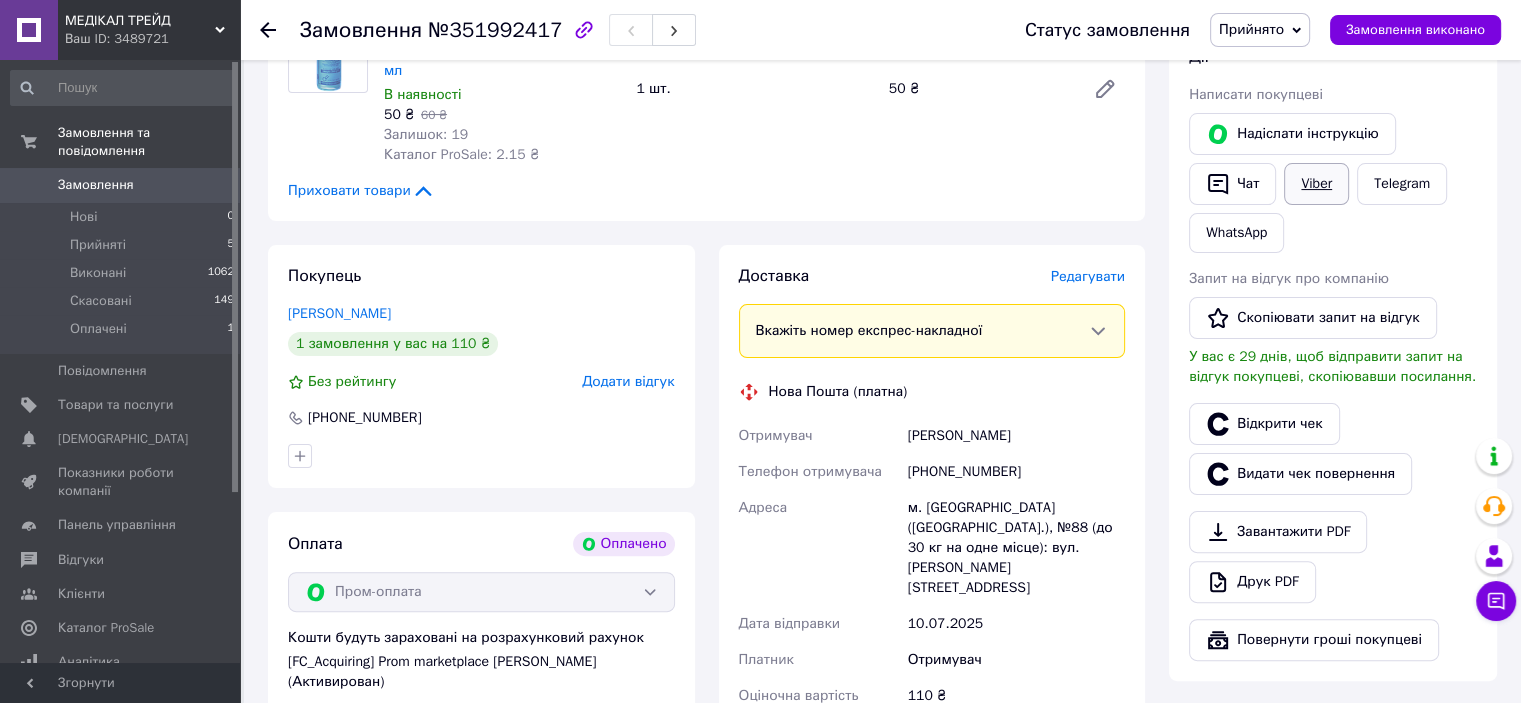 click on "Viber" at bounding box center (1316, 184) 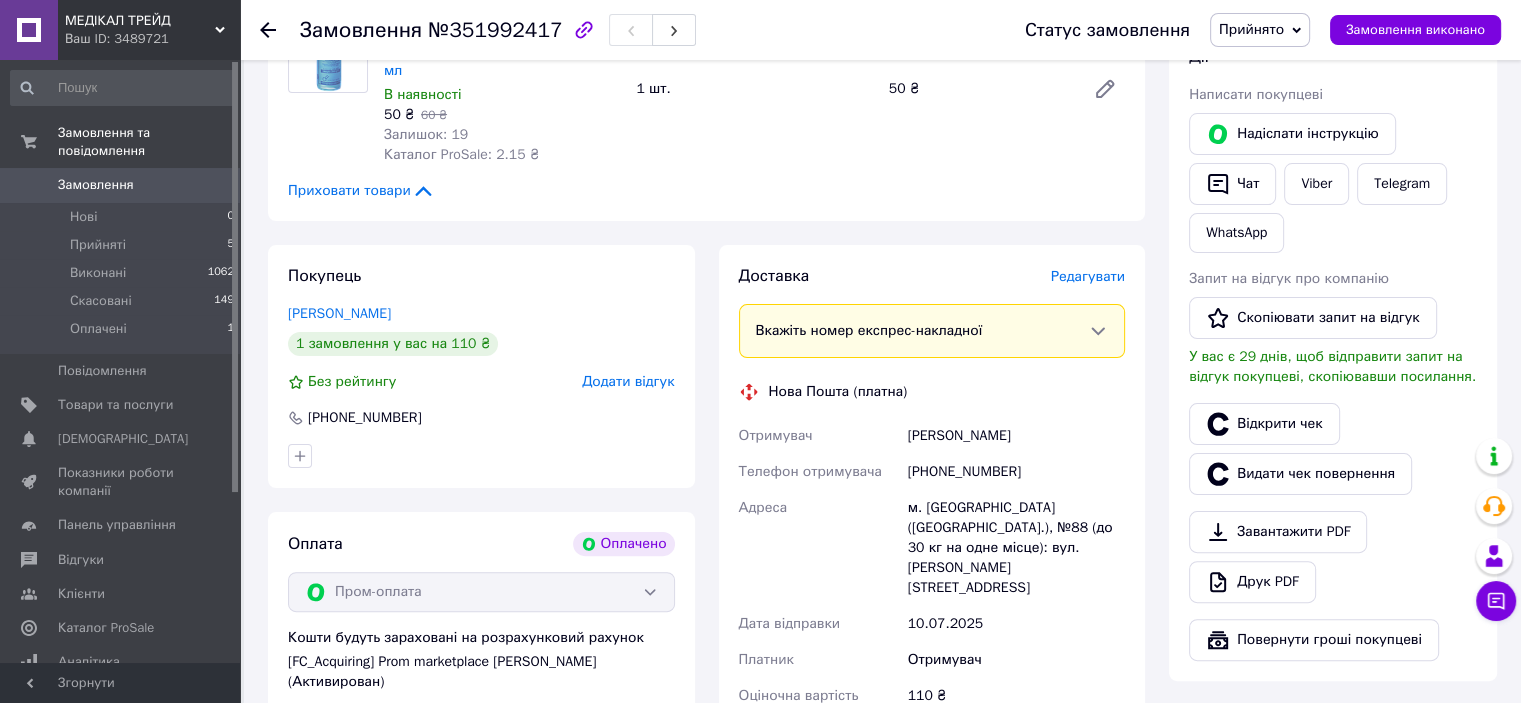 drag, startPoint x: 421, startPoint y: 32, endPoint x: 434, endPoint y: 32, distance: 13 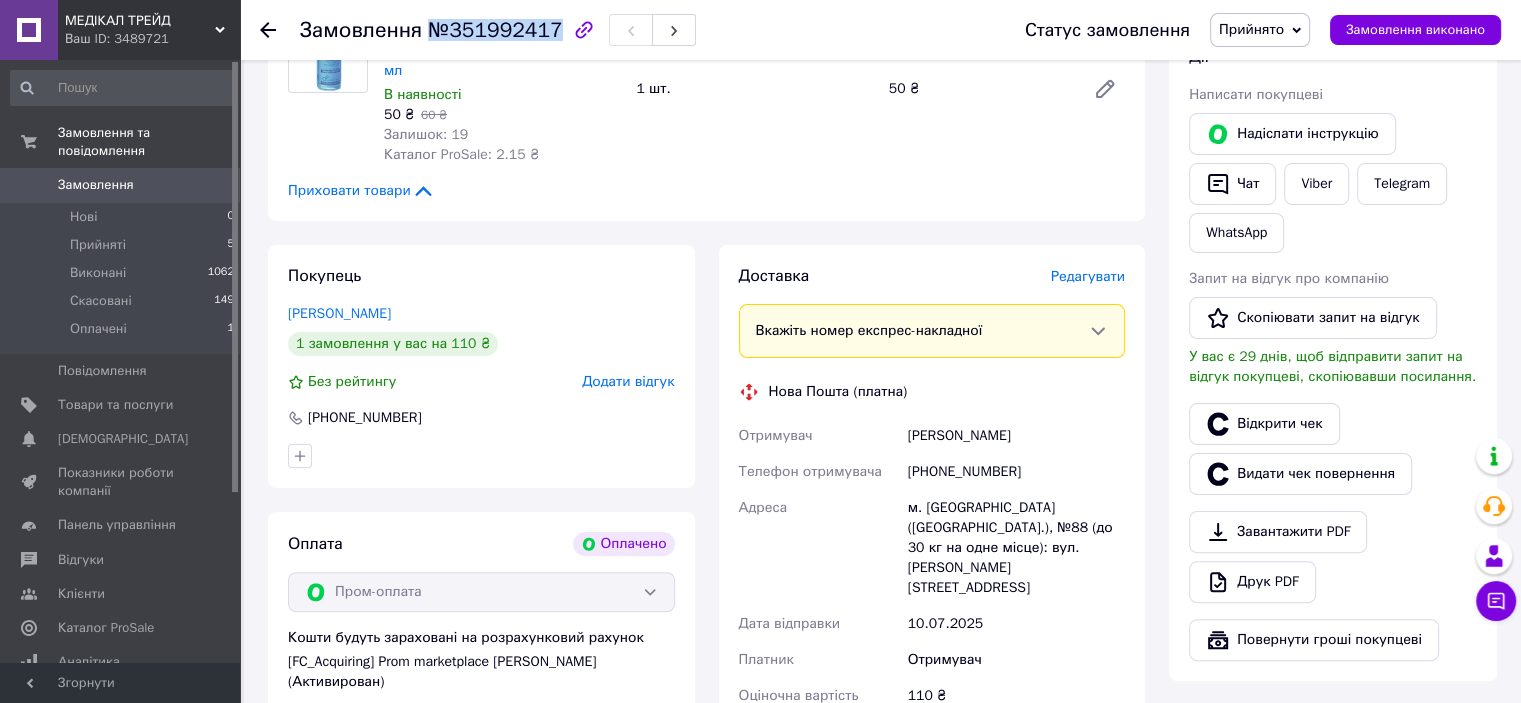 drag, startPoint x: 424, startPoint y: 29, endPoint x: 546, endPoint y: 35, distance: 122.14745 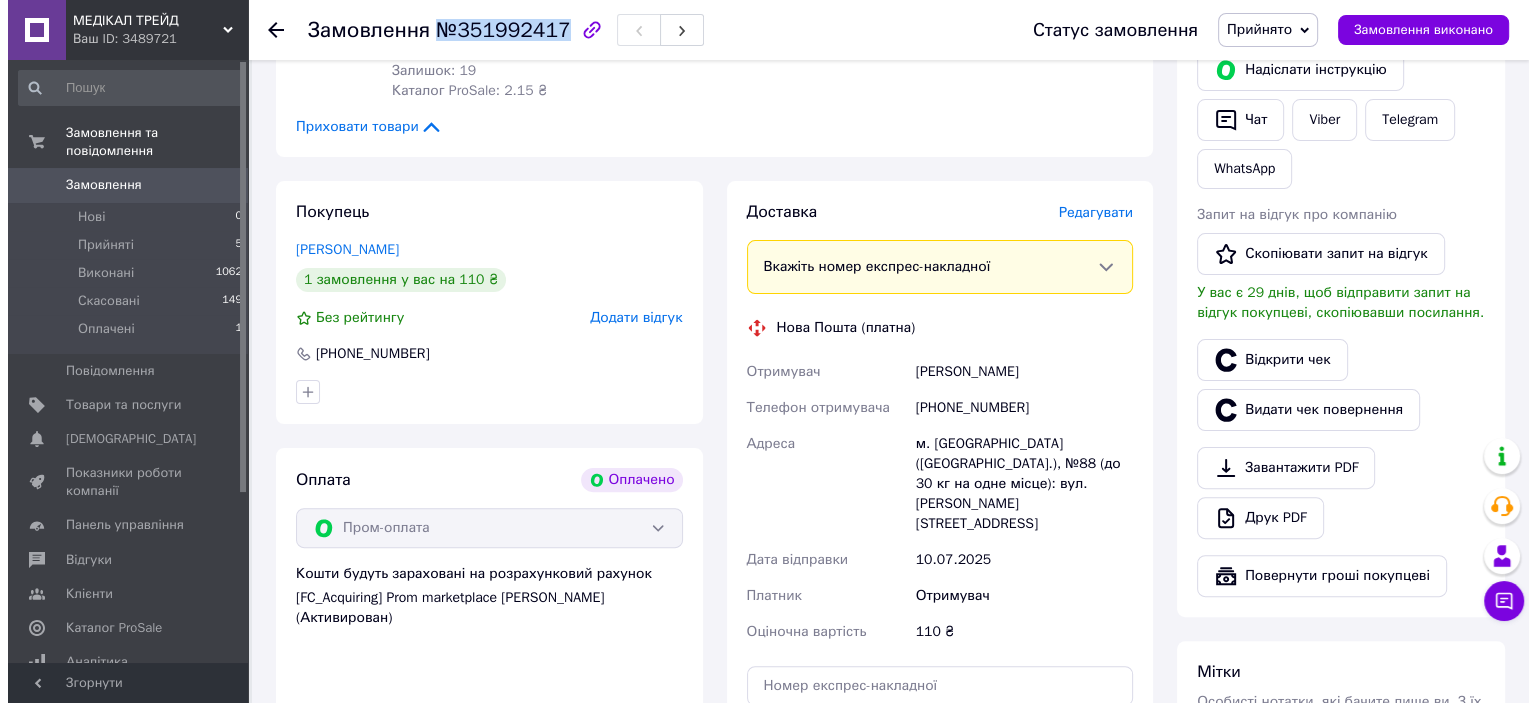 scroll, scrollTop: 500, scrollLeft: 0, axis: vertical 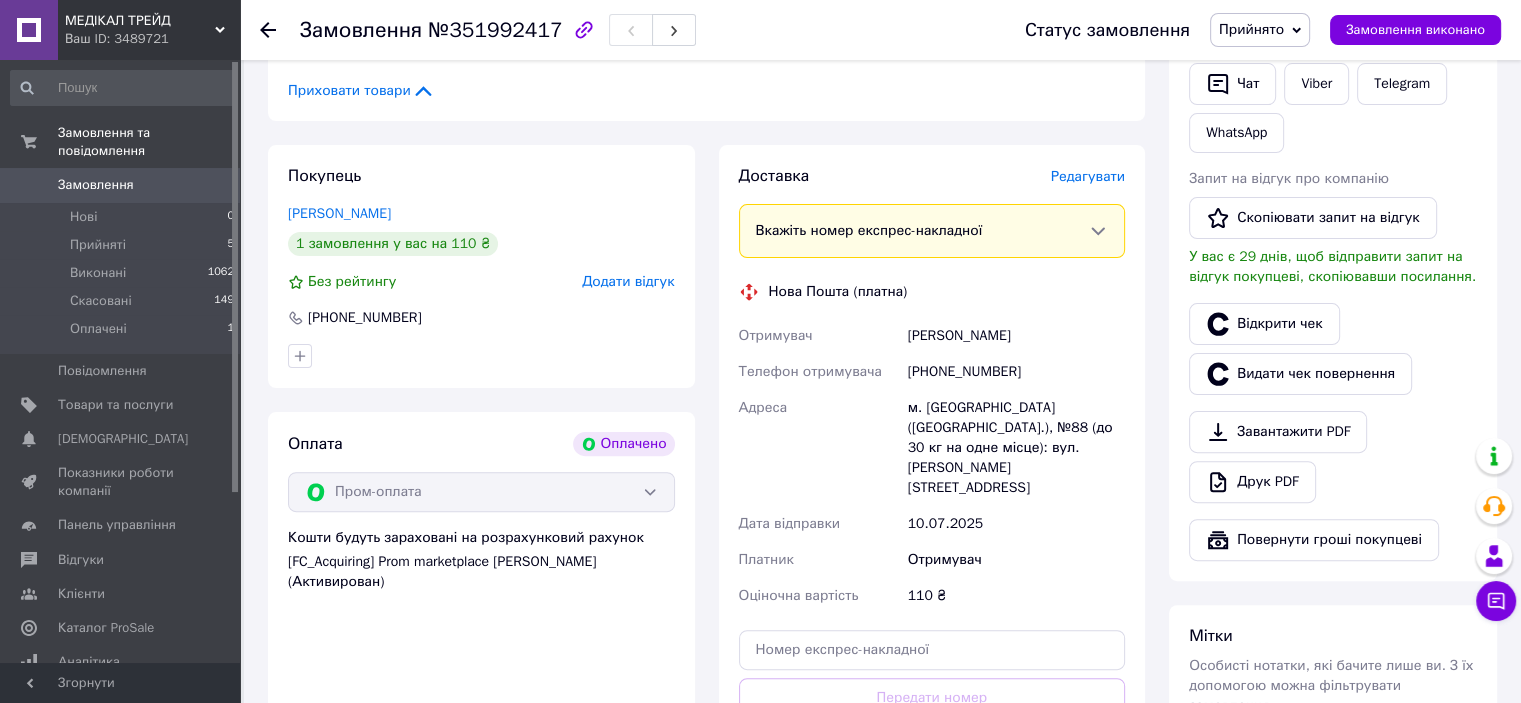 click on "Редагувати" at bounding box center [1088, 176] 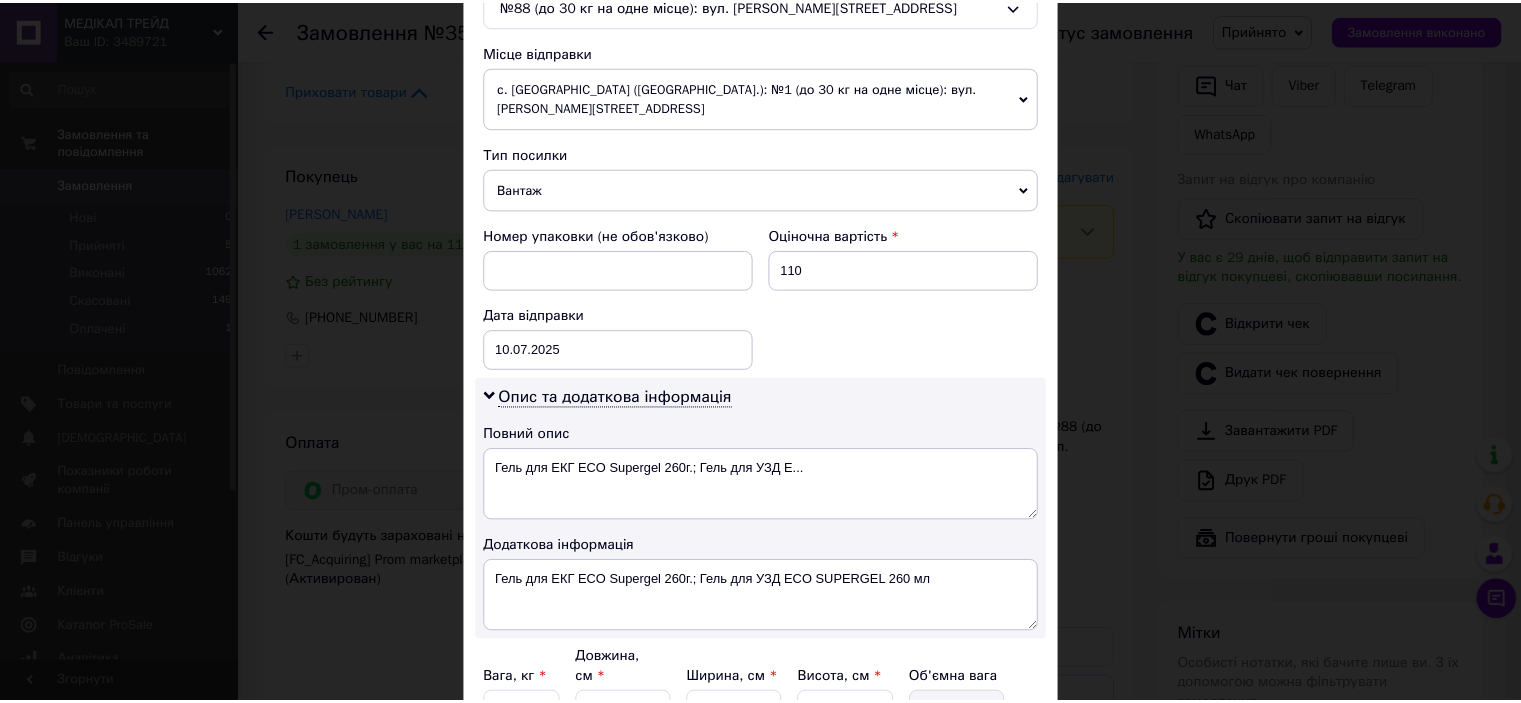 scroll, scrollTop: 862, scrollLeft: 0, axis: vertical 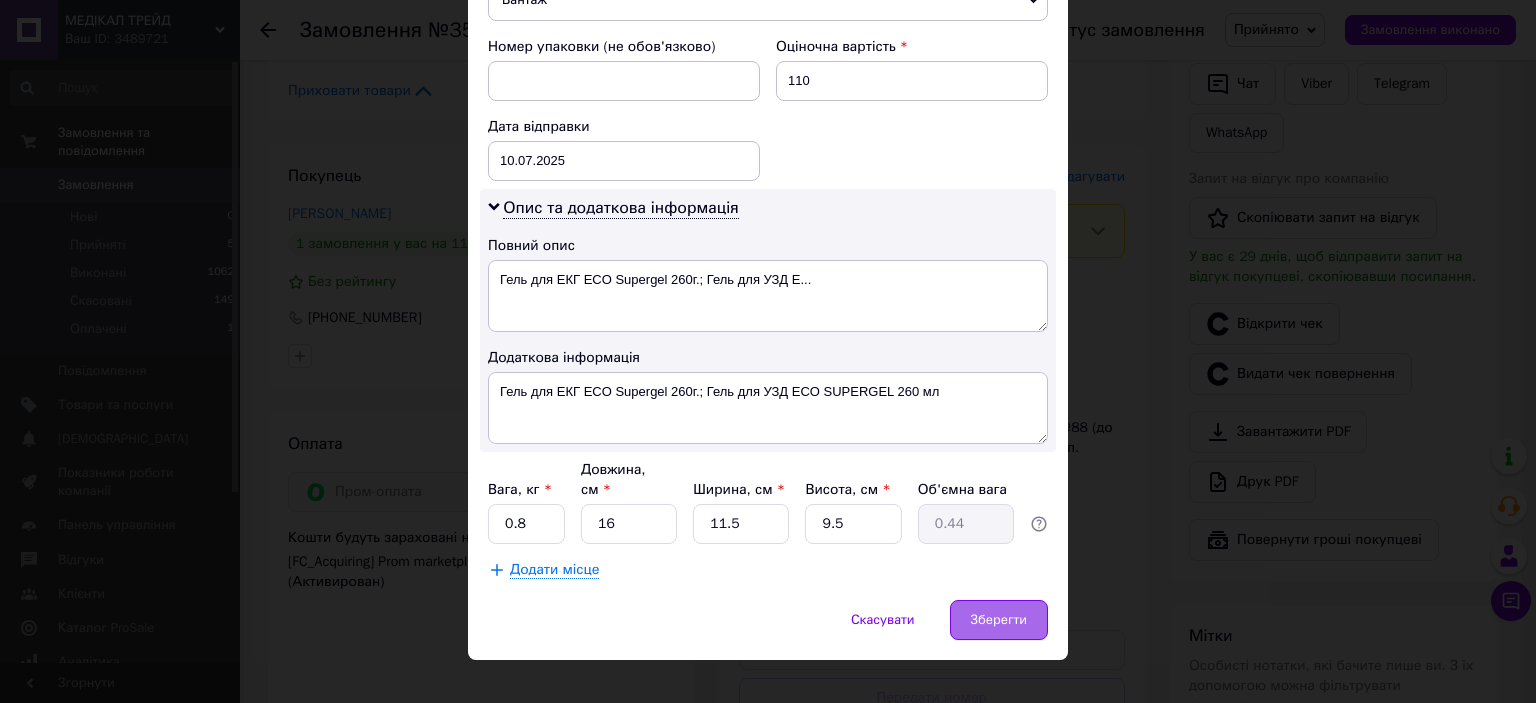 click on "Зберегти" at bounding box center (999, 620) 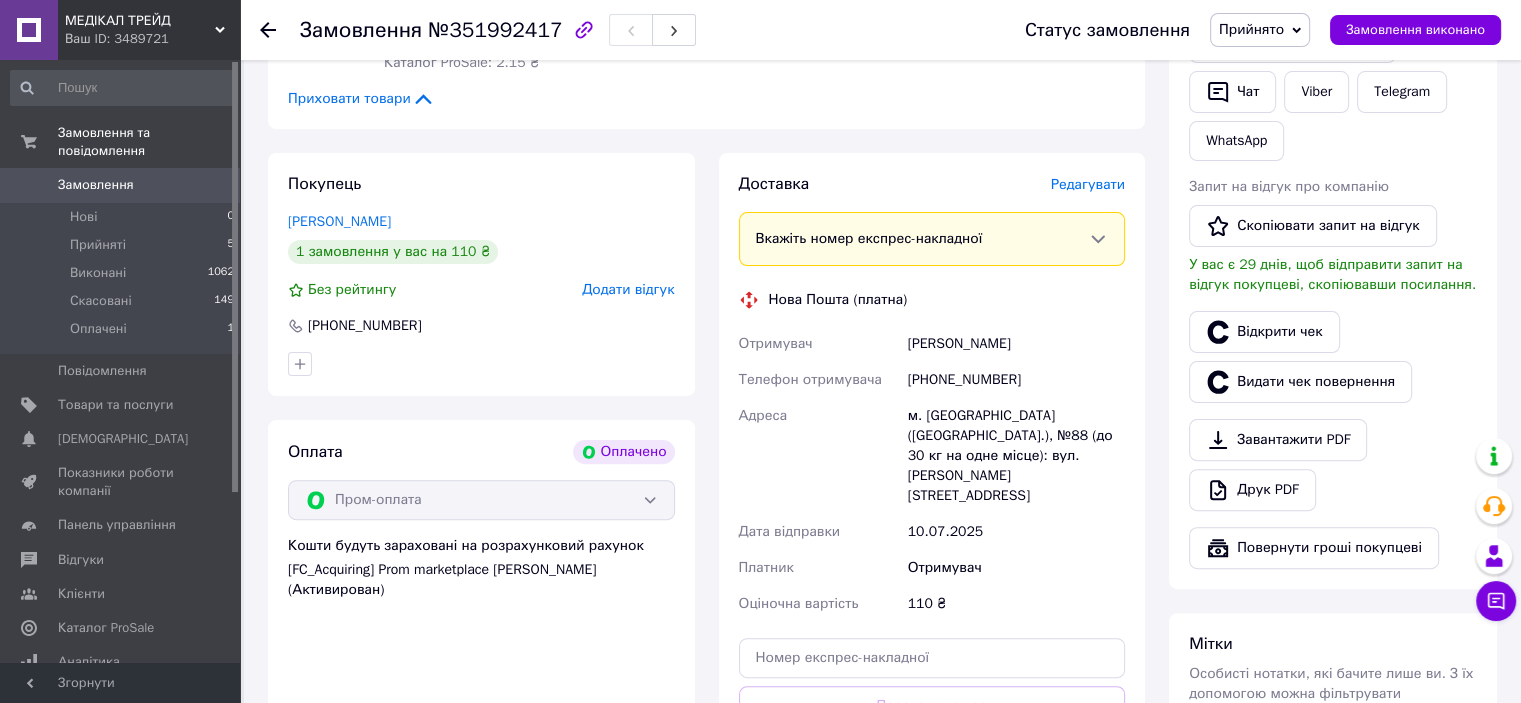 scroll, scrollTop: 500, scrollLeft: 0, axis: vertical 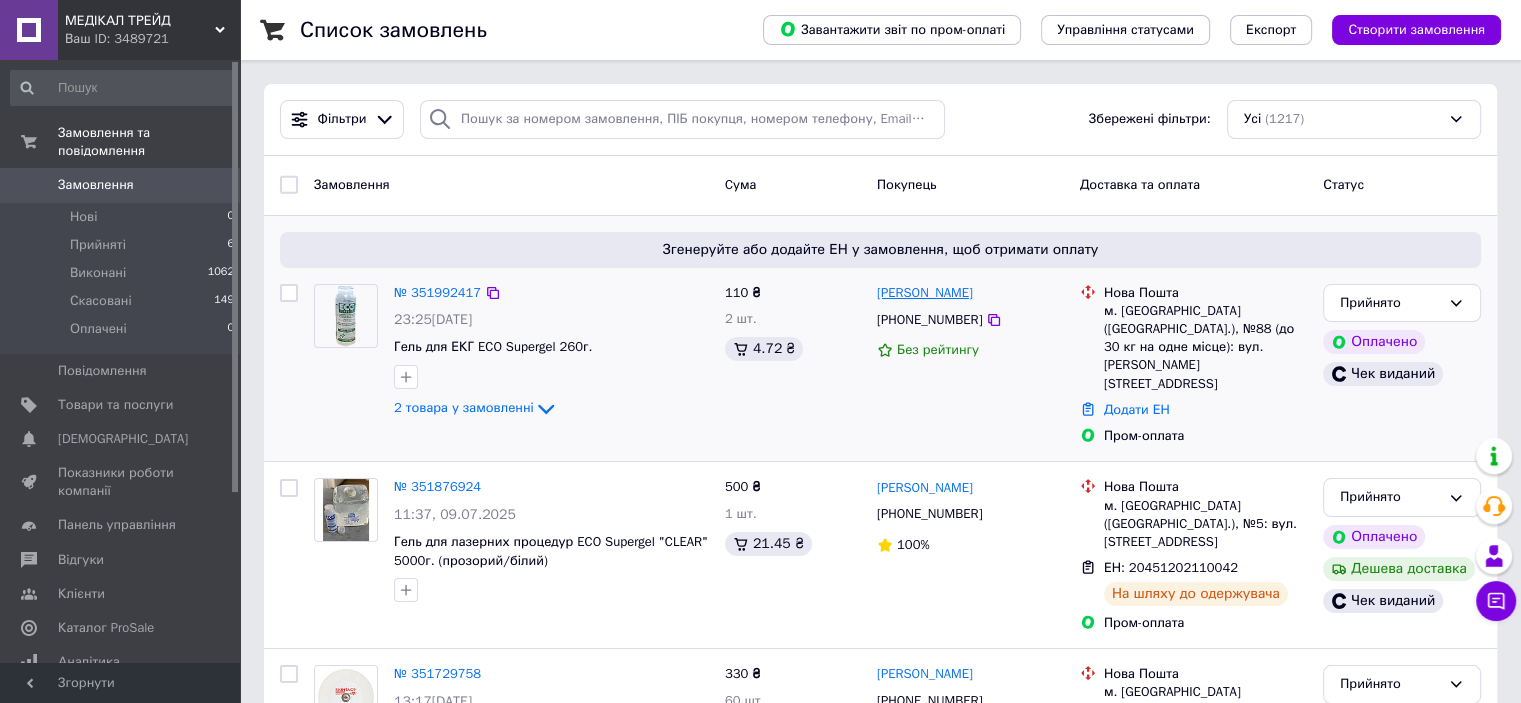 drag, startPoint x: 984, startPoint y: 296, endPoint x: 879, endPoint y: 297, distance: 105.00476 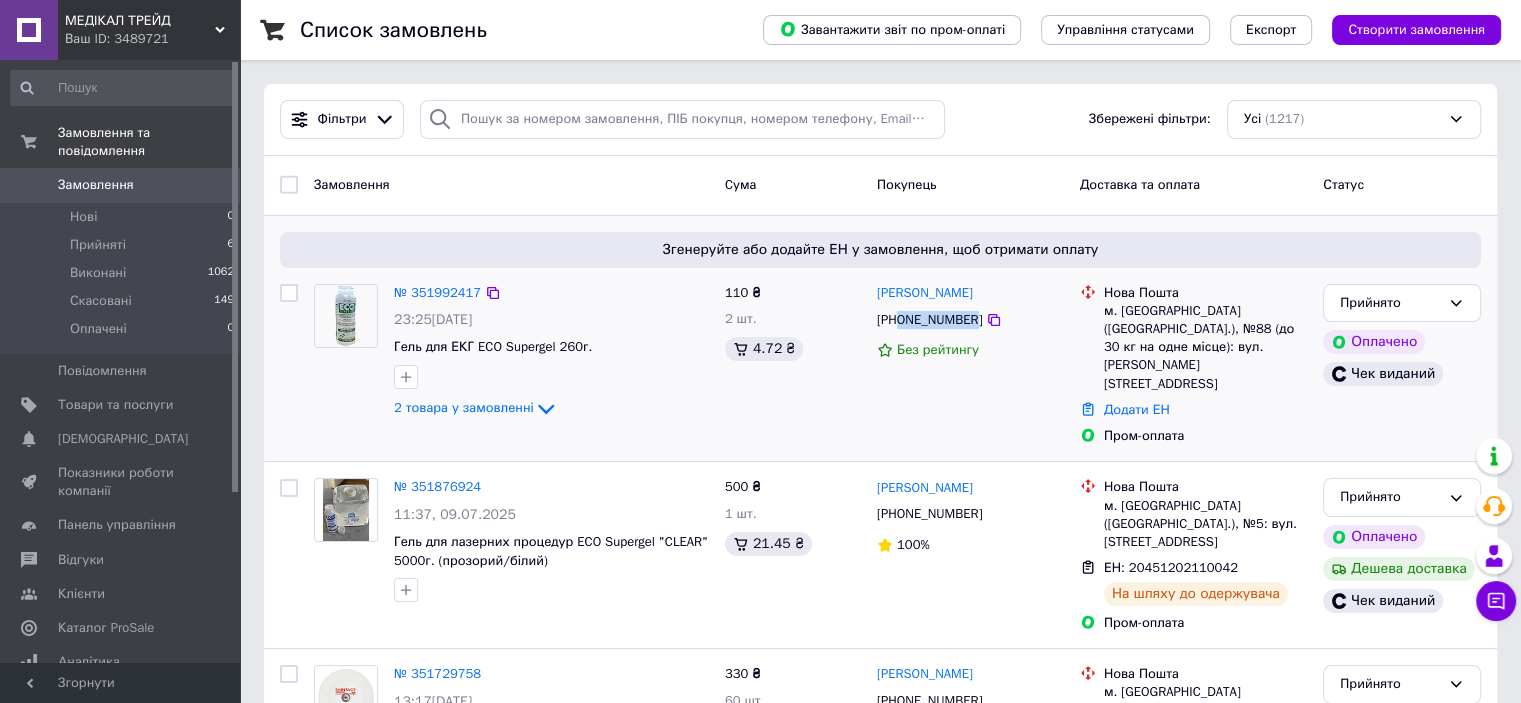 drag, startPoint x: 969, startPoint y: 325, endPoint x: 901, endPoint y: 324, distance: 68.007355 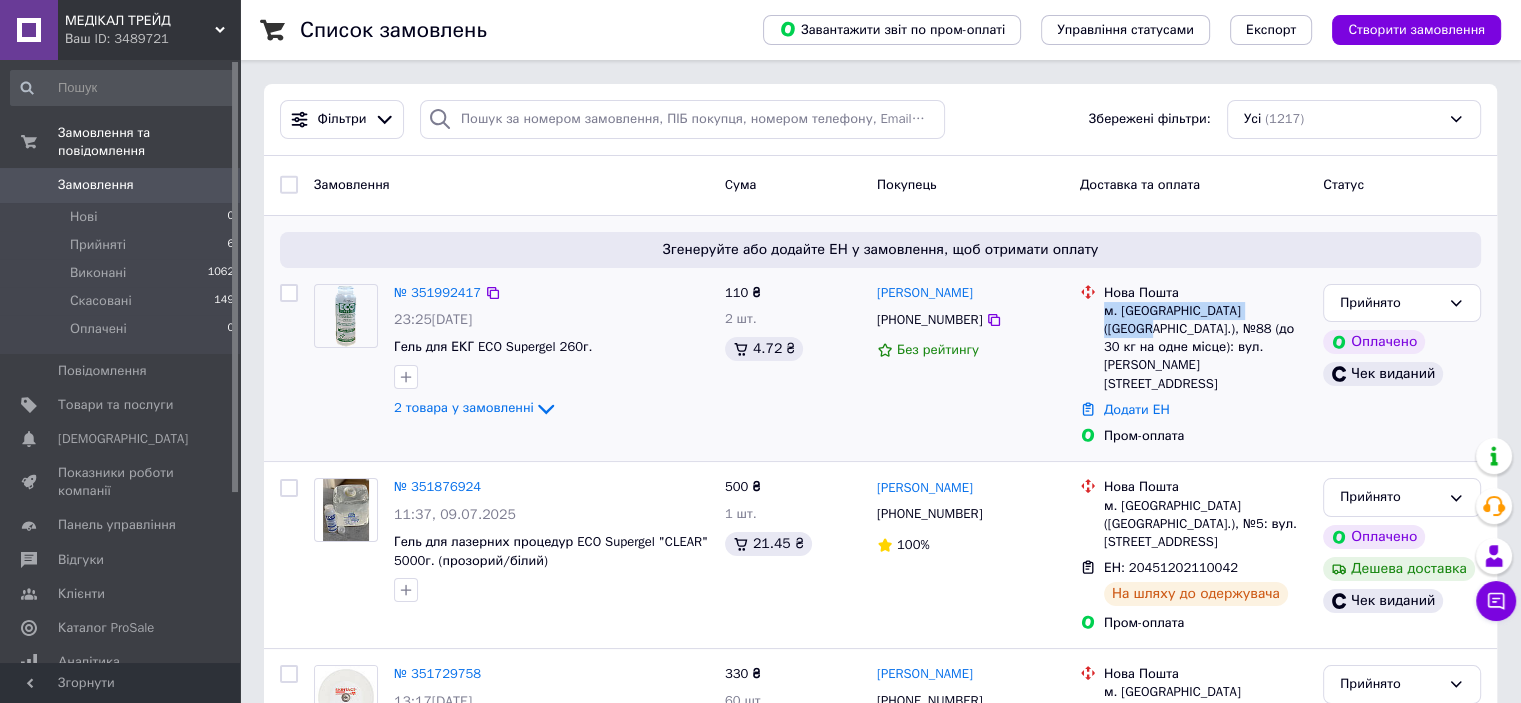 drag, startPoint x: 1104, startPoint y: 311, endPoint x: 1271, endPoint y: 311, distance: 167 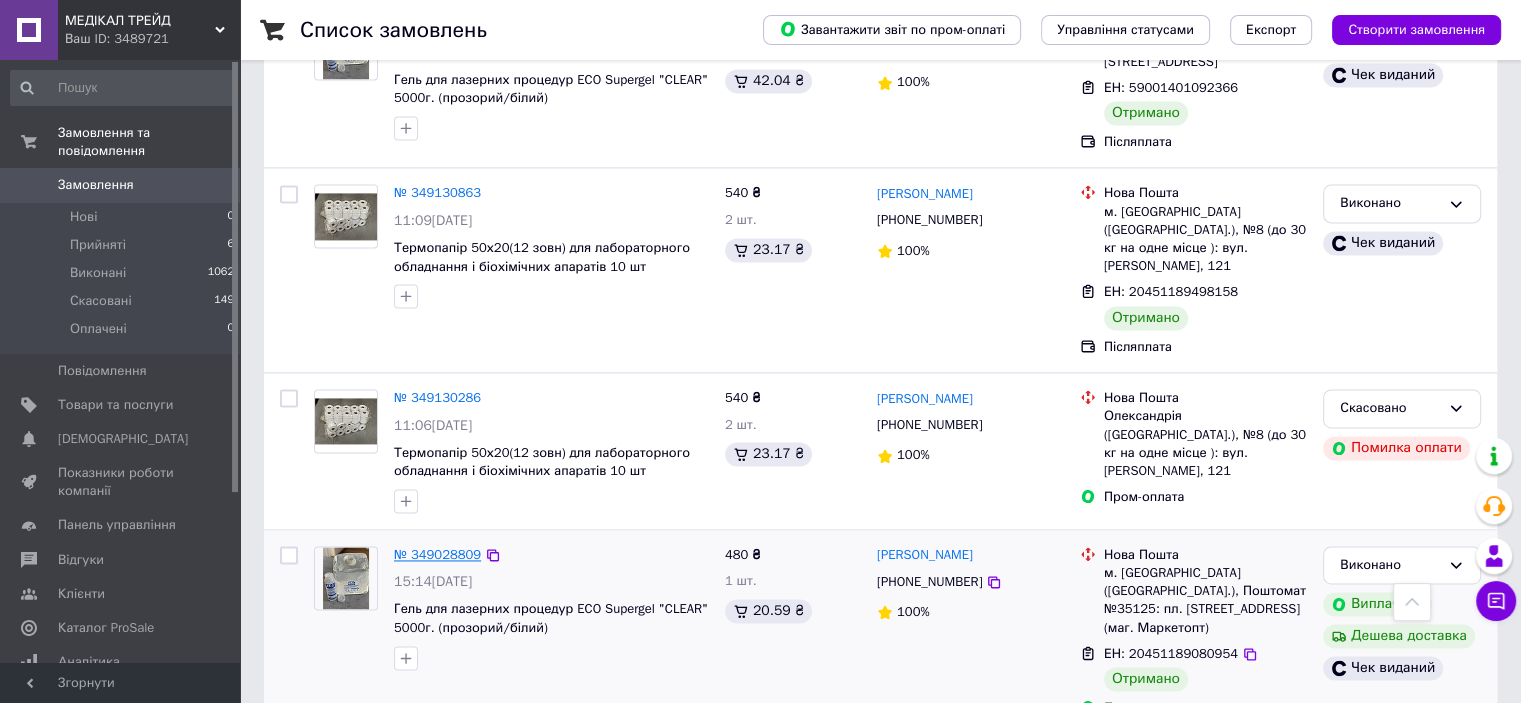 scroll, scrollTop: 3294, scrollLeft: 0, axis: vertical 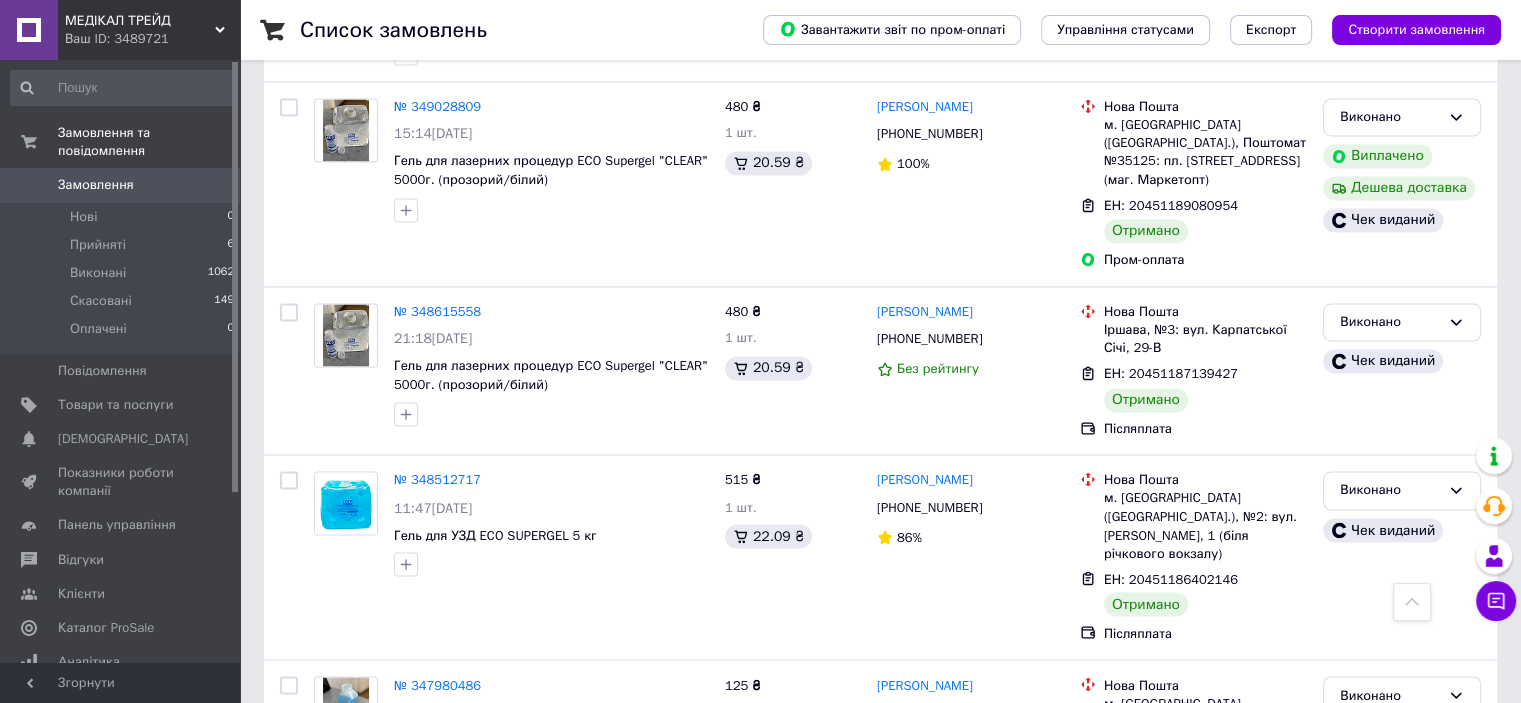 click on "3" at bounding box center (372, 927) 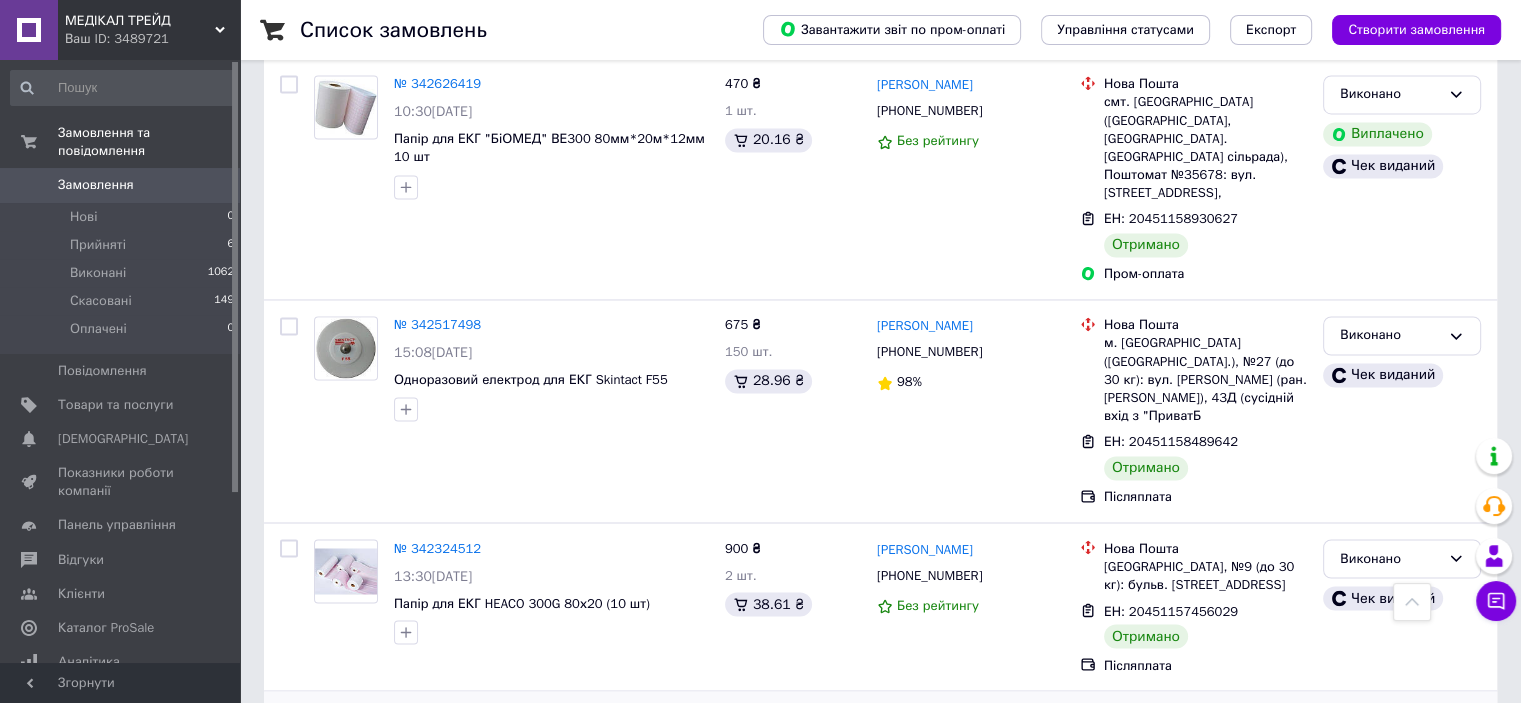 scroll, scrollTop: 3288, scrollLeft: 0, axis: vertical 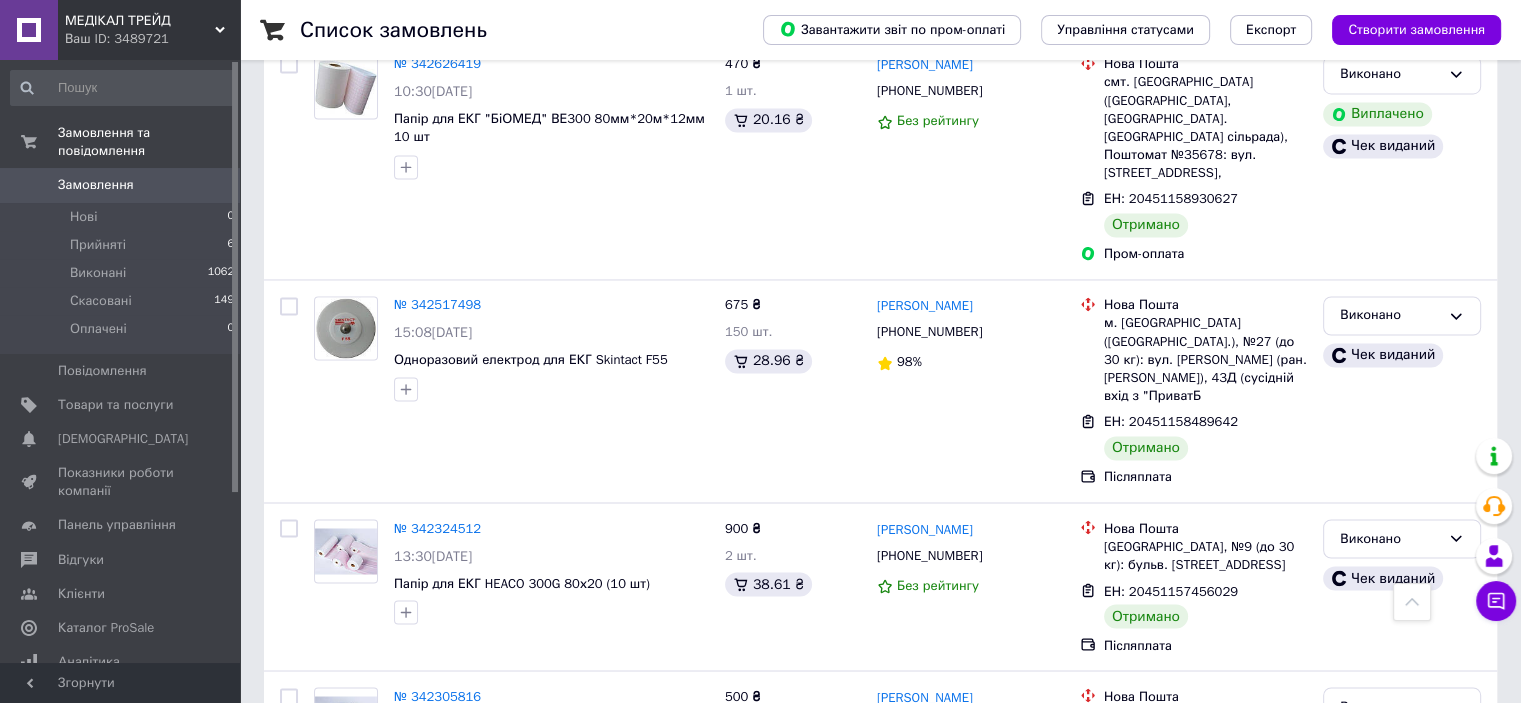 click on "4" at bounding box center [539, 920] 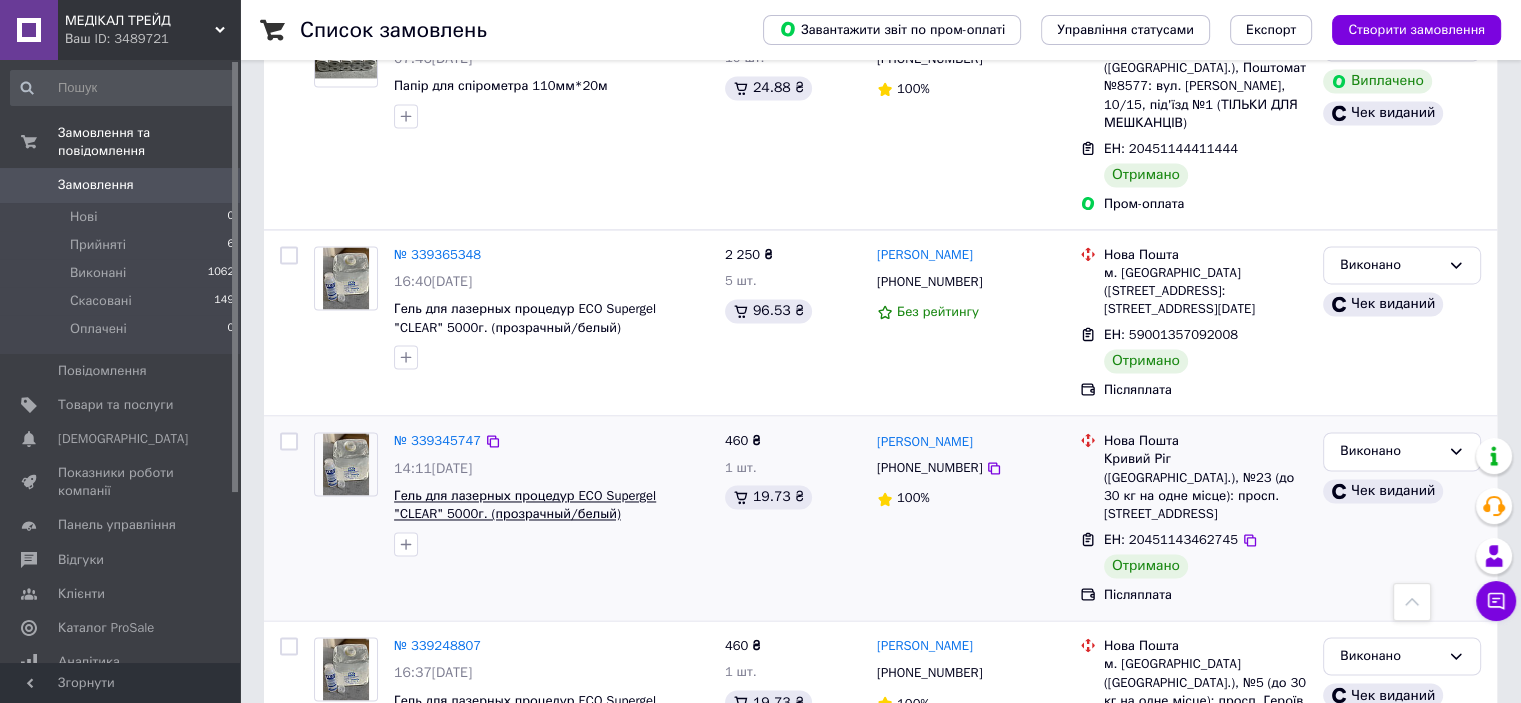 scroll, scrollTop: 3134, scrollLeft: 0, axis: vertical 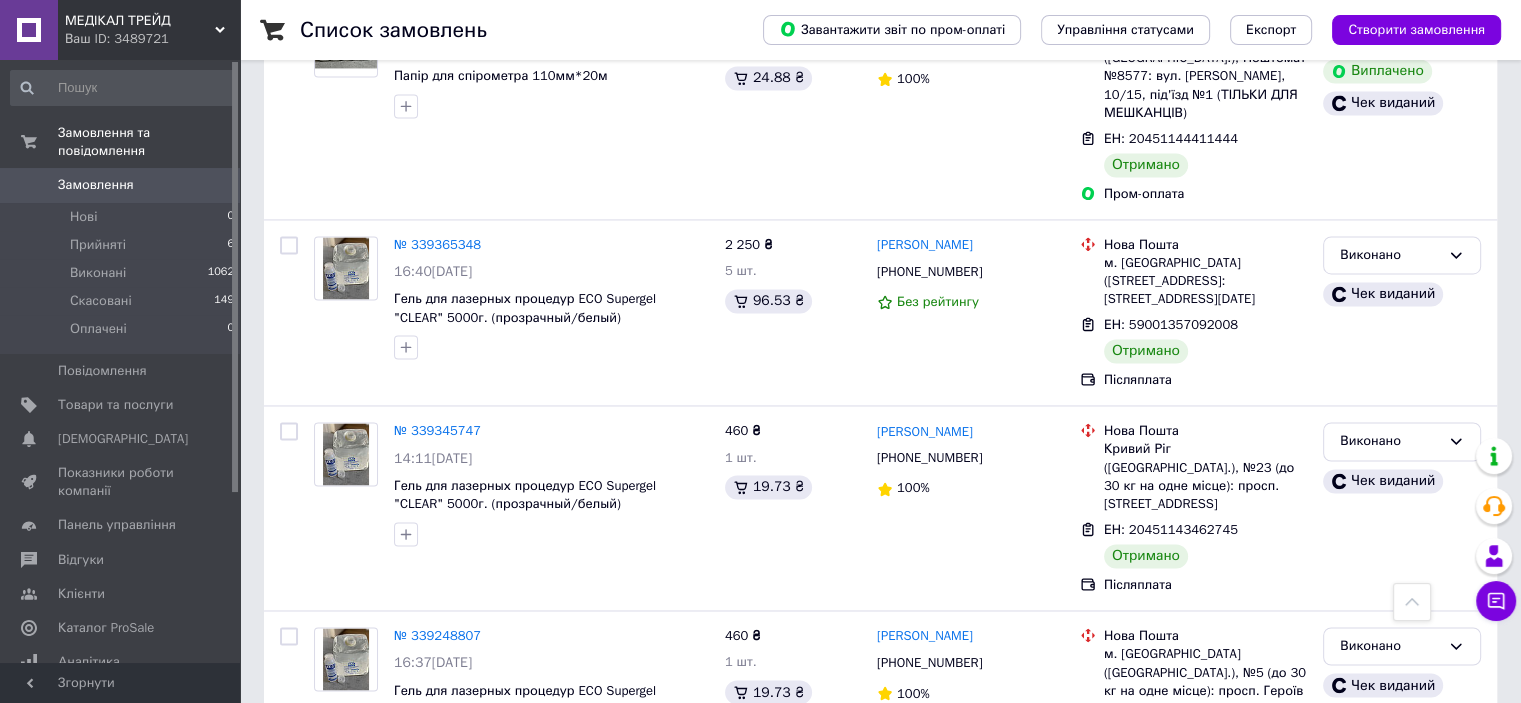 click on "5" at bounding box center (584, 878) 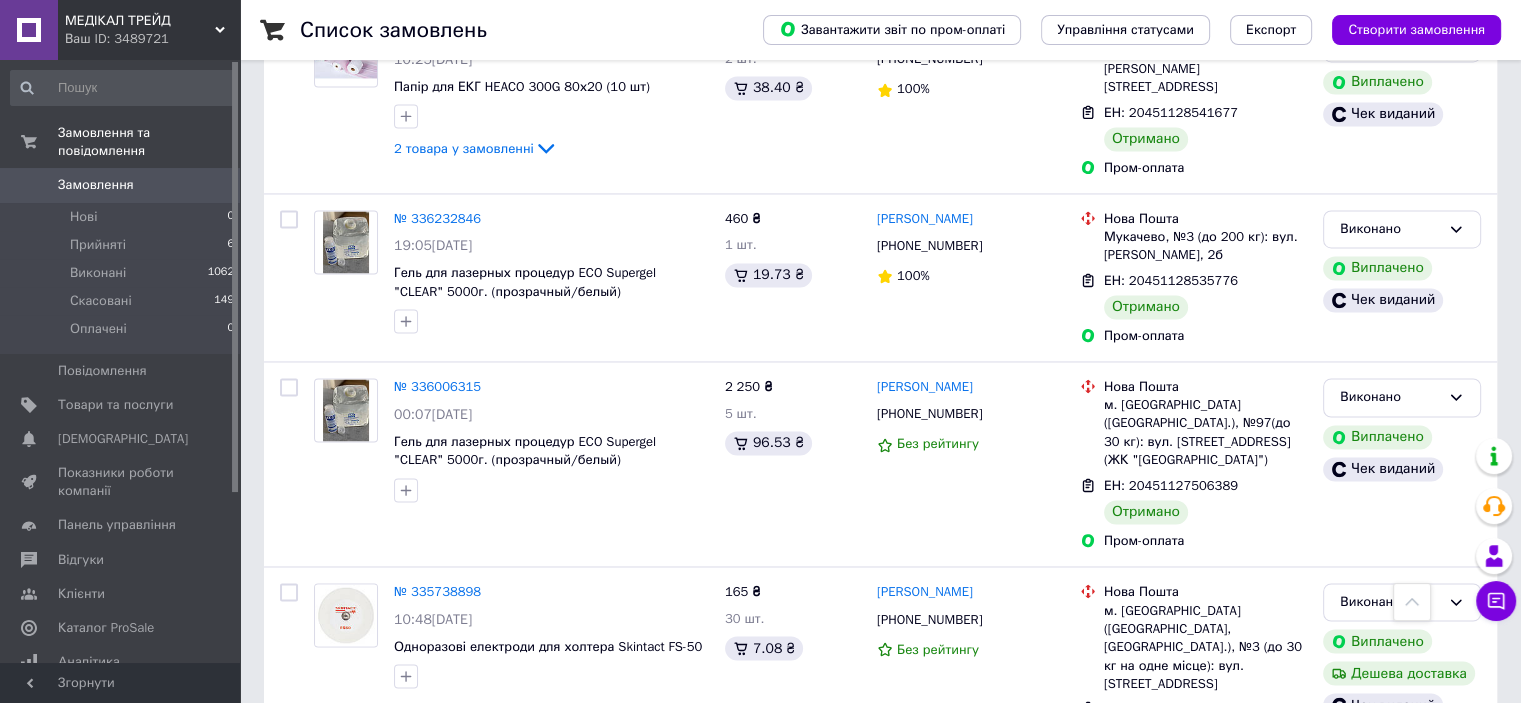 scroll, scrollTop: 3348, scrollLeft: 0, axis: vertical 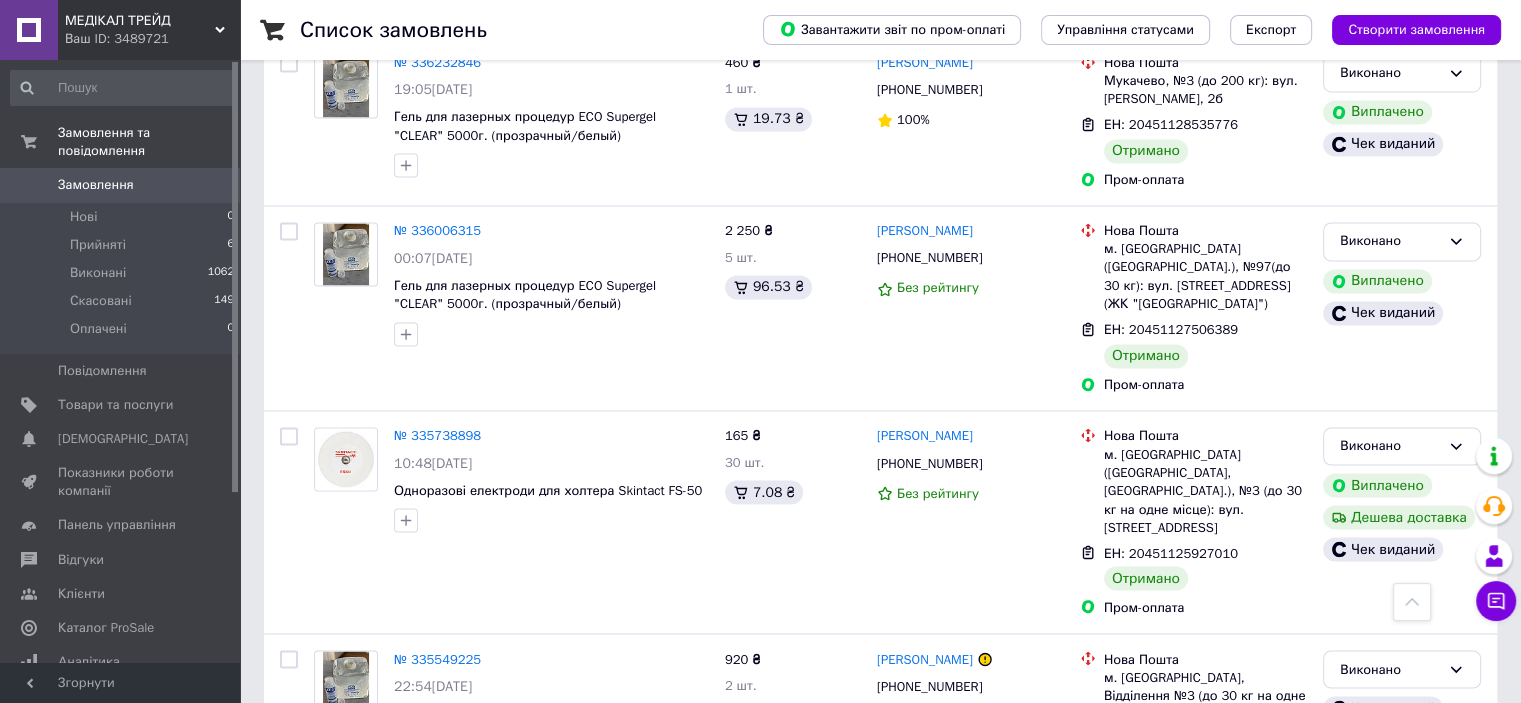 click on "6" at bounding box center (629, 864) 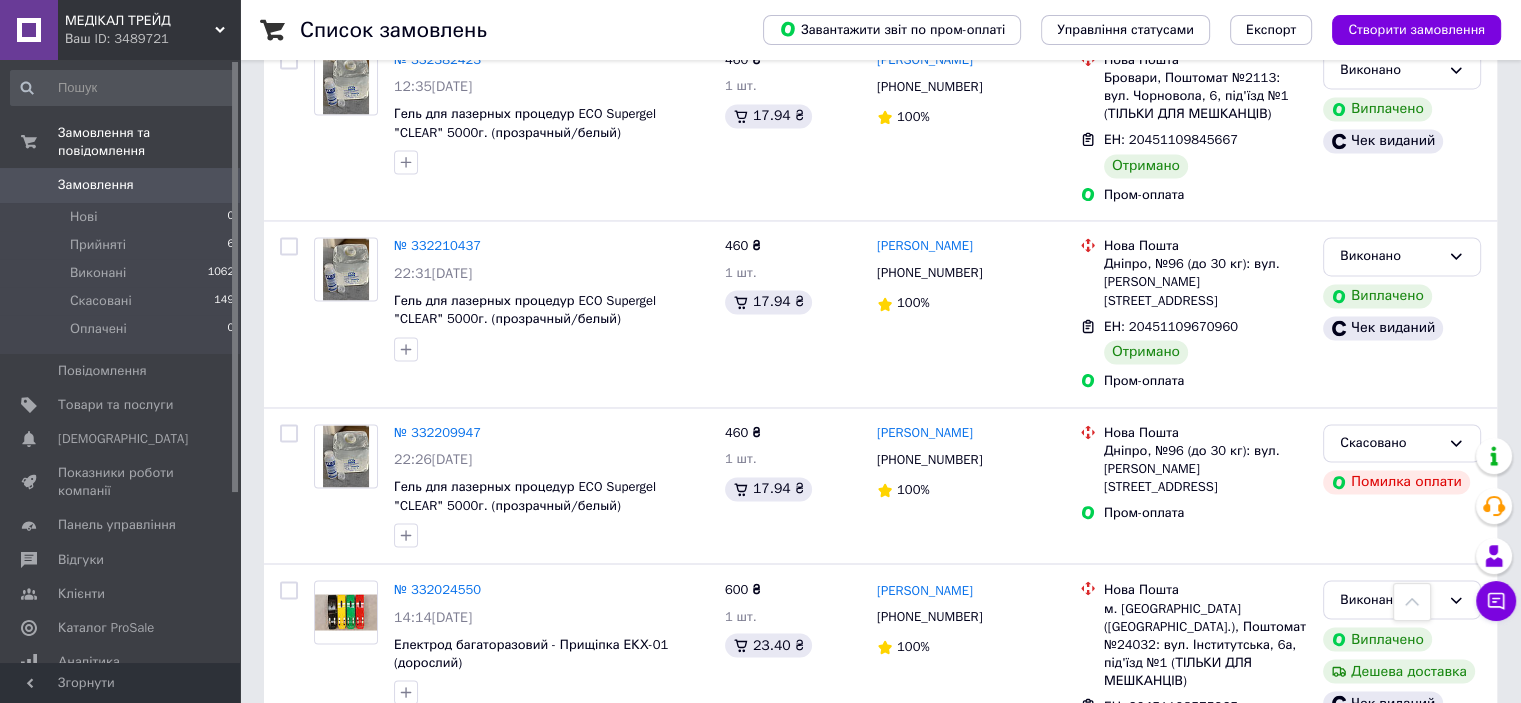 scroll, scrollTop: 3240, scrollLeft: 0, axis: vertical 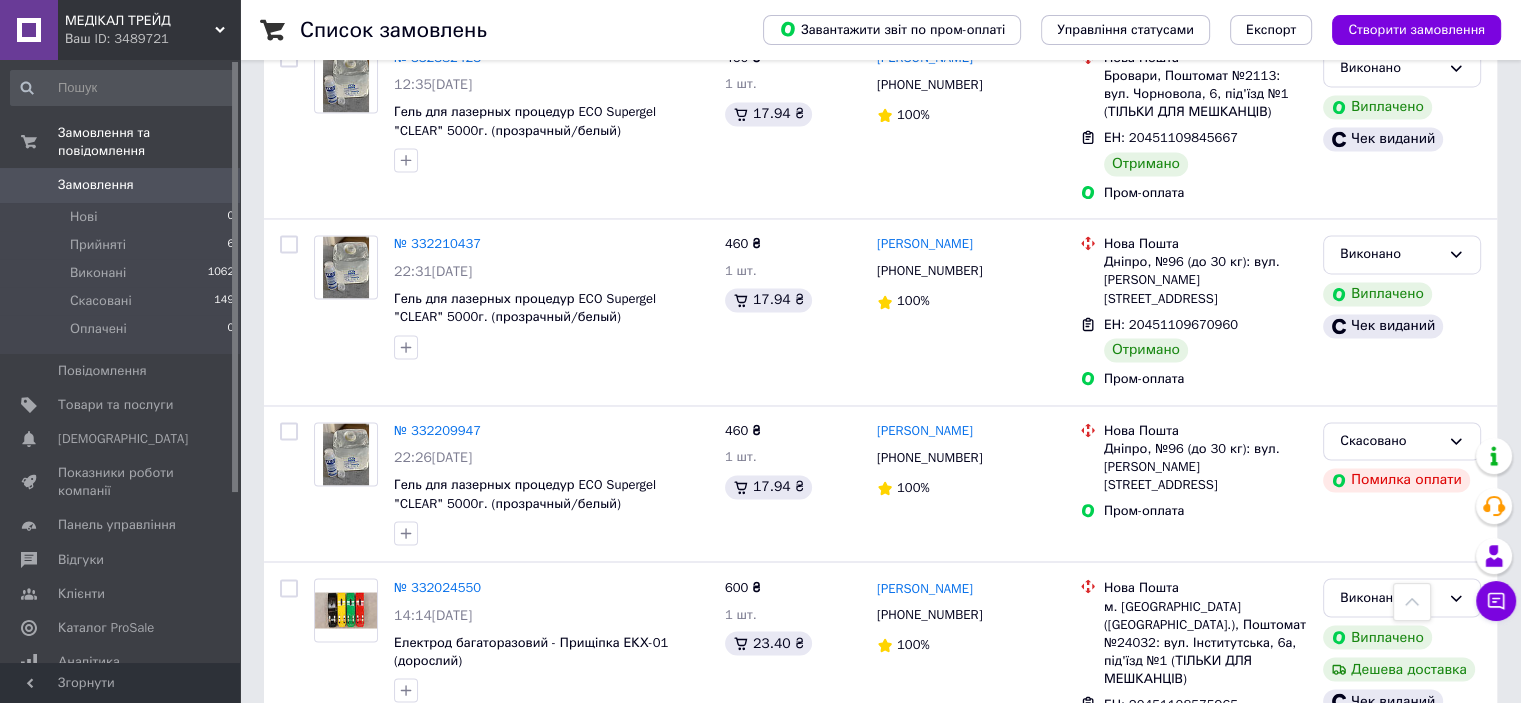 click on "7" at bounding box center (629, 829) 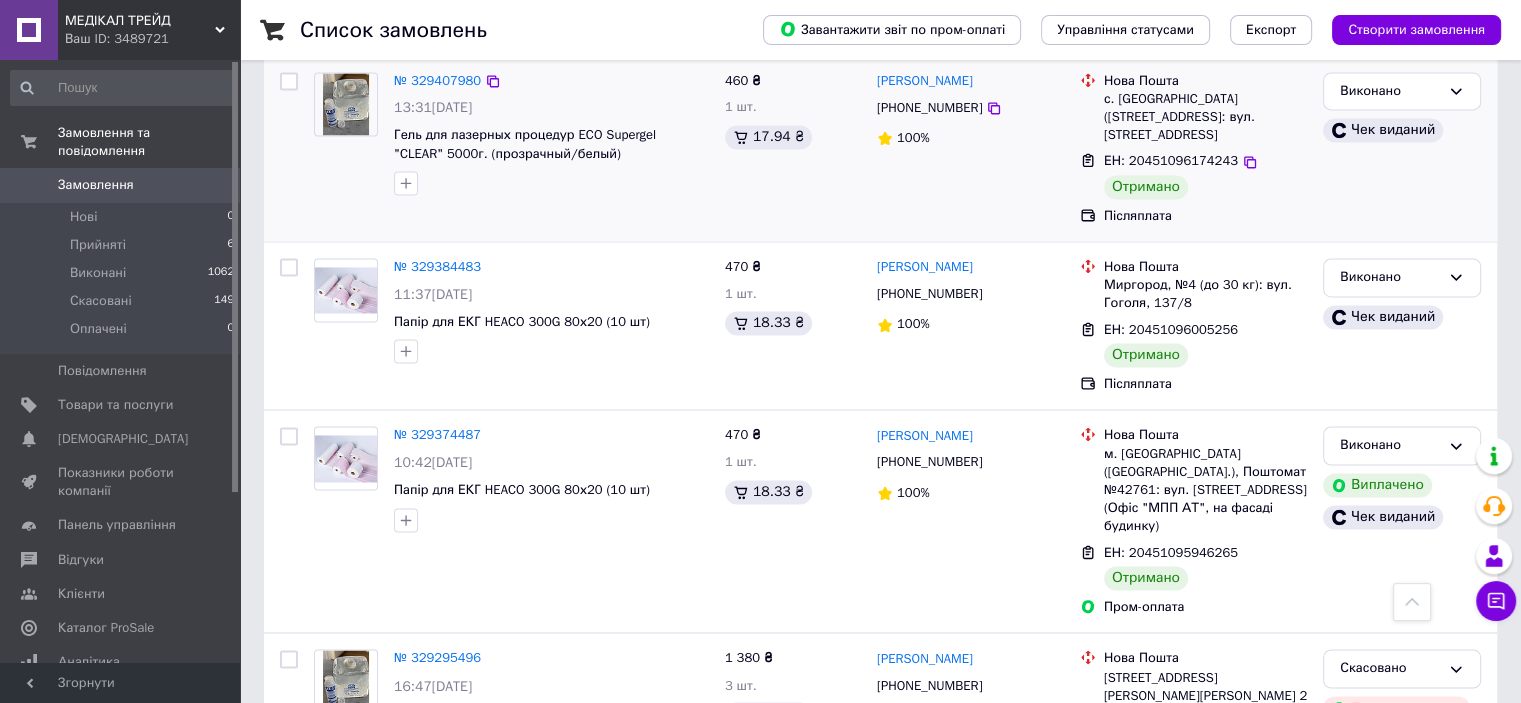 scroll, scrollTop: 3192, scrollLeft: 0, axis: vertical 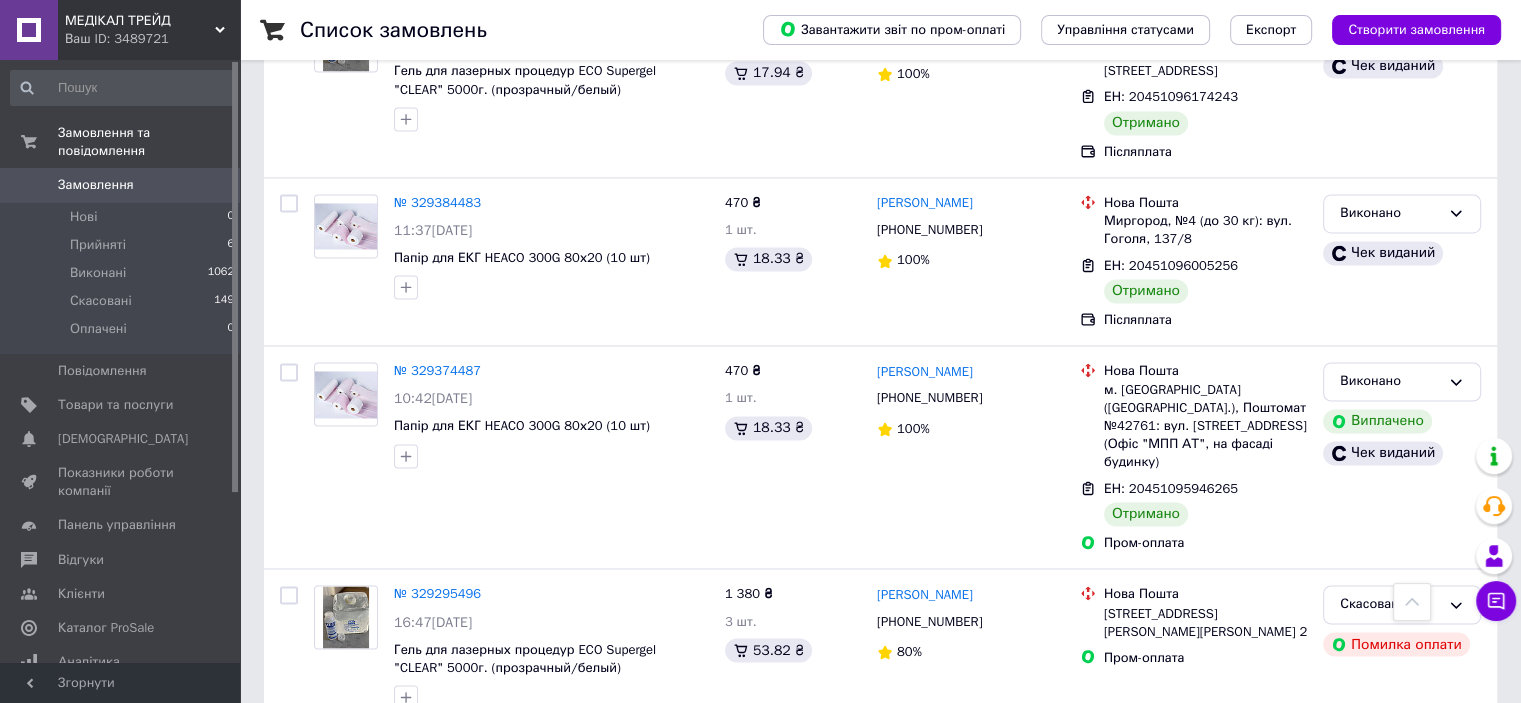 click on "8" at bounding box center (629, 957) 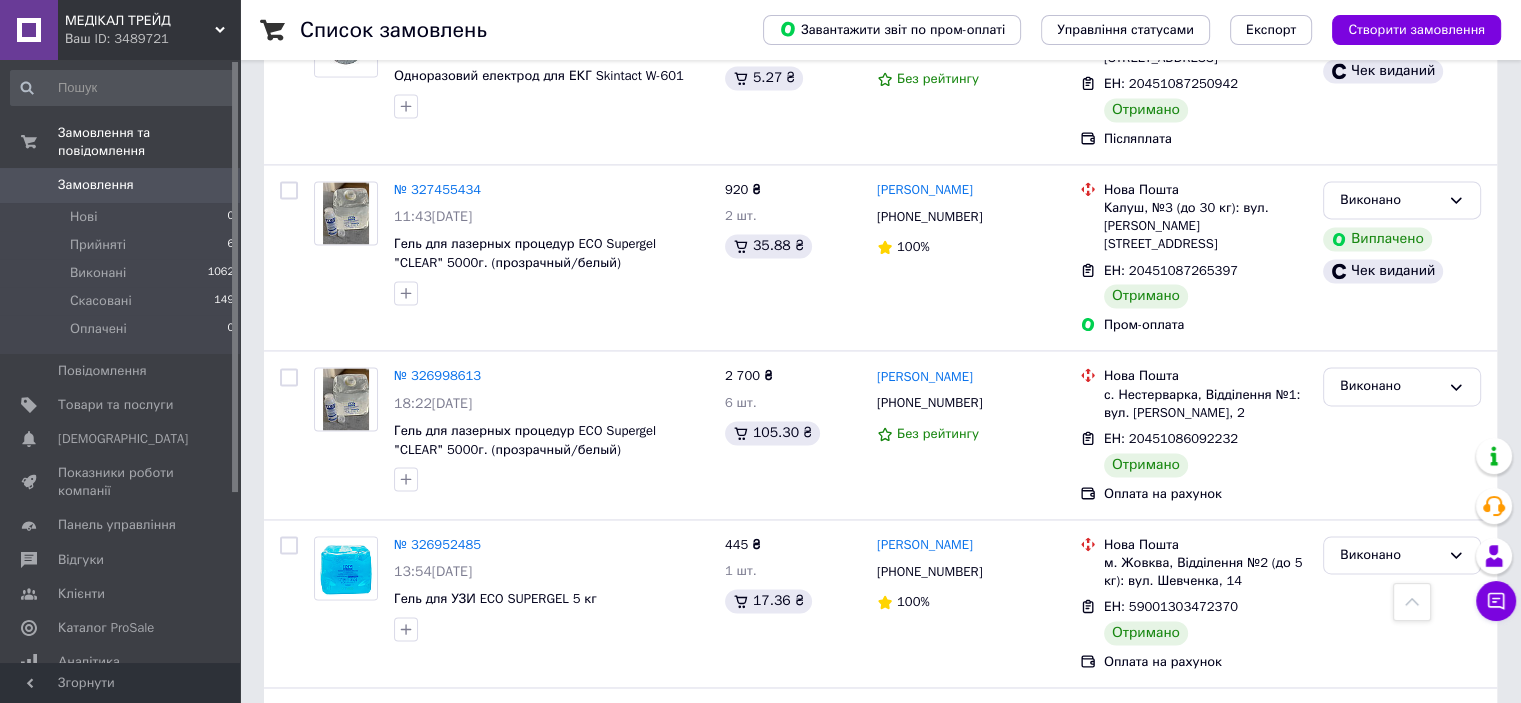 scroll, scrollTop: 3040, scrollLeft: 0, axis: vertical 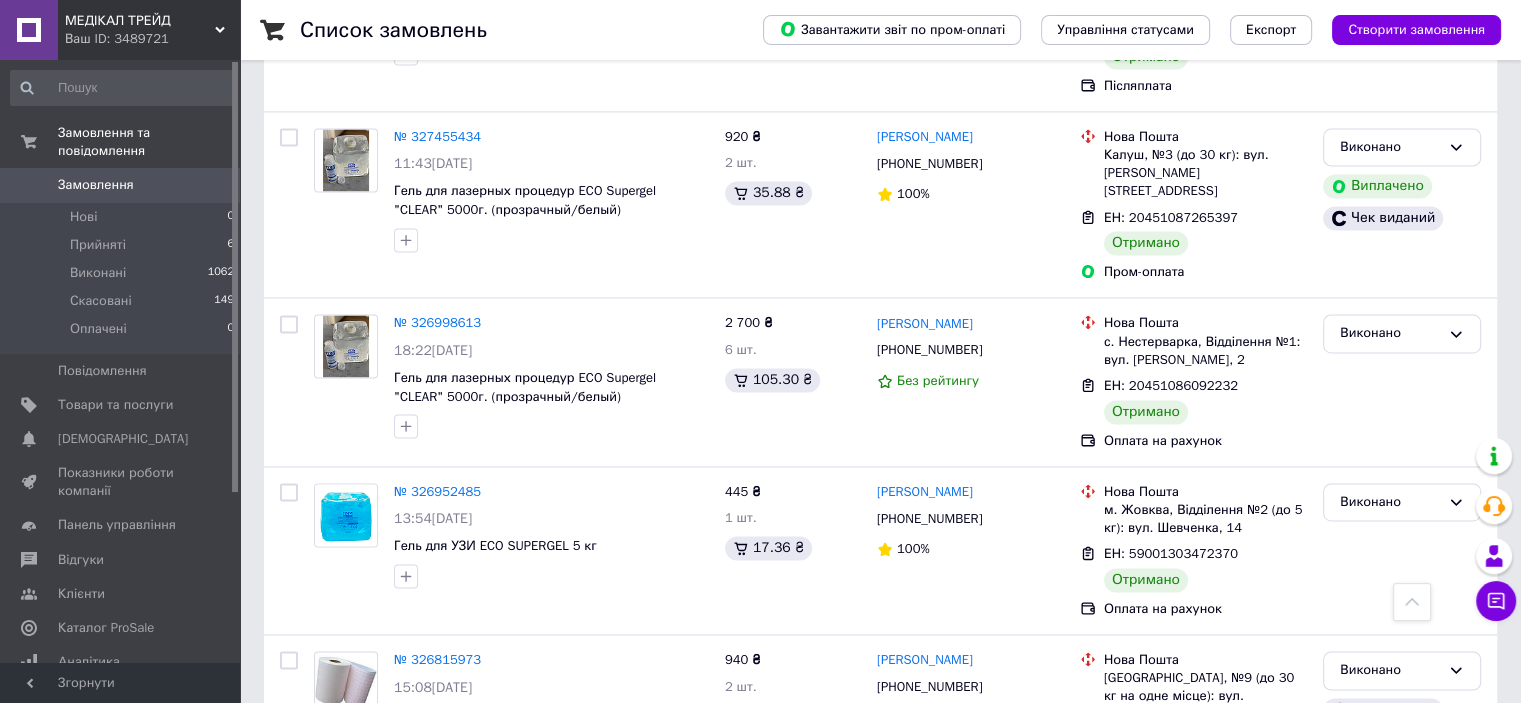 click on "1" at bounding box center (405, 866) 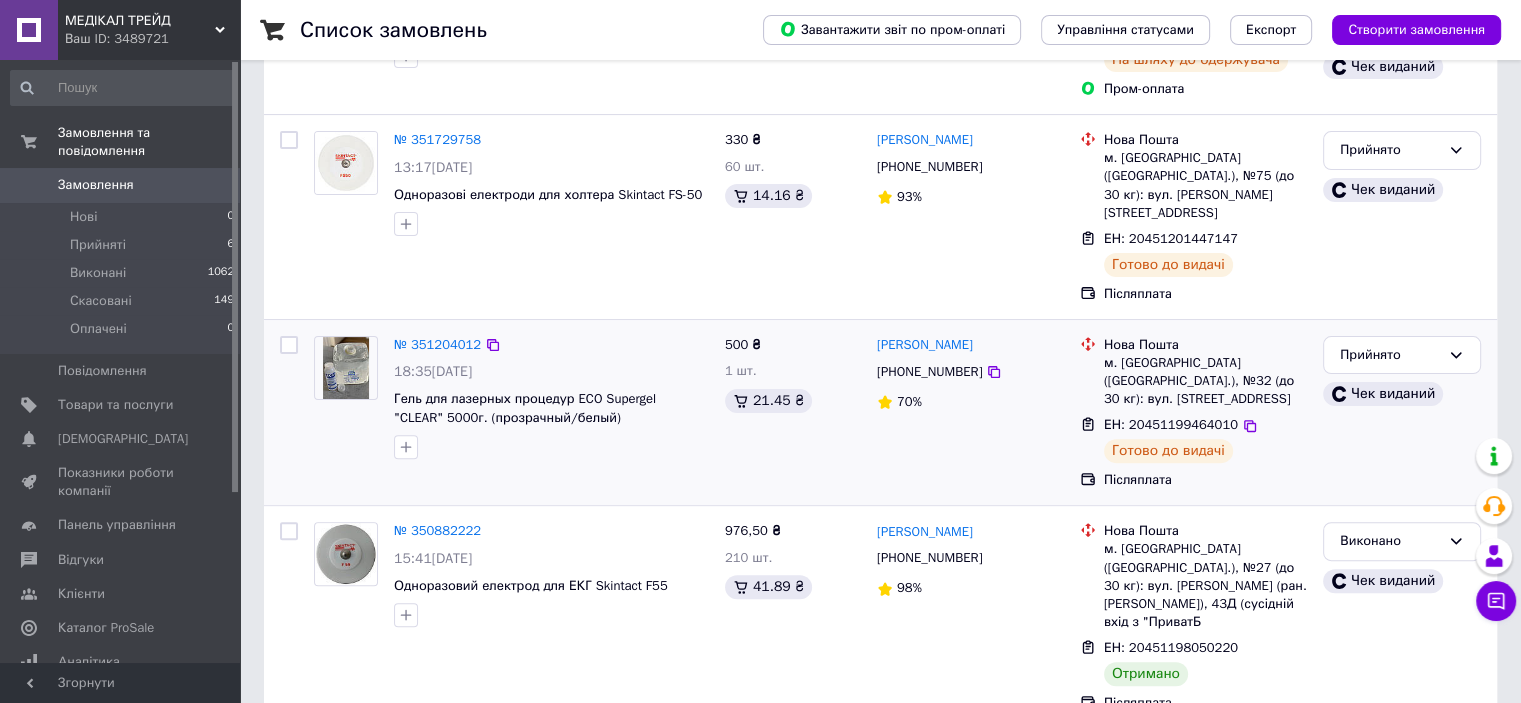 scroll, scrollTop: 600, scrollLeft: 0, axis: vertical 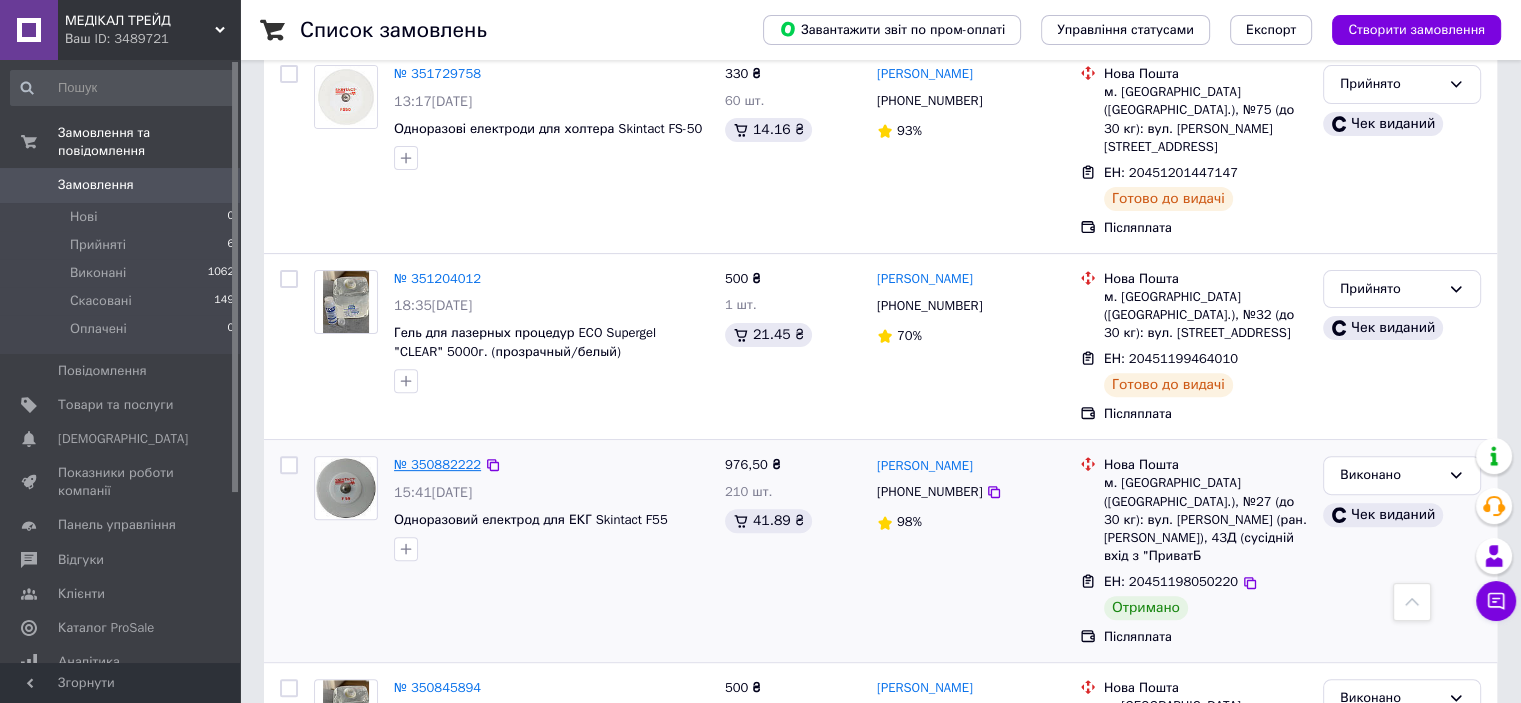 click on "№ 350882222" at bounding box center [437, 464] 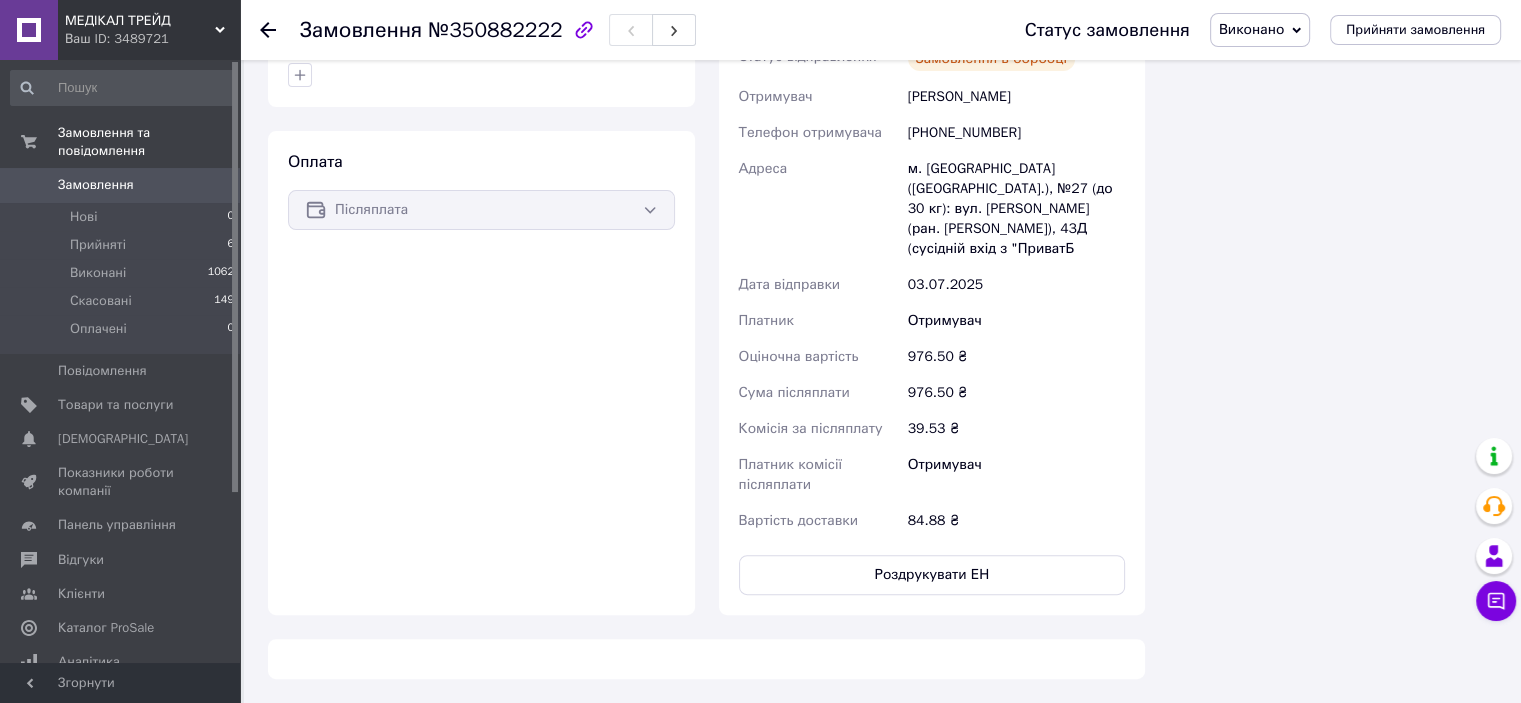 scroll, scrollTop: 600, scrollLeft: 0, axis: vertical 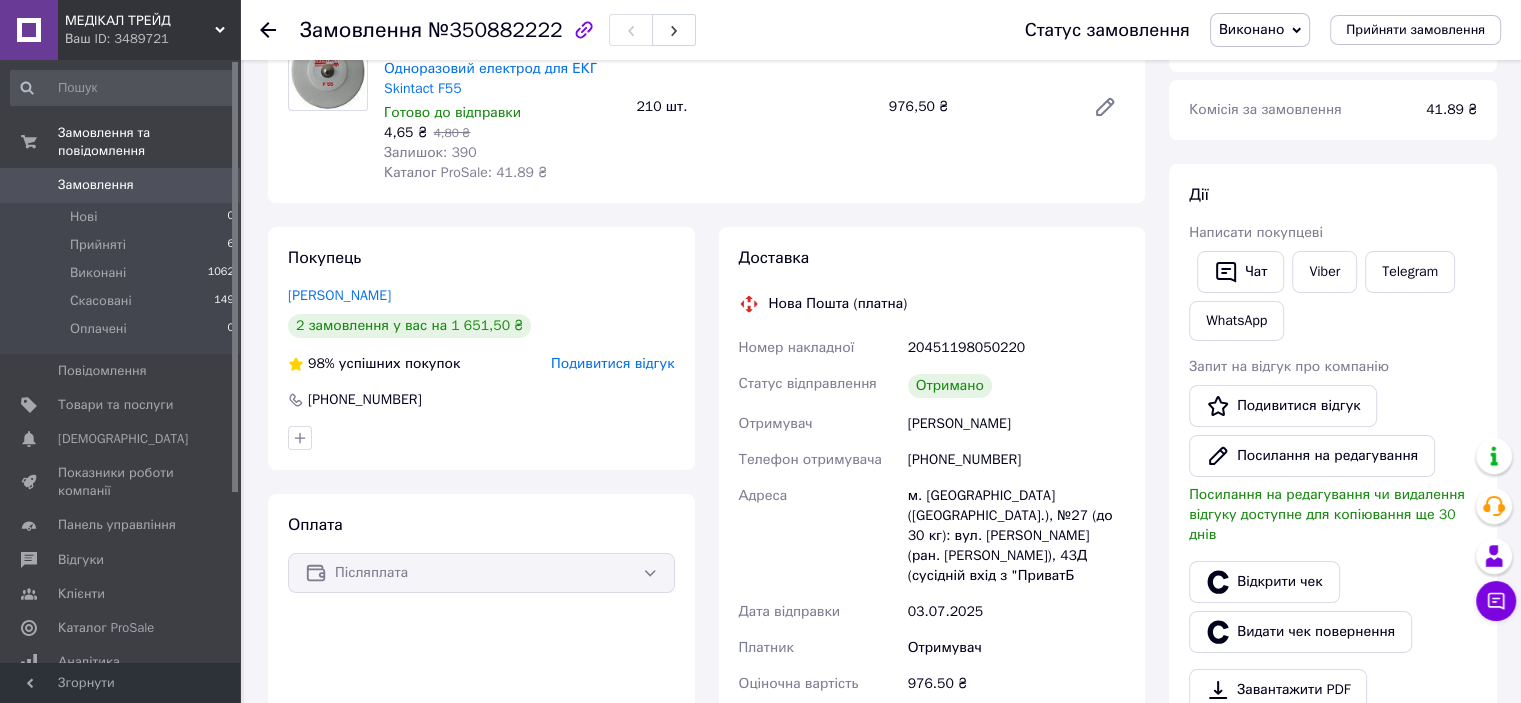 click 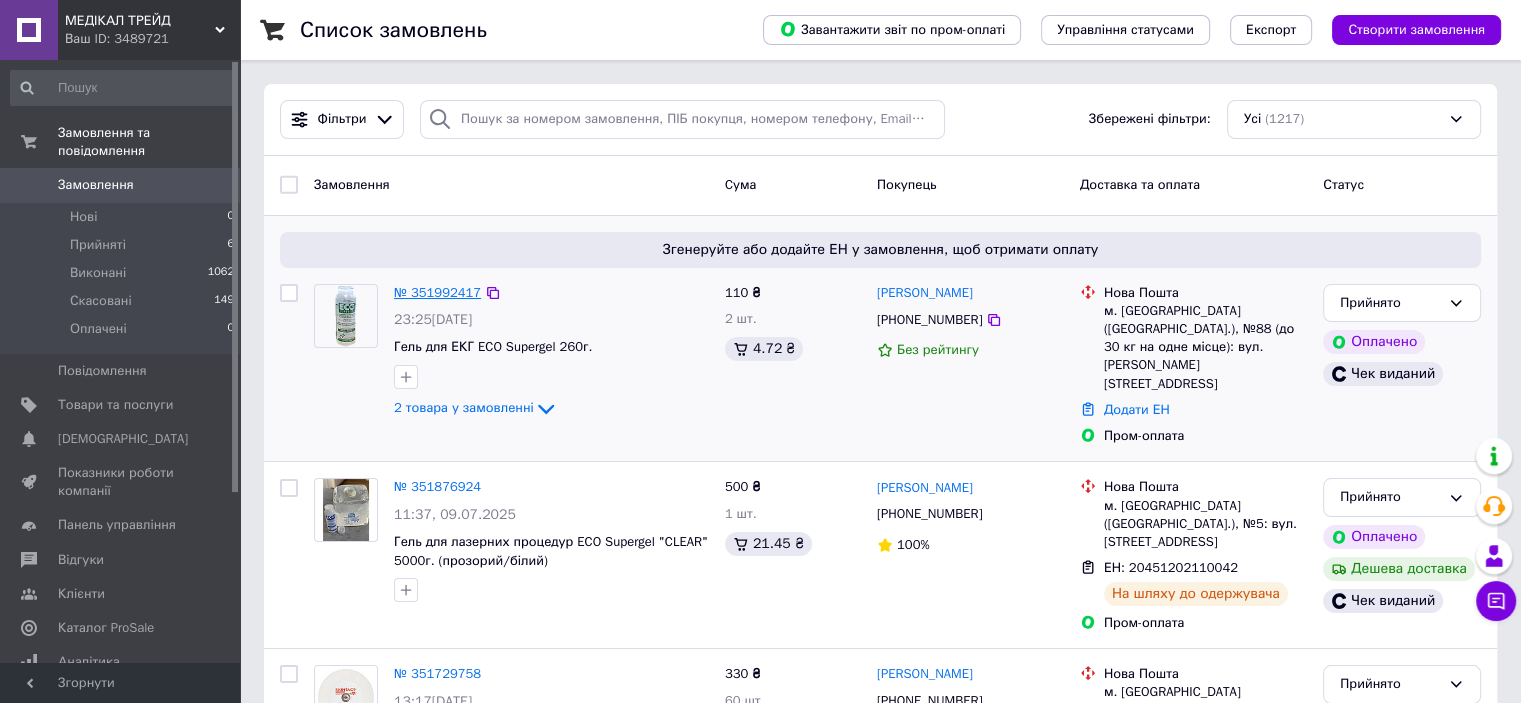 click on "№ 351992417" at bounding box center (437, 292) 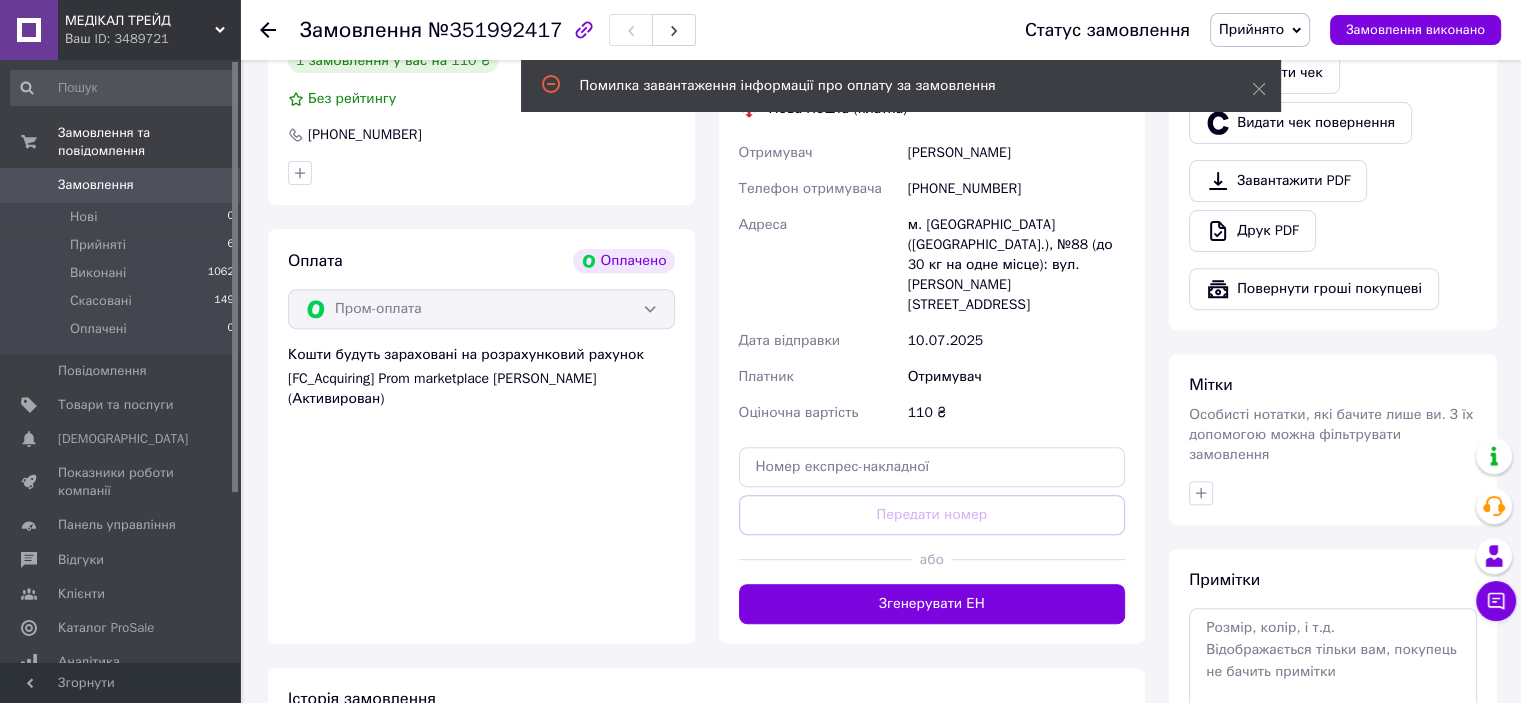scroll, scrollTop: 400, scrollLeft: 0, axis: vertical 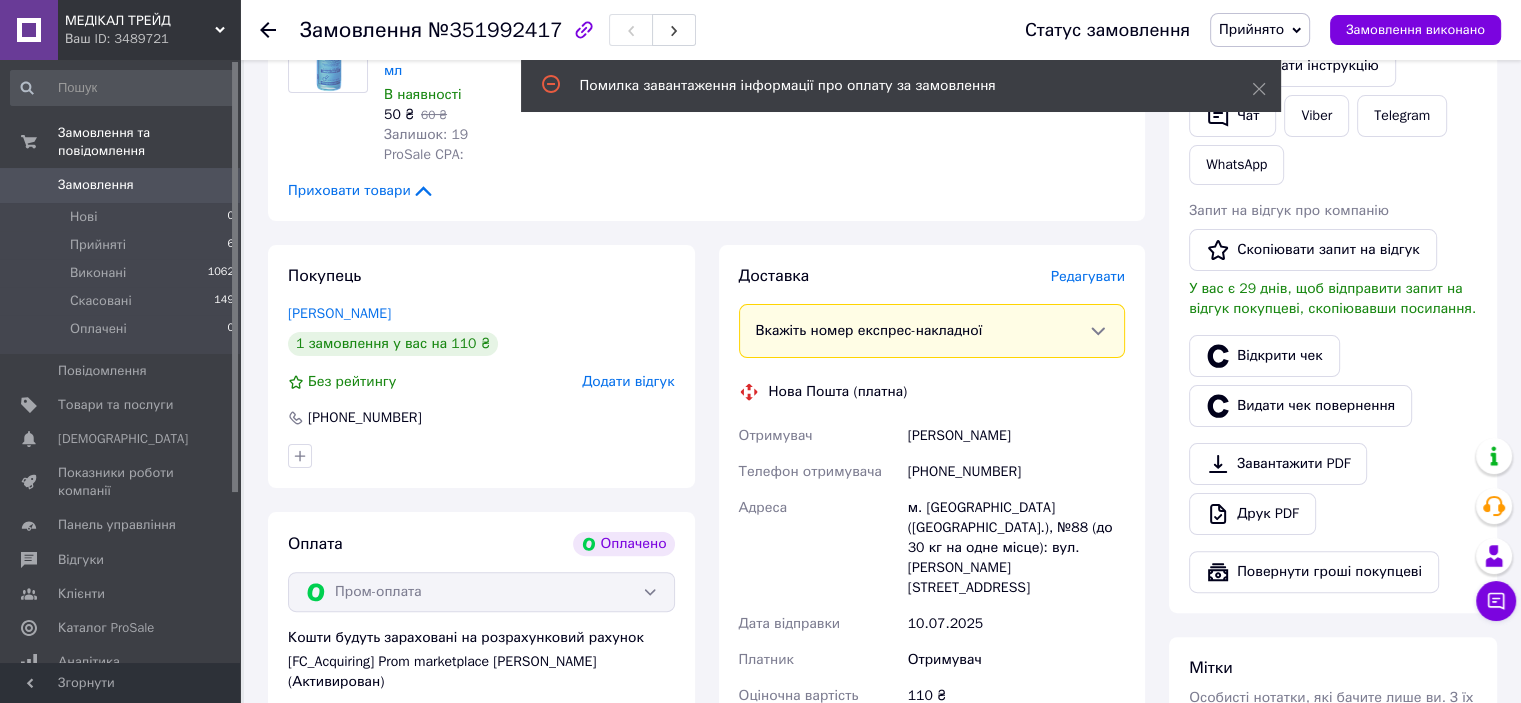 click 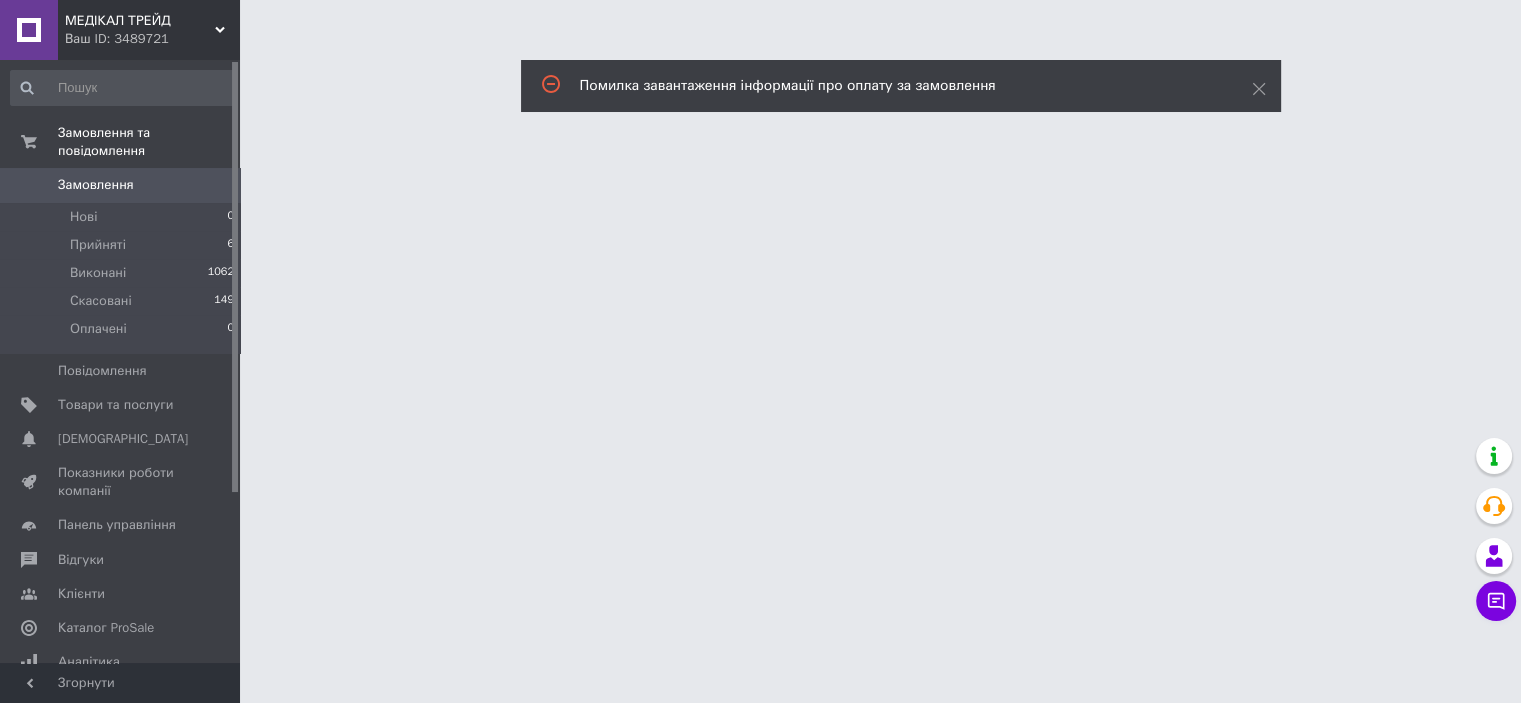scroll, scrollTop: 0, scrollLeft: 0, axis: both 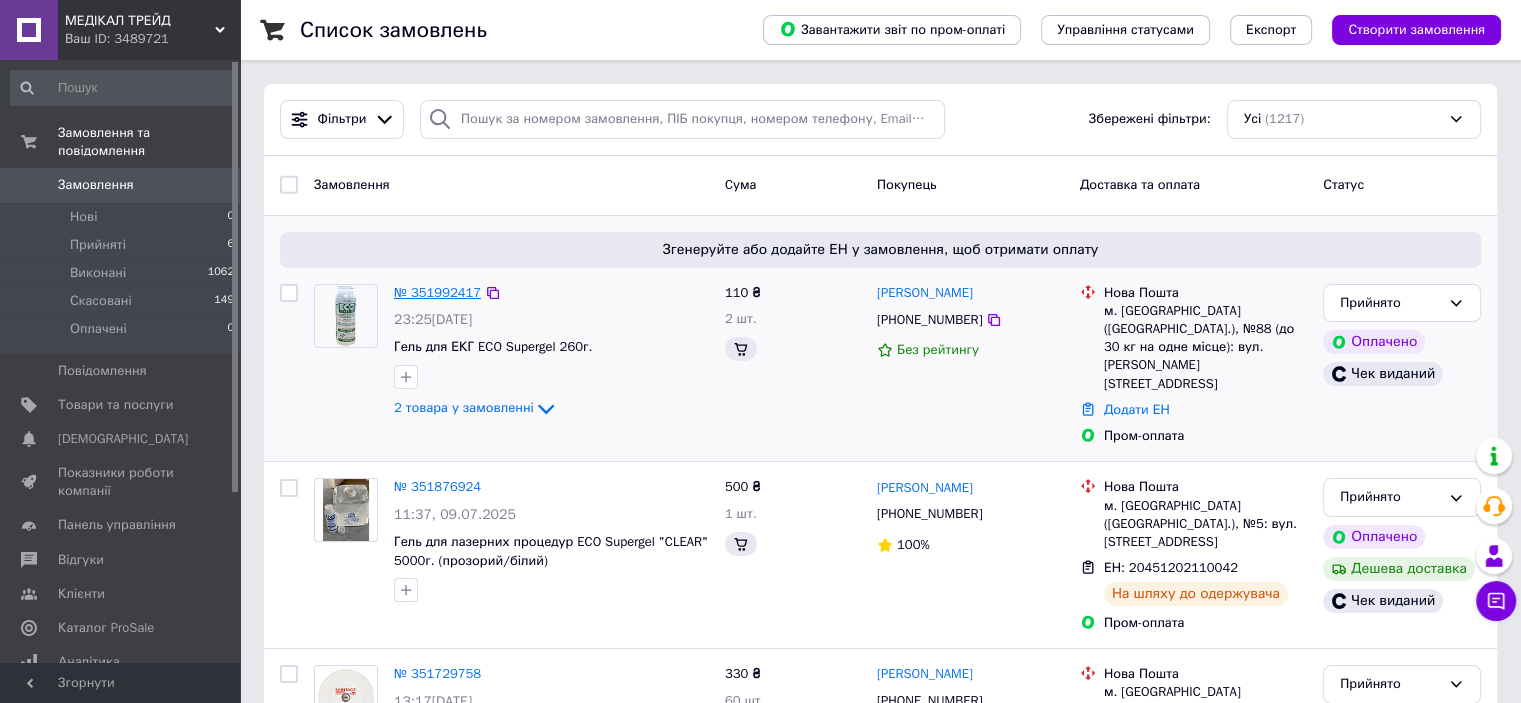 click on "№ 351992417" at bounding box center [437, 292] 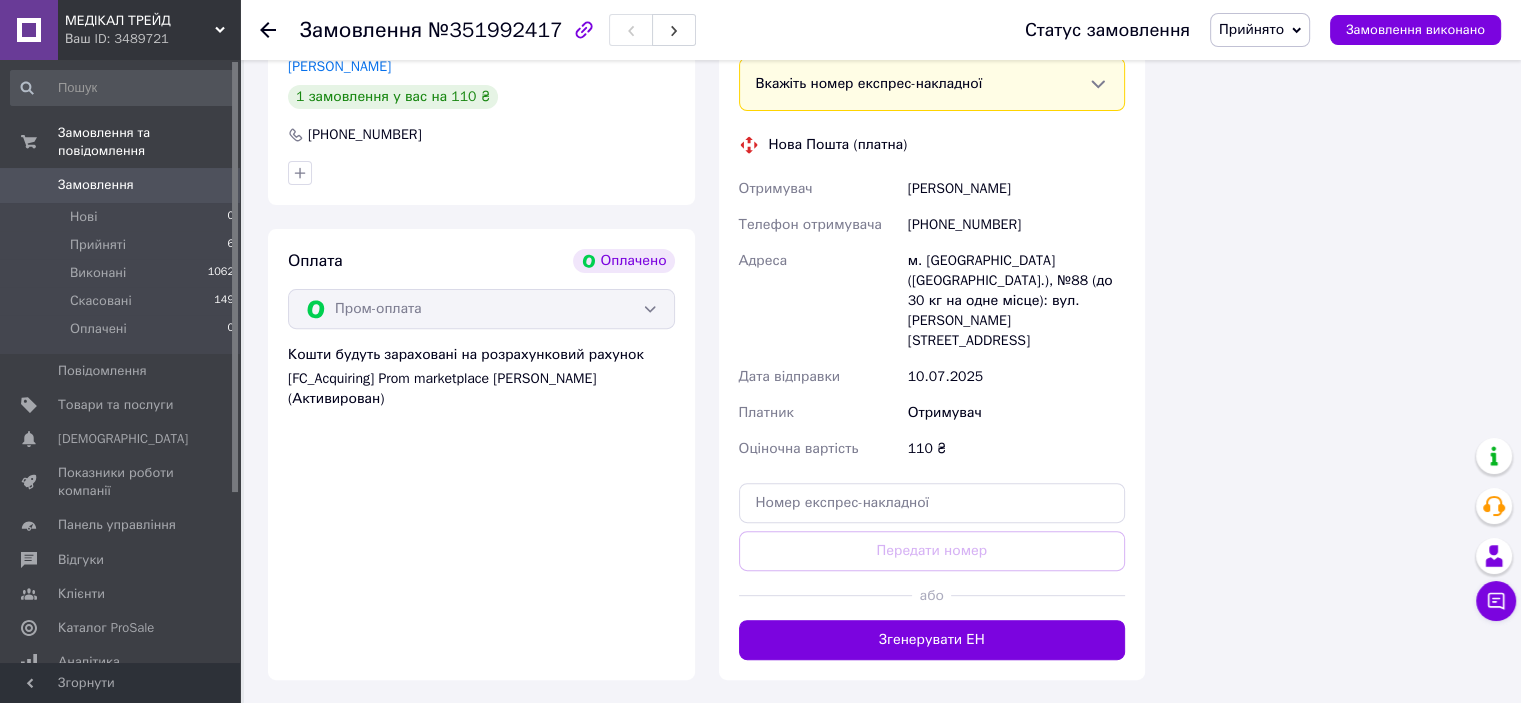 scroll, scrollTop: 652, scrollLeft: 0, axis: vertical 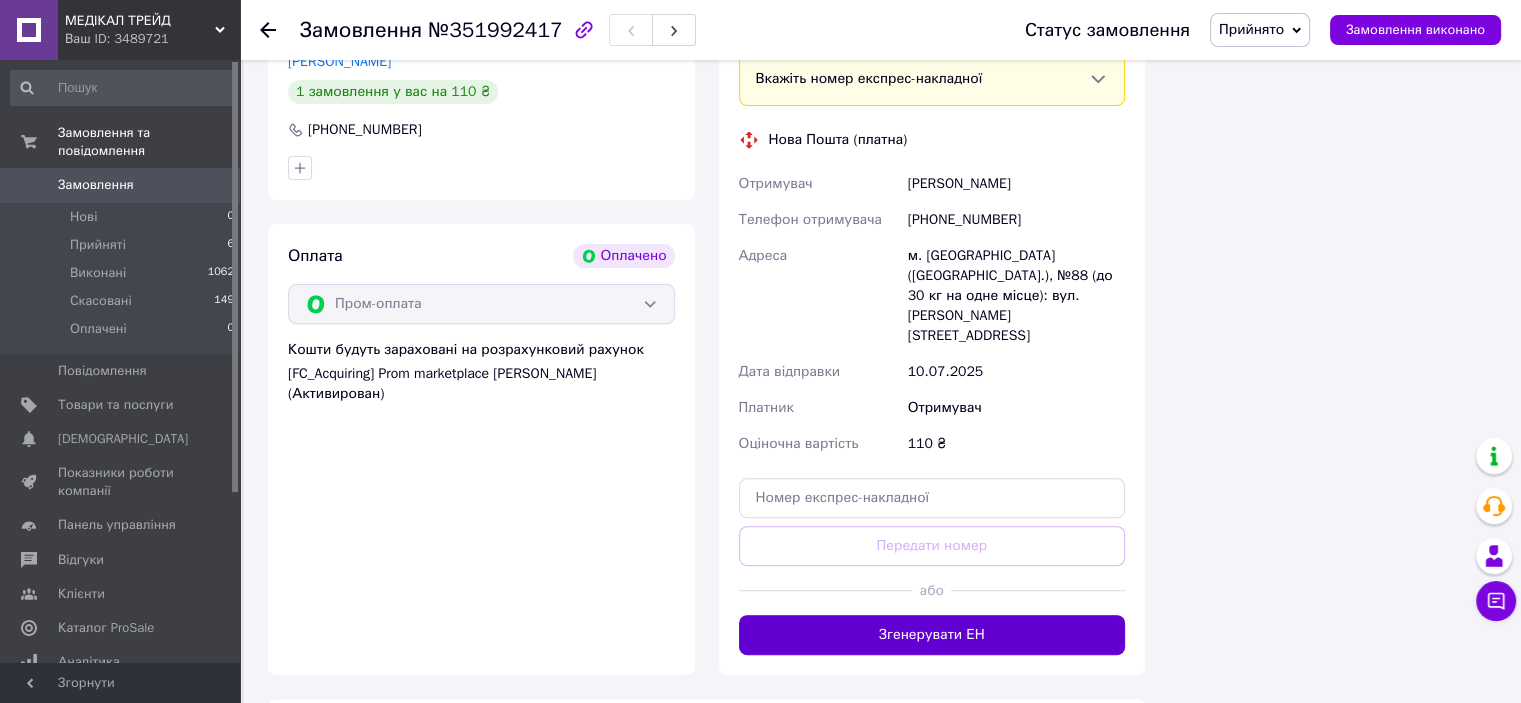 click on "Згенерувати ЕН" at bounding box center [932, 635] 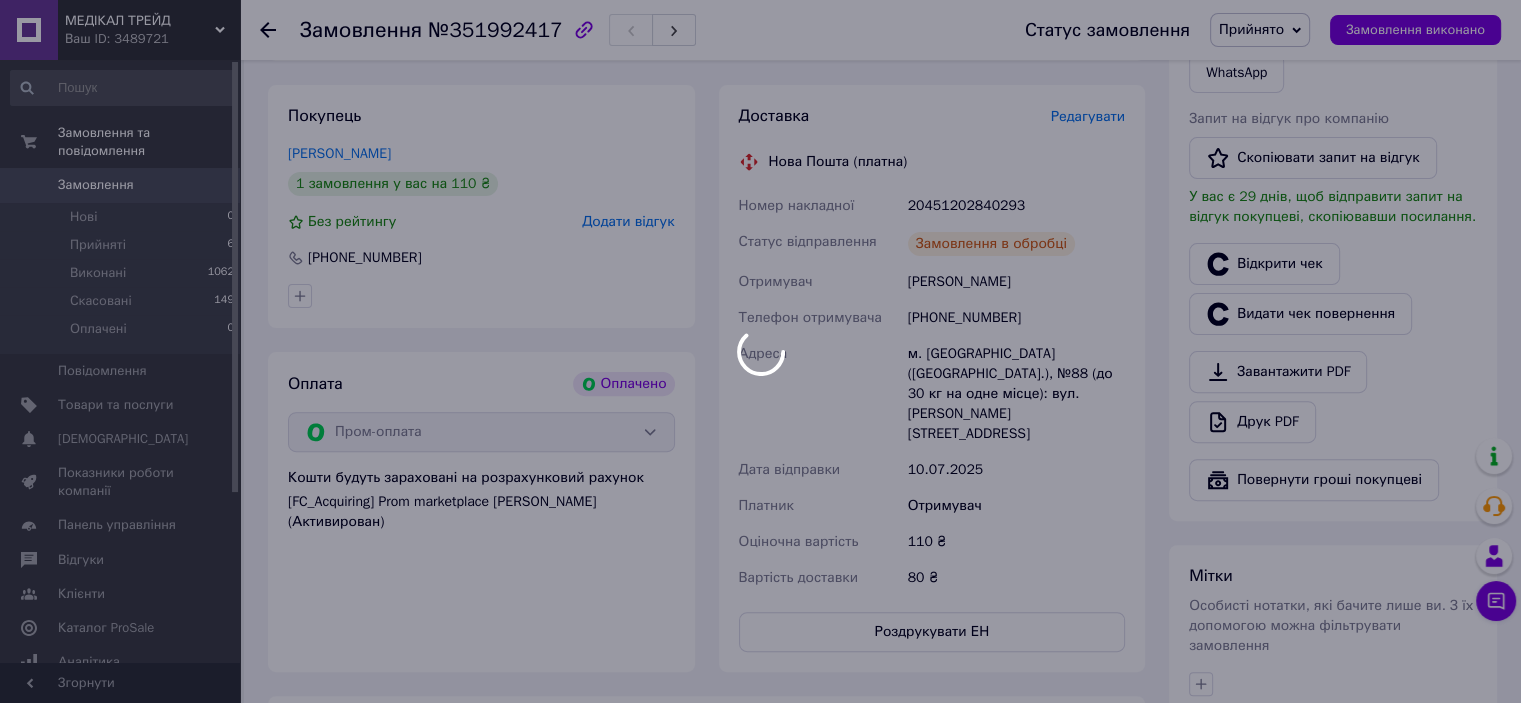scroll, scrollTop: 652, scrollLeft: 0, axis: vertical 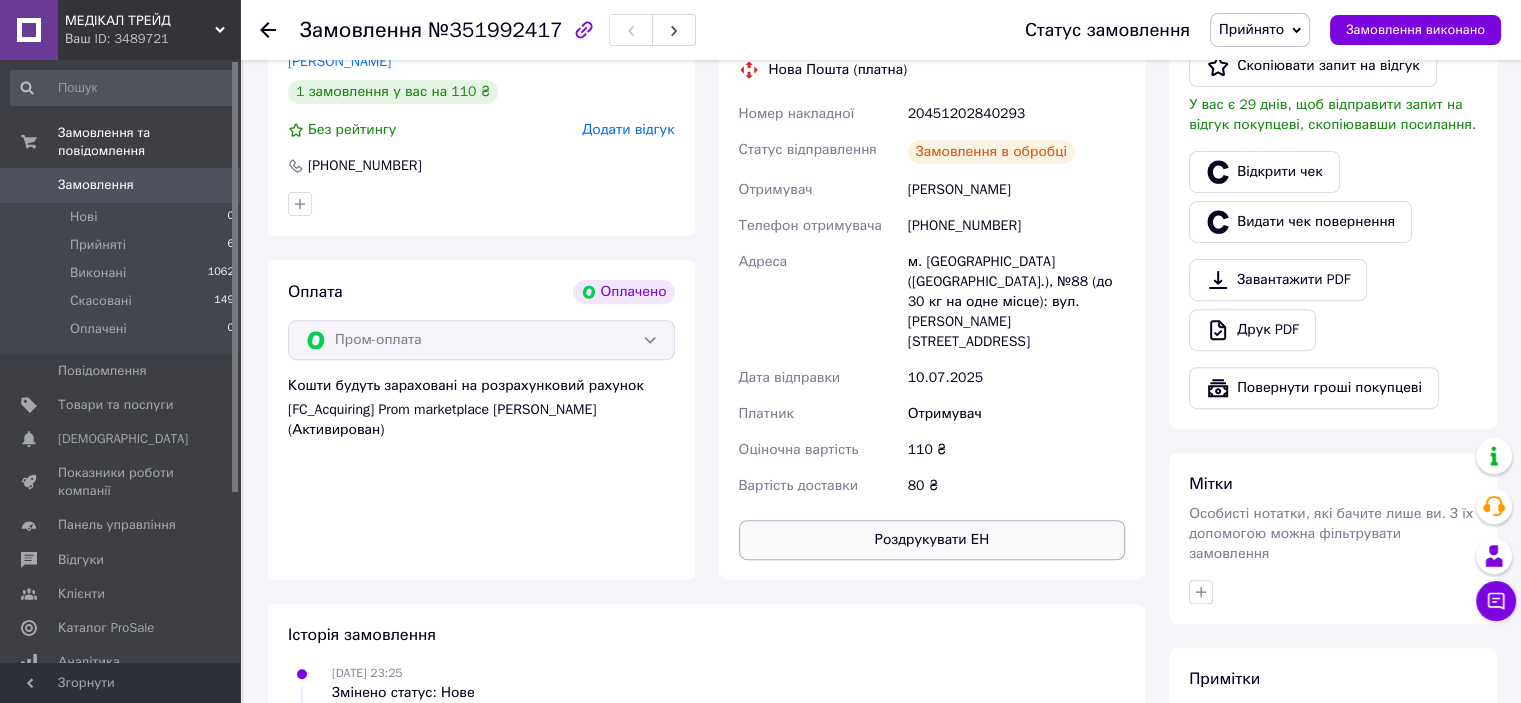 click on "Роздрукувати ЕН" at bounding box center [932, 540] 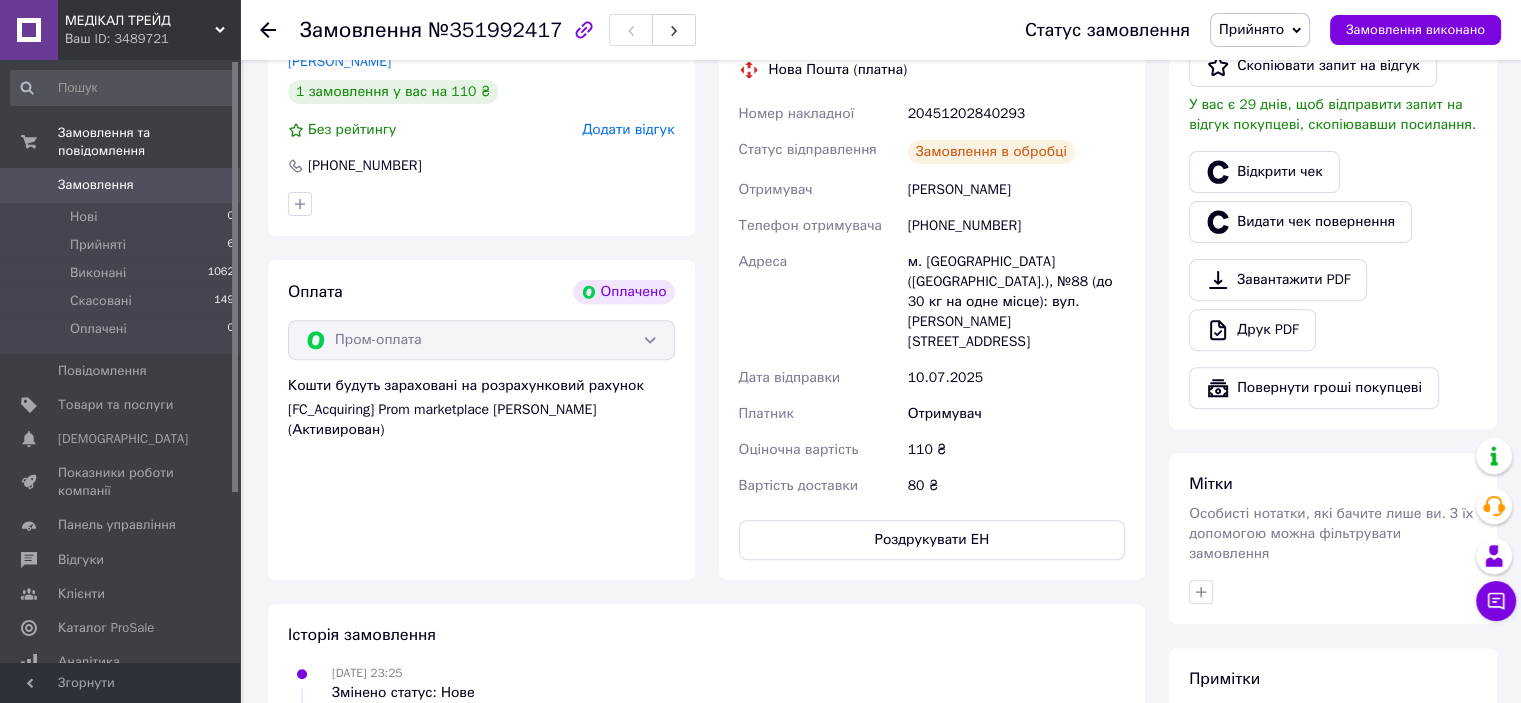 click on "Замовлення" at bounding box center [96, 185] 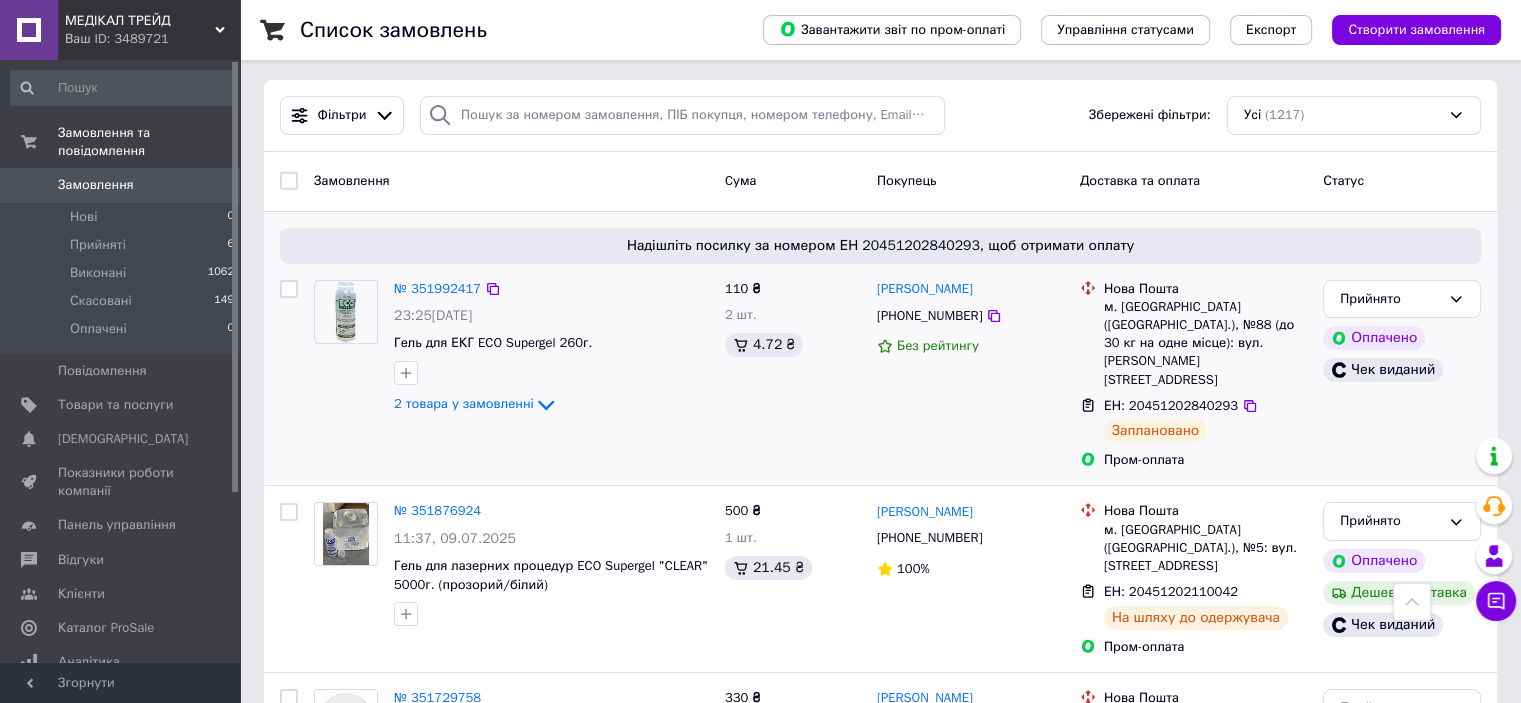 scroll, scrollTop: 0, scrollLeft: 0, axis: both 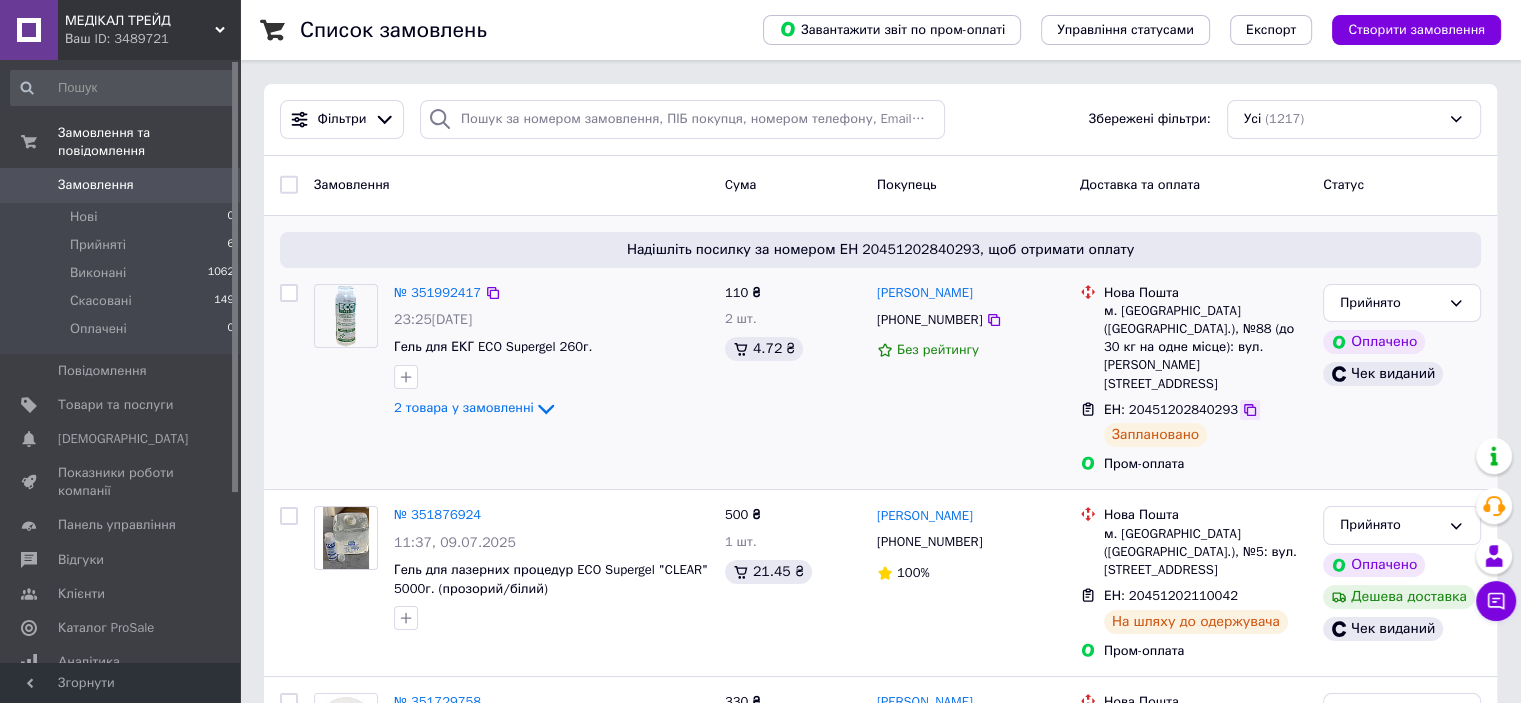 click 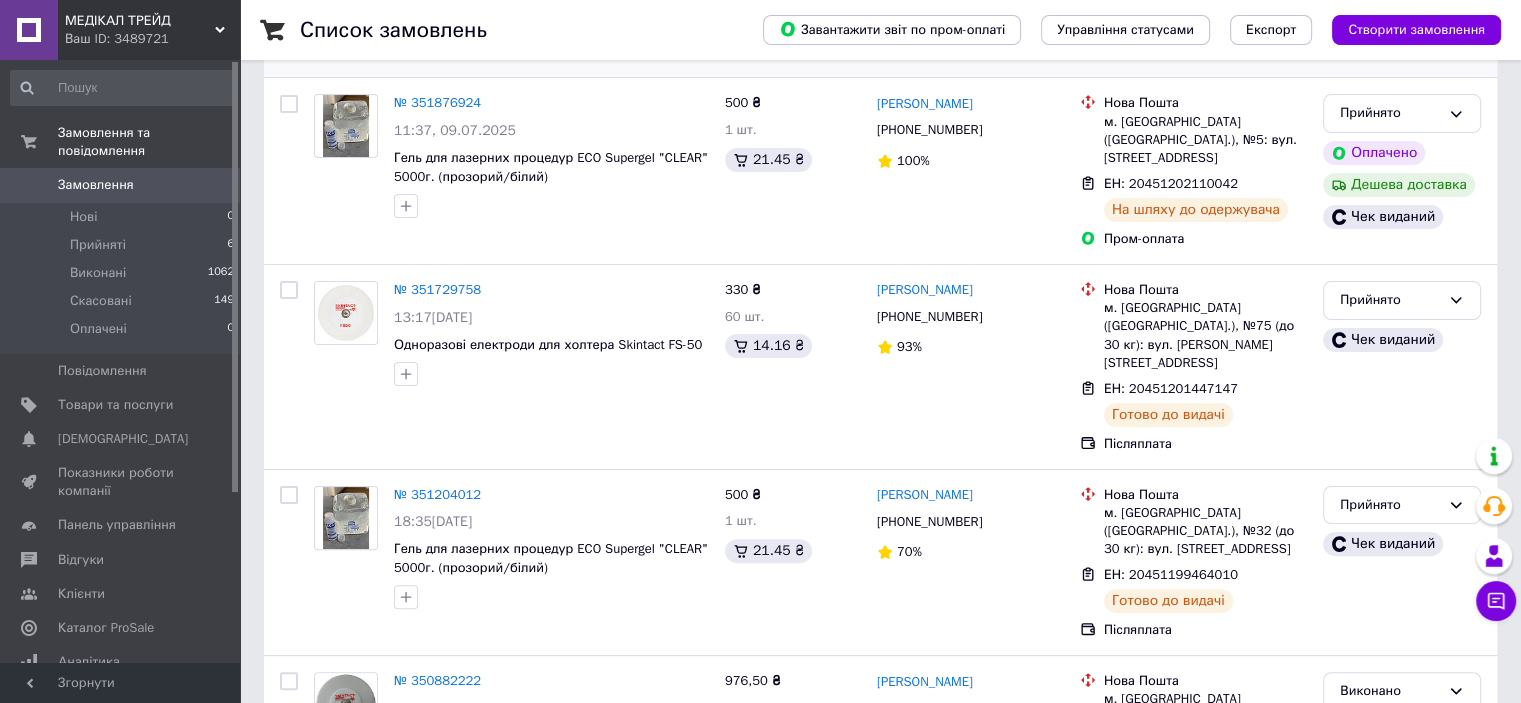 scroll, scrollTop: 500, scrollLeft: 0, axis: vertical 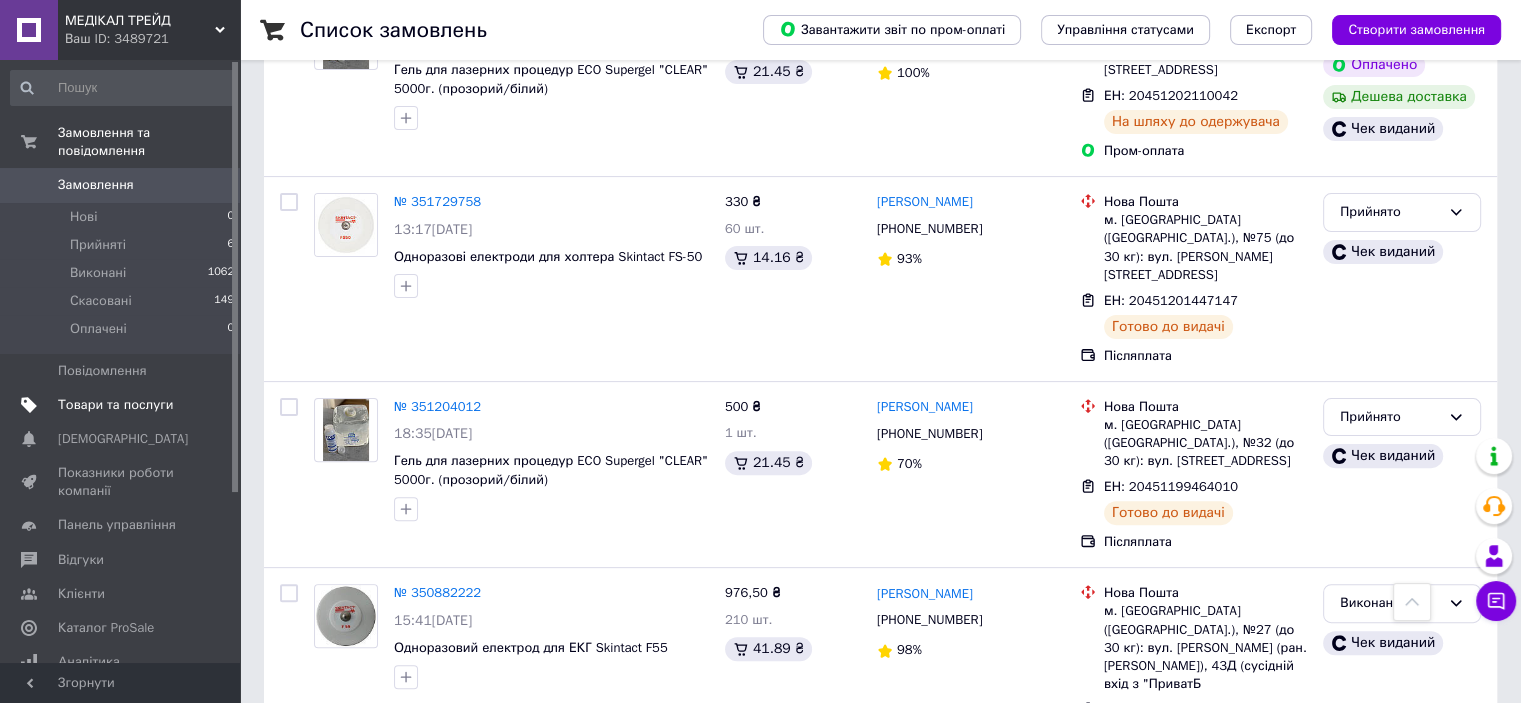 click on "Товари та послуги" at bounding box center [115, 405] 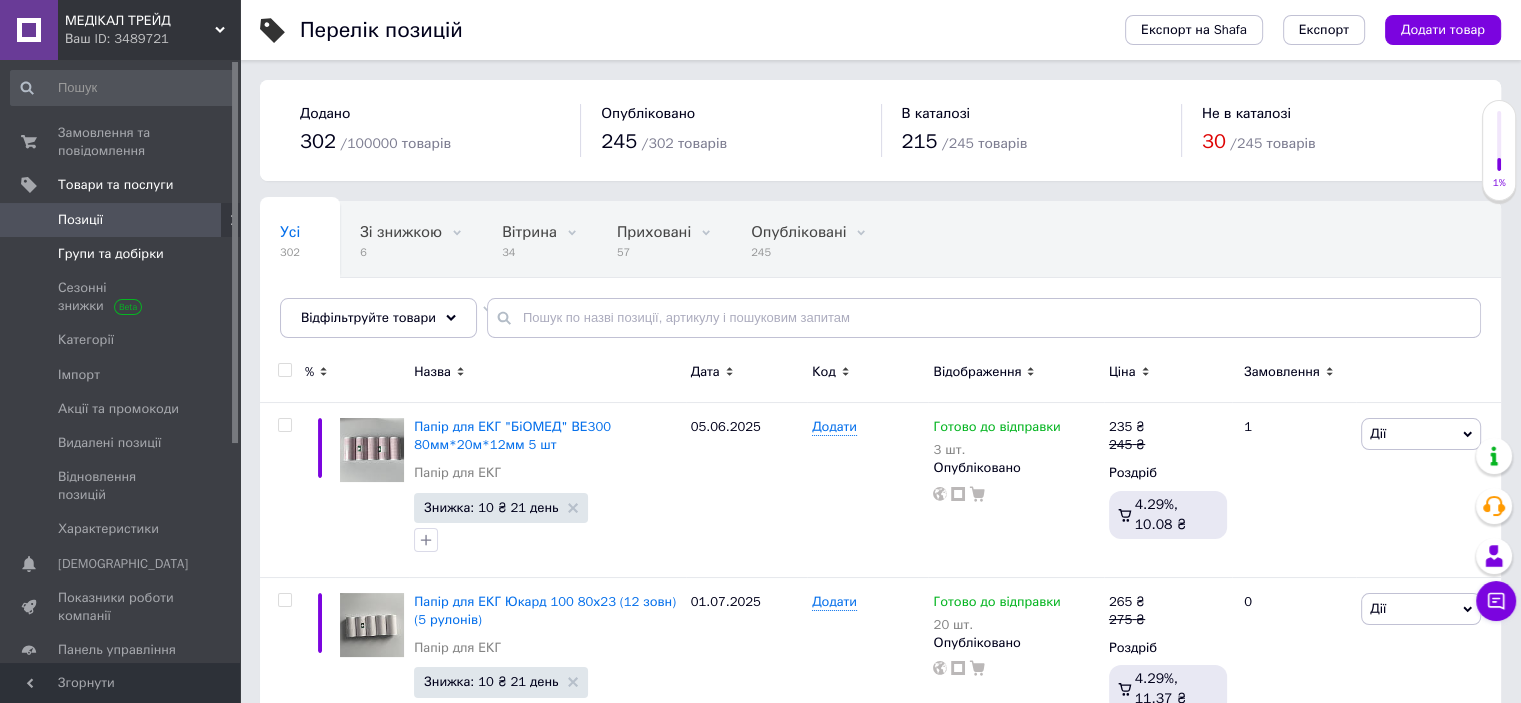 click on "Групи та добірки" at bounding box center [111, 254] 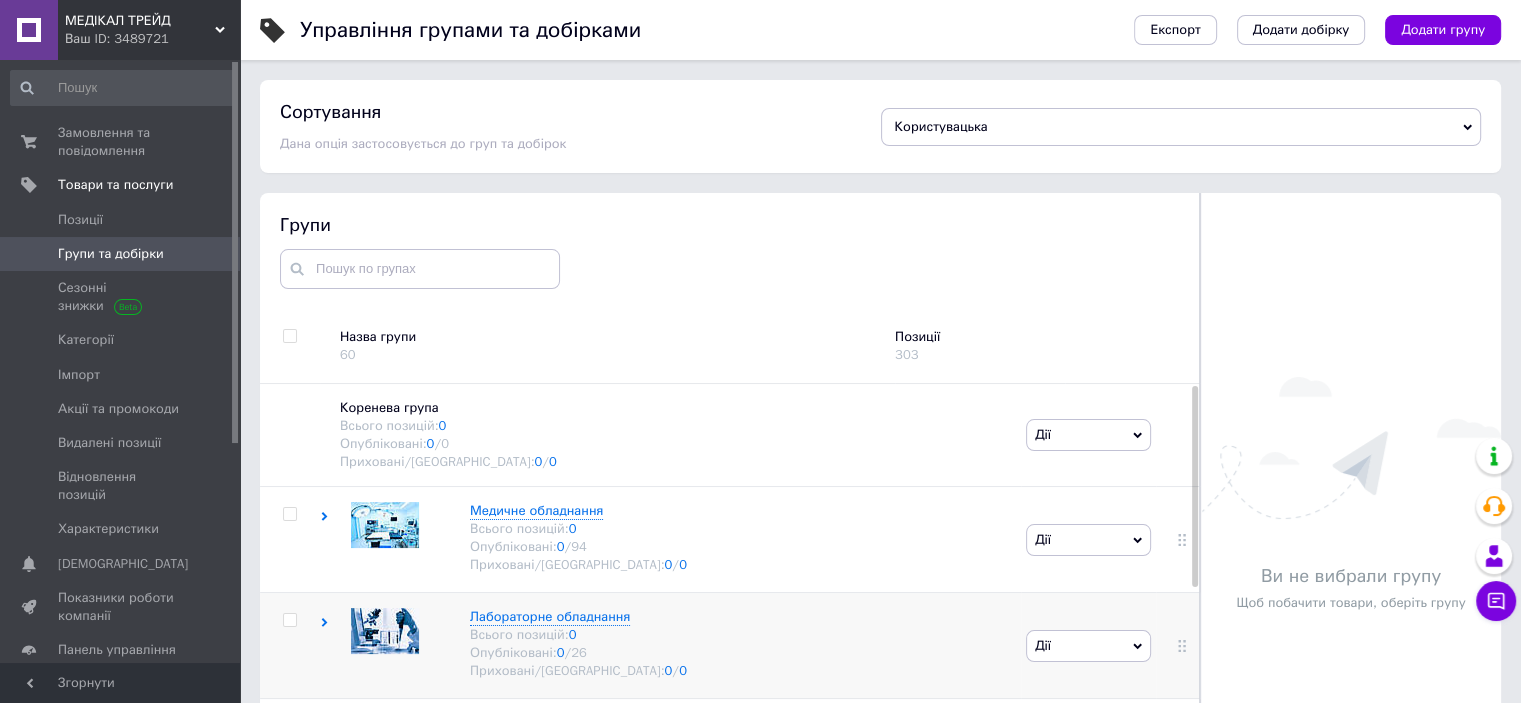 scroll, scrollTop: 120, scrollLeft: 0, axis: vertical 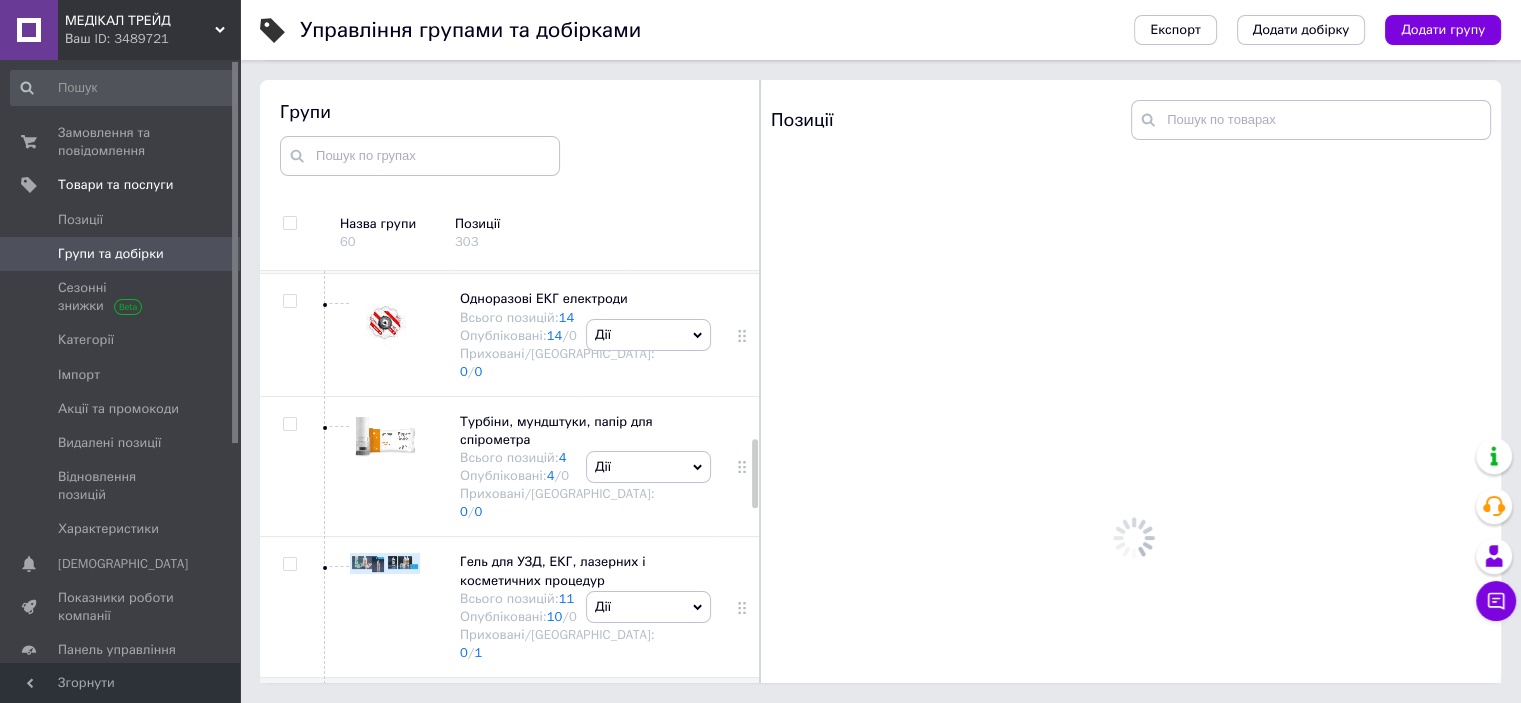 click on "Розхідні матеріали для ЕКГ" at bounding box center (544, 176) 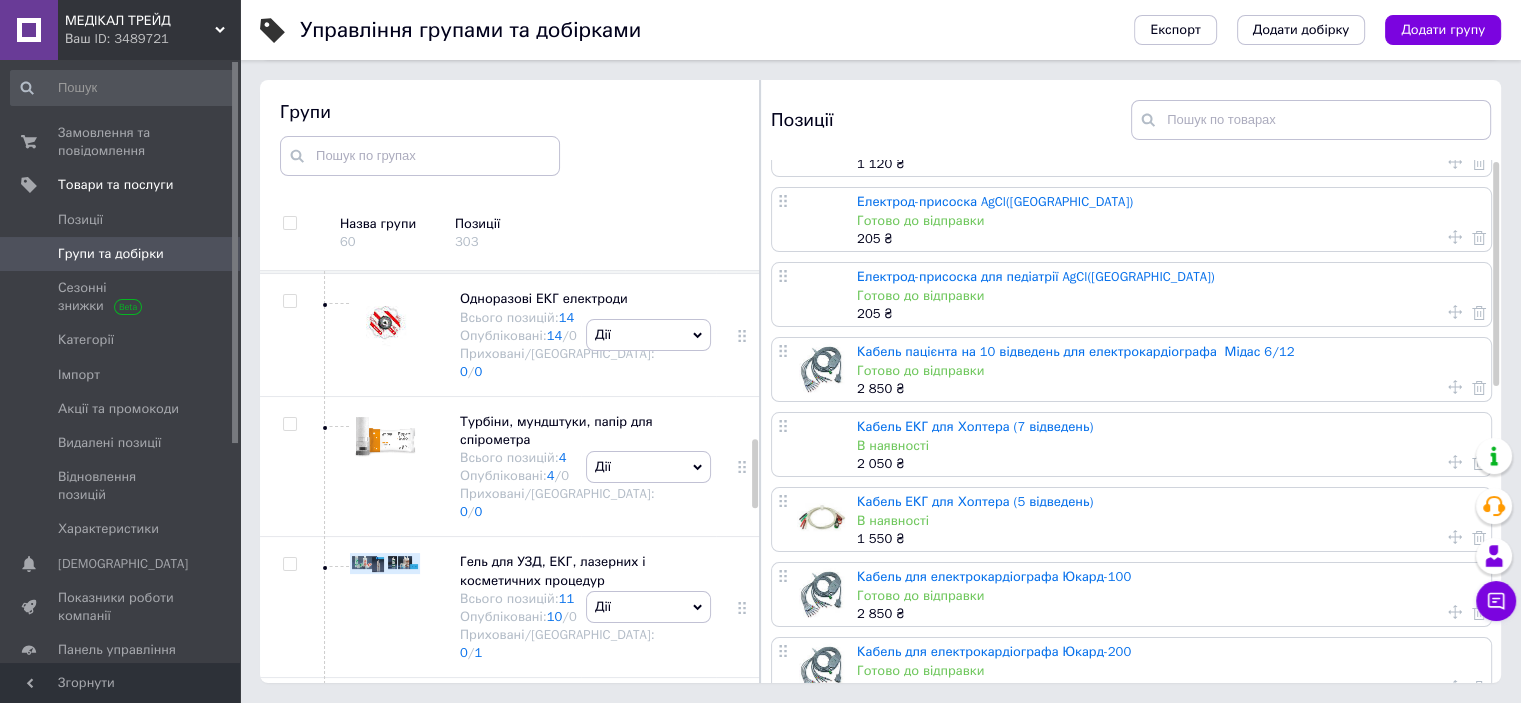 scroll, scrollTop: 0, scrollLeft: 0, axis: both 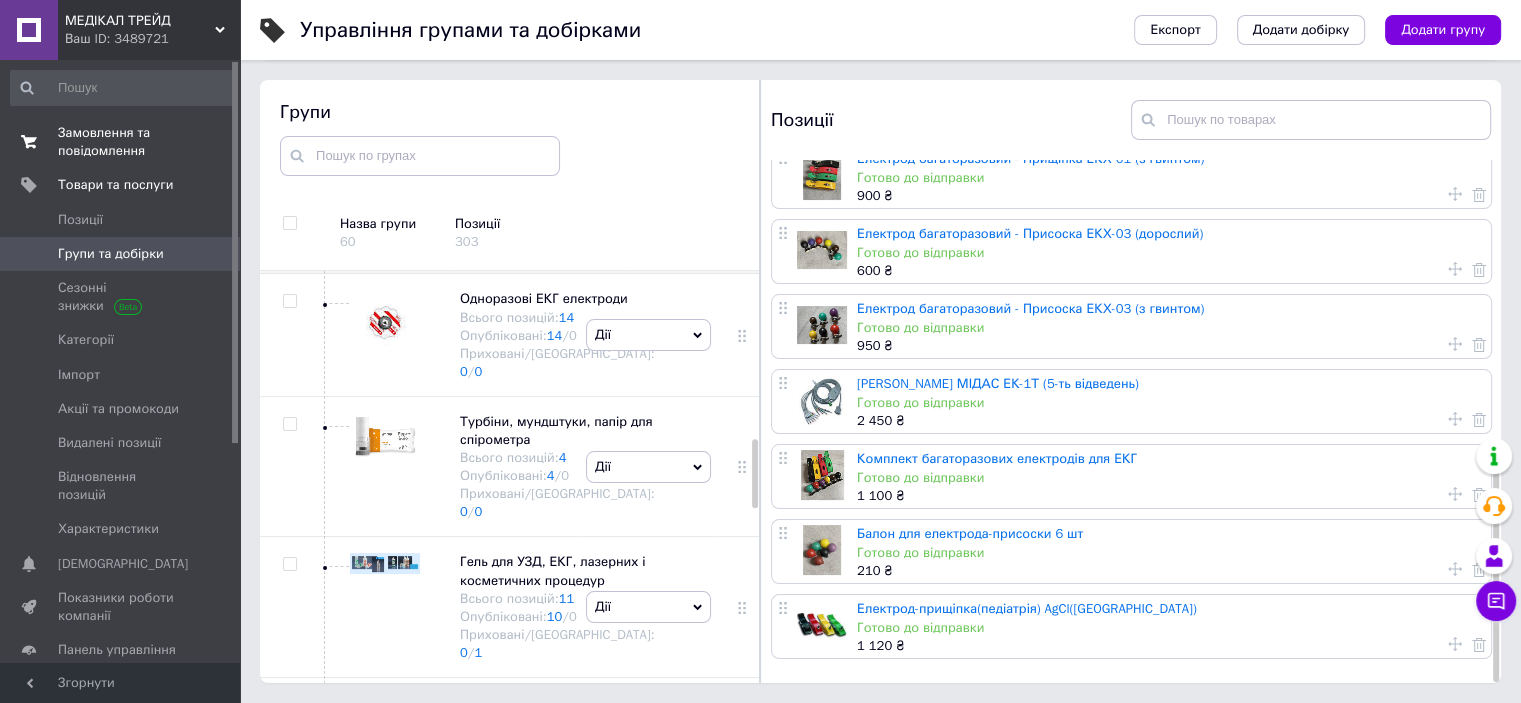 click on "Замовлення та повідомлення" at bounding box center (121, 142) 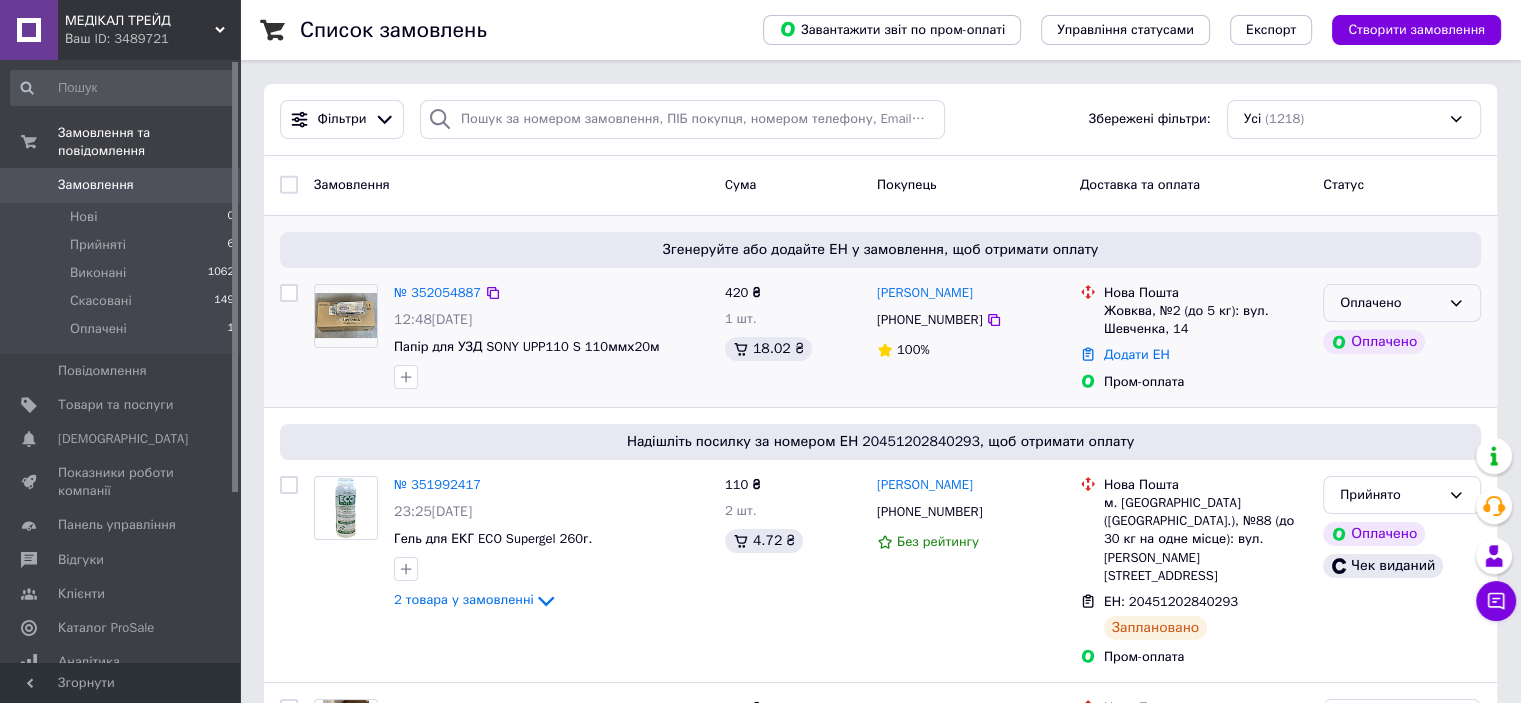 click on "Оплачено" at bounding box center [1390, 303] 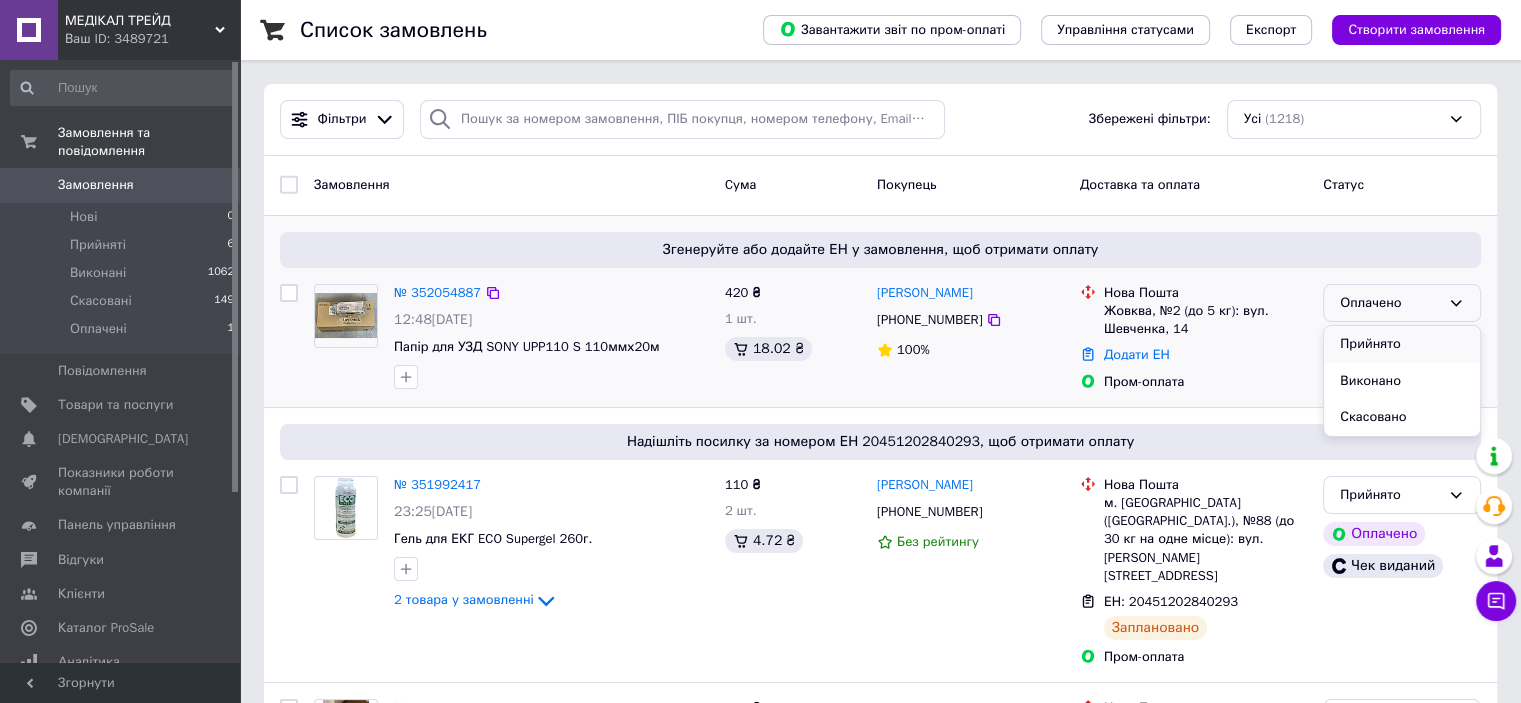 click on "Прийнято" at bounding box center (1402, 344) 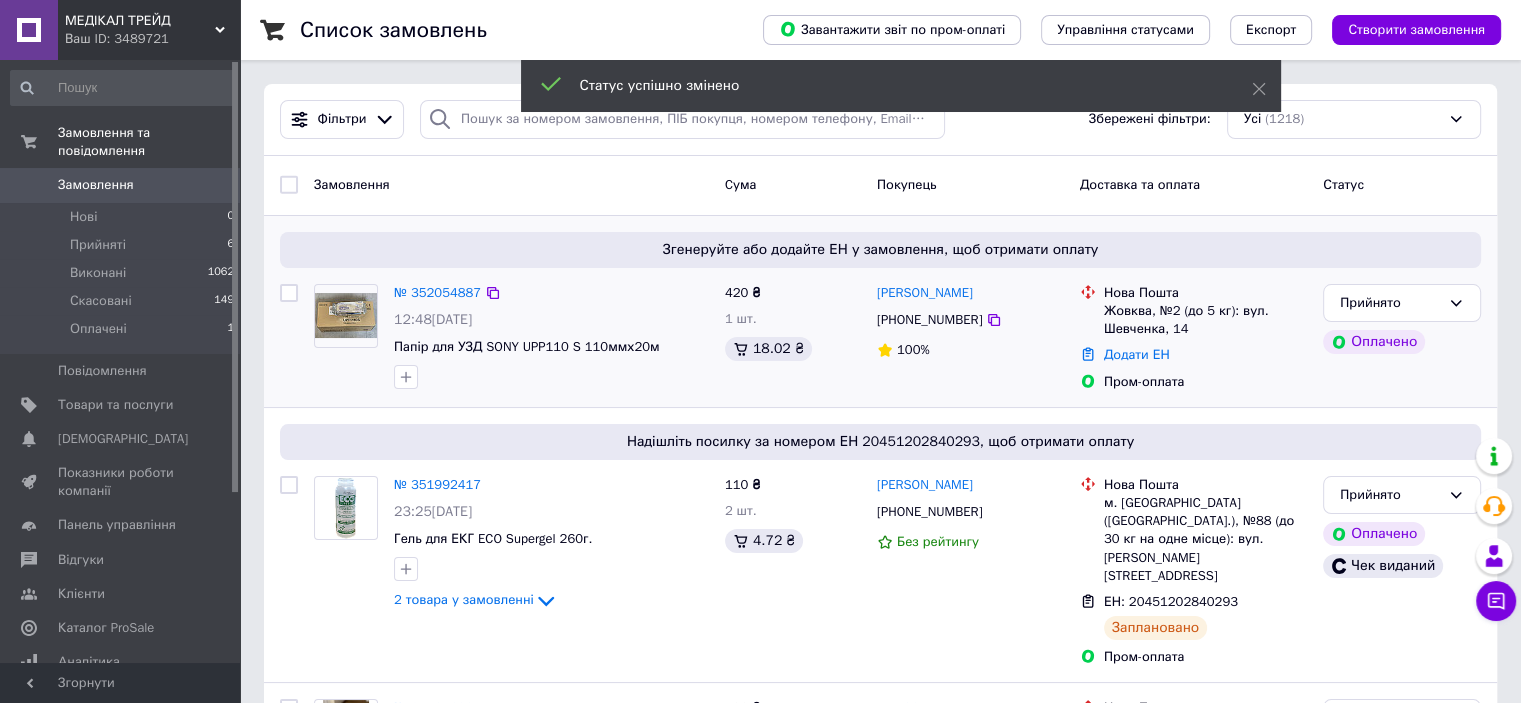 click on "№ 352054887" at bounding box center [437, 292] 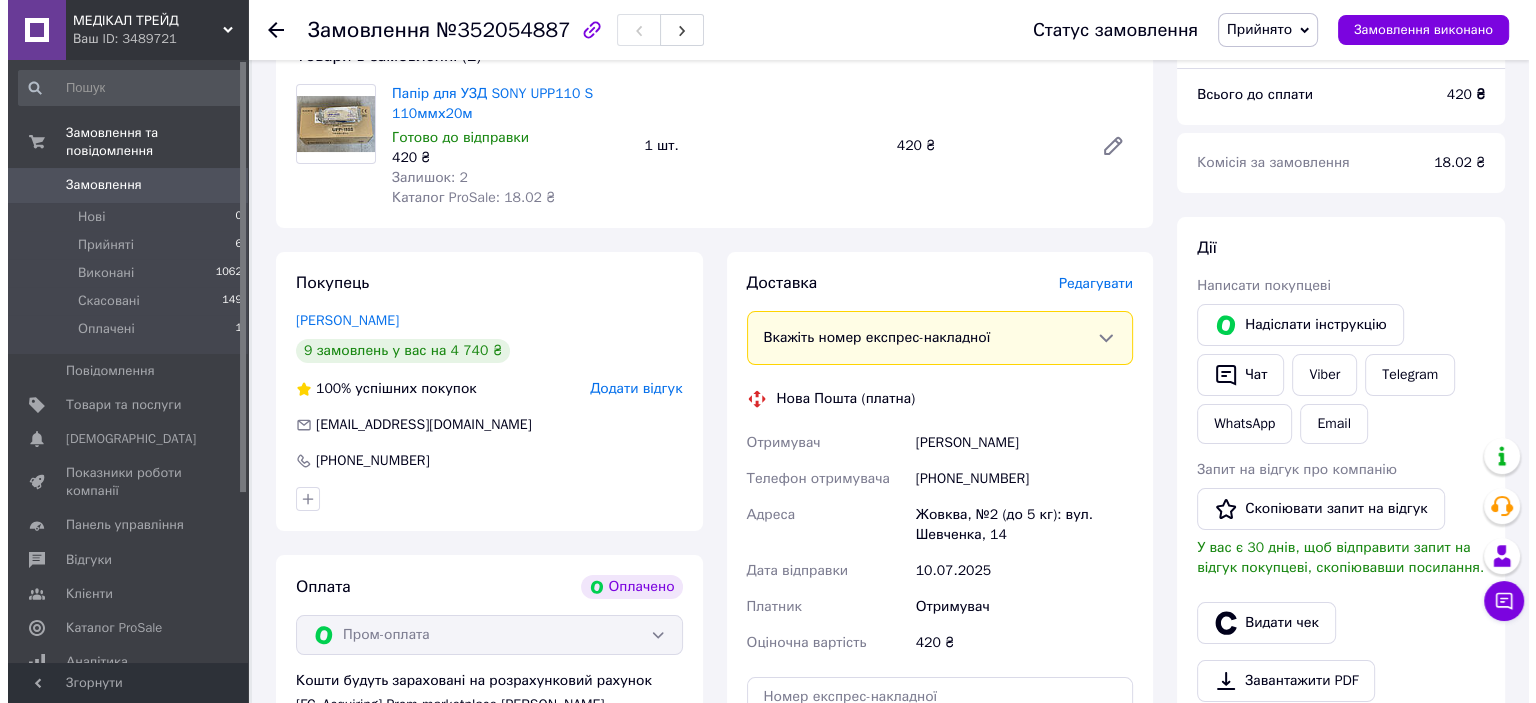 scroll, scrollTop: 400, scrollLeft: 0, axis: vertical 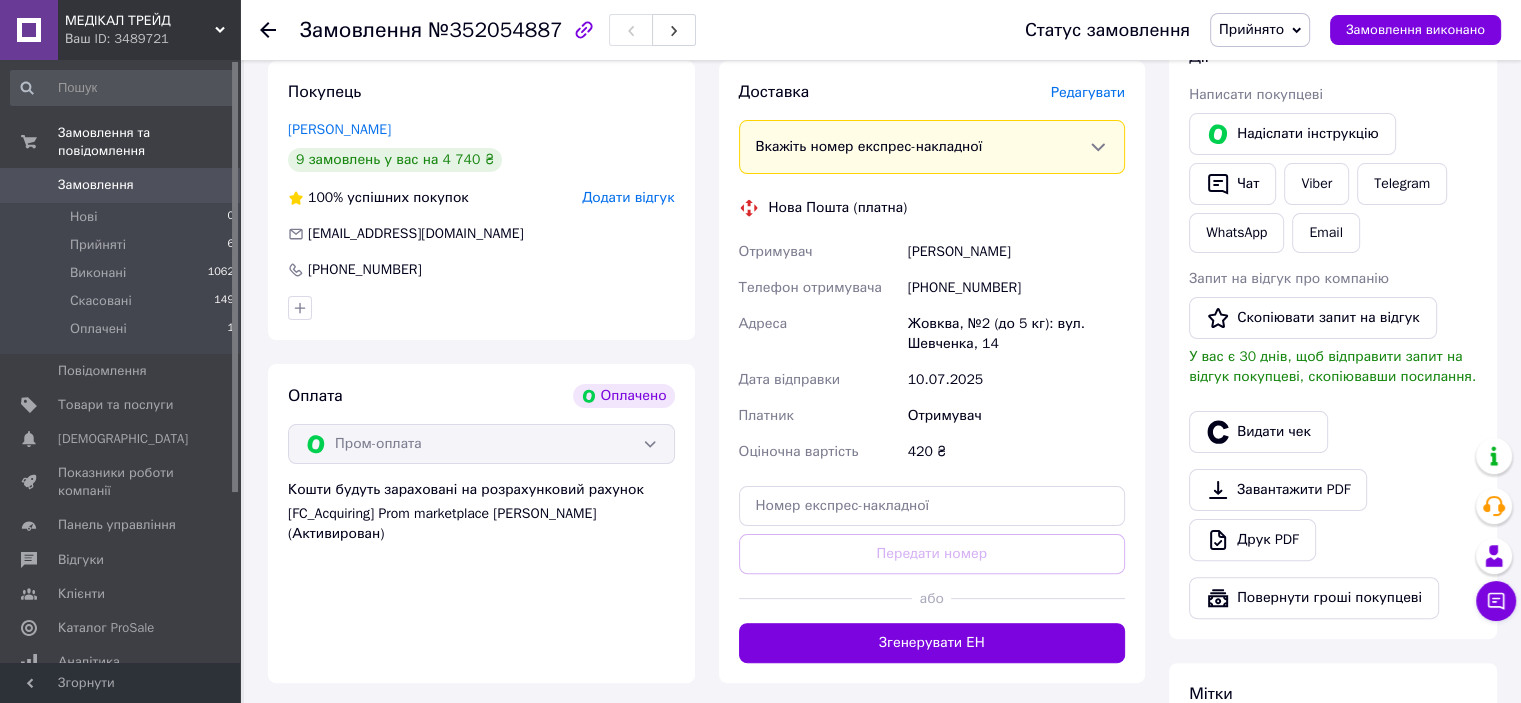 click on "Редагувати" at bounding box center [1088, 92] 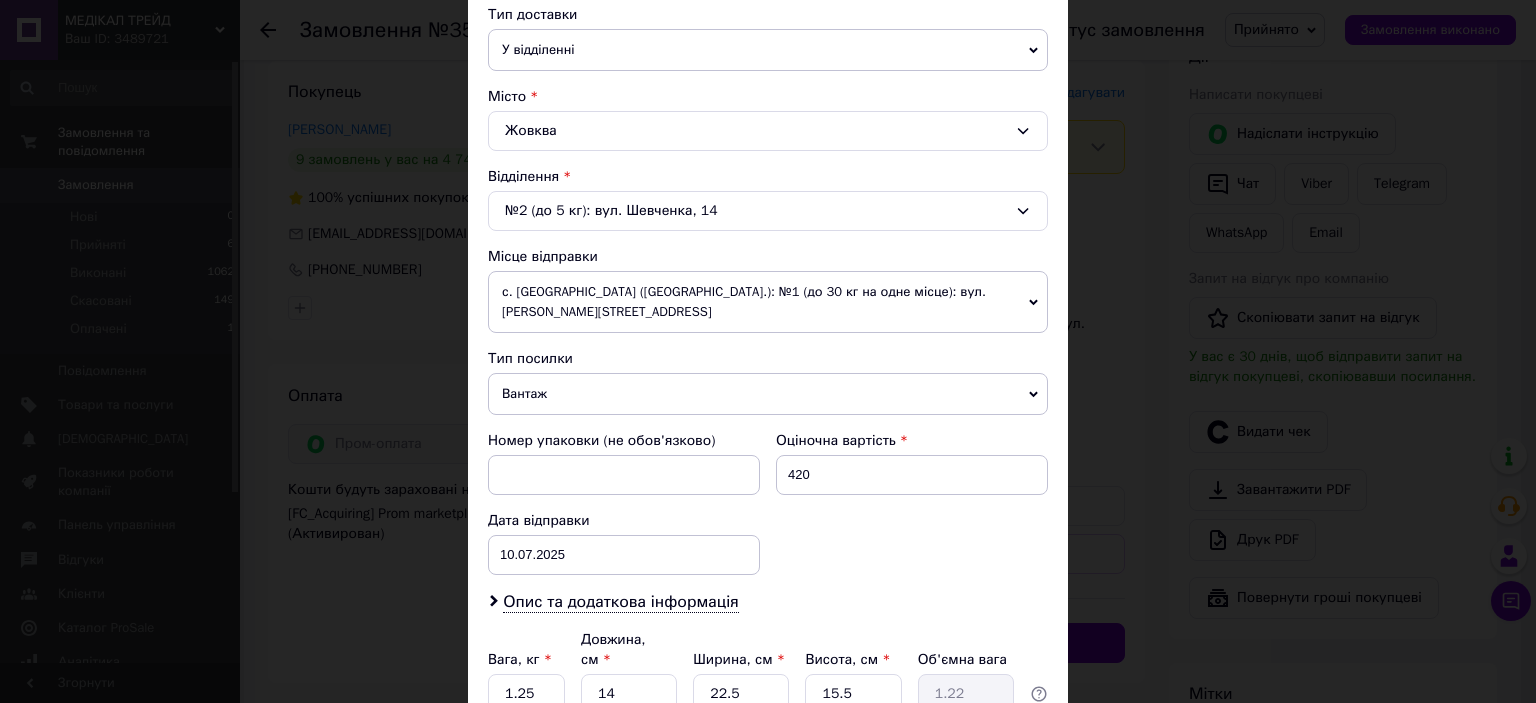 scroll, scrollTop: 639, scrollLeft: 0, axis: vertical 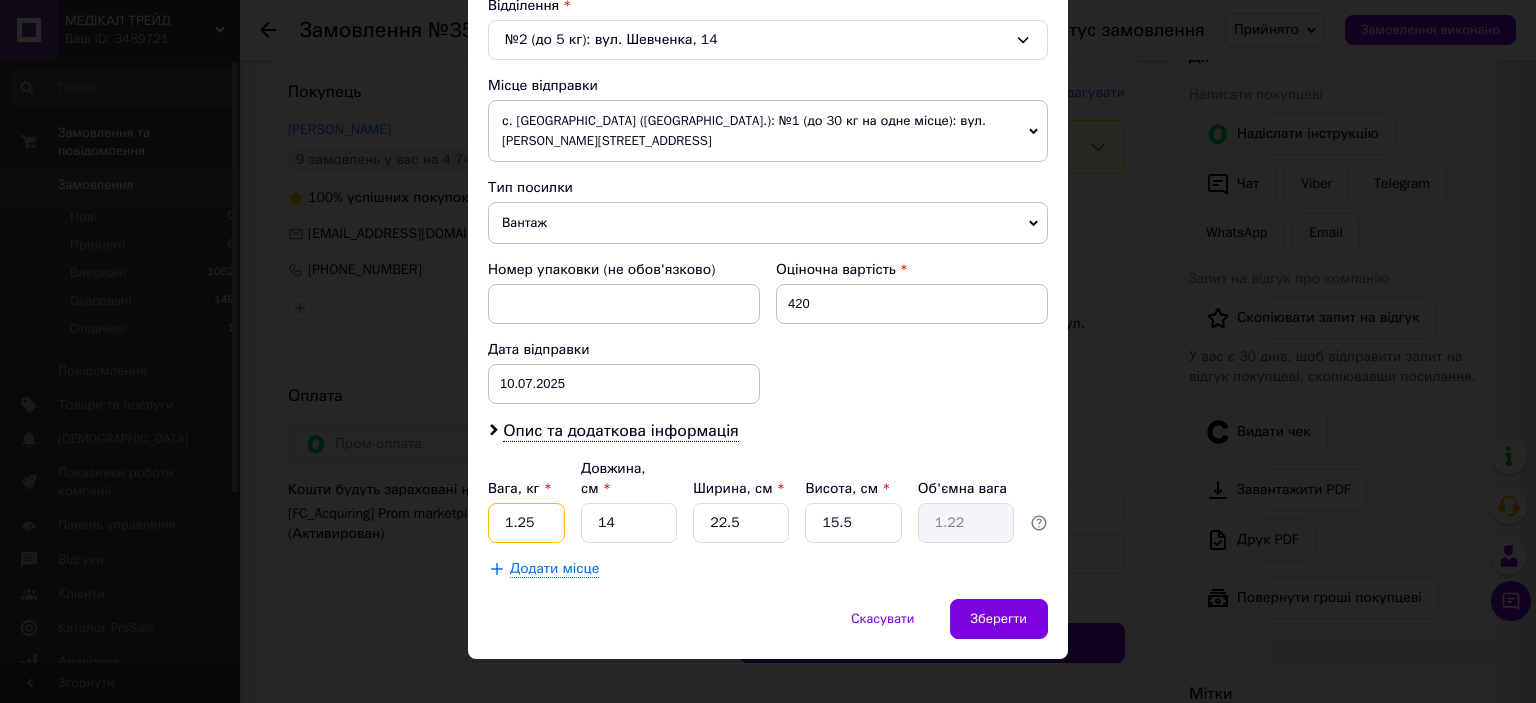 drag, startPoint x: 530, startPoint y: 501, endPoint x: 499, endPoint y: 503, distance: 31.06445 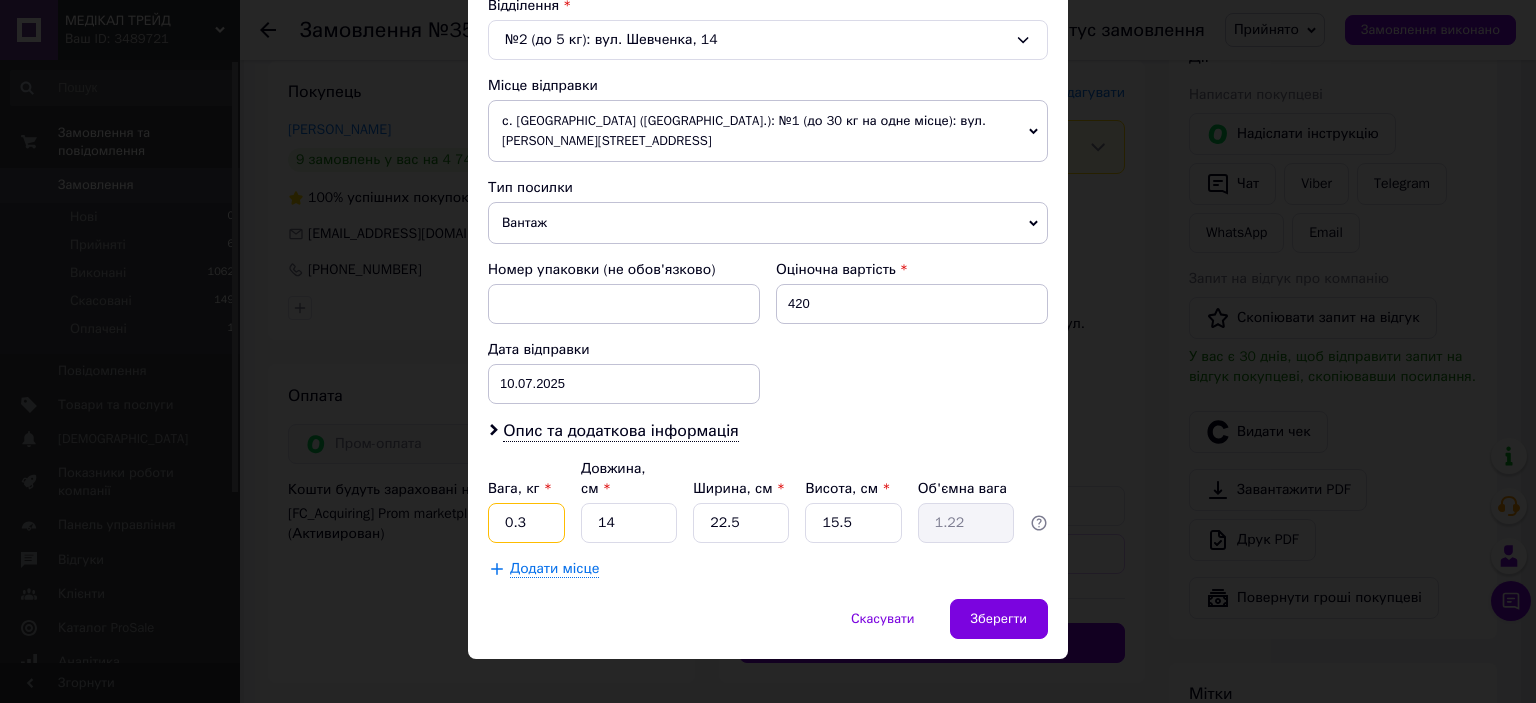 type on "0.3" 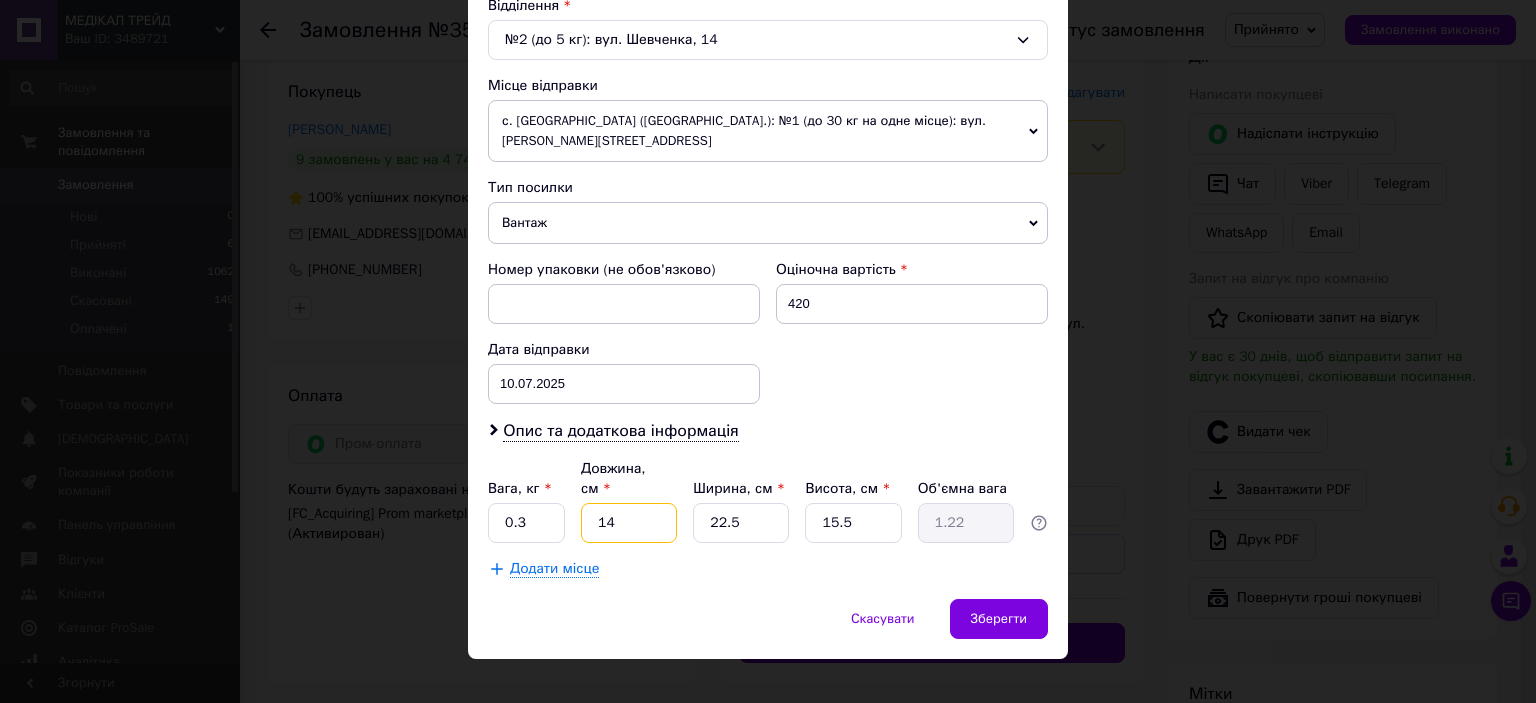 drag, startPoint x: 616, startPoint y: 501, endPoint x: 596, endPoint y: 503, distance: 20.09975 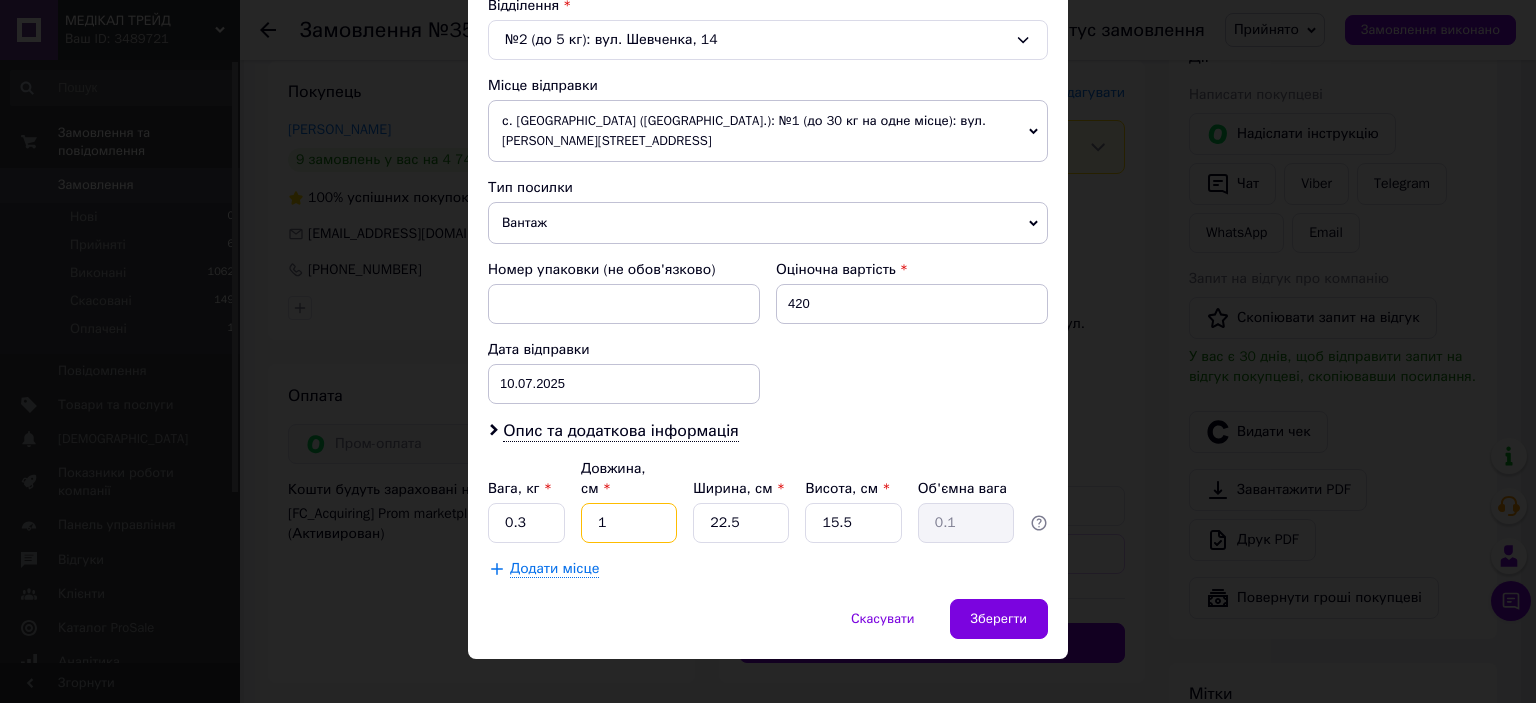 type on "14" 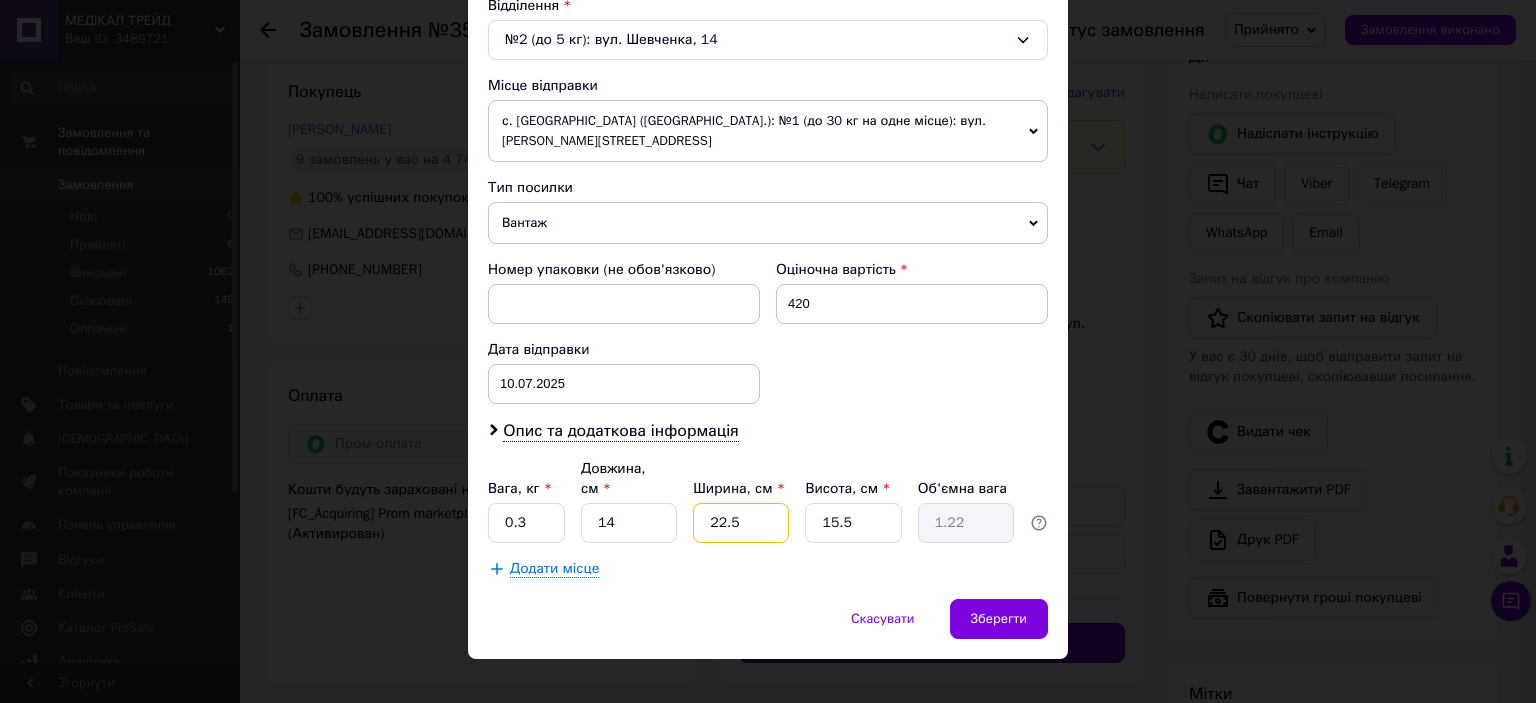 drag, startPoint x: 740, startPoint y: 499, endPoint x: 692, endPoint y: 501, distance: 48.04165 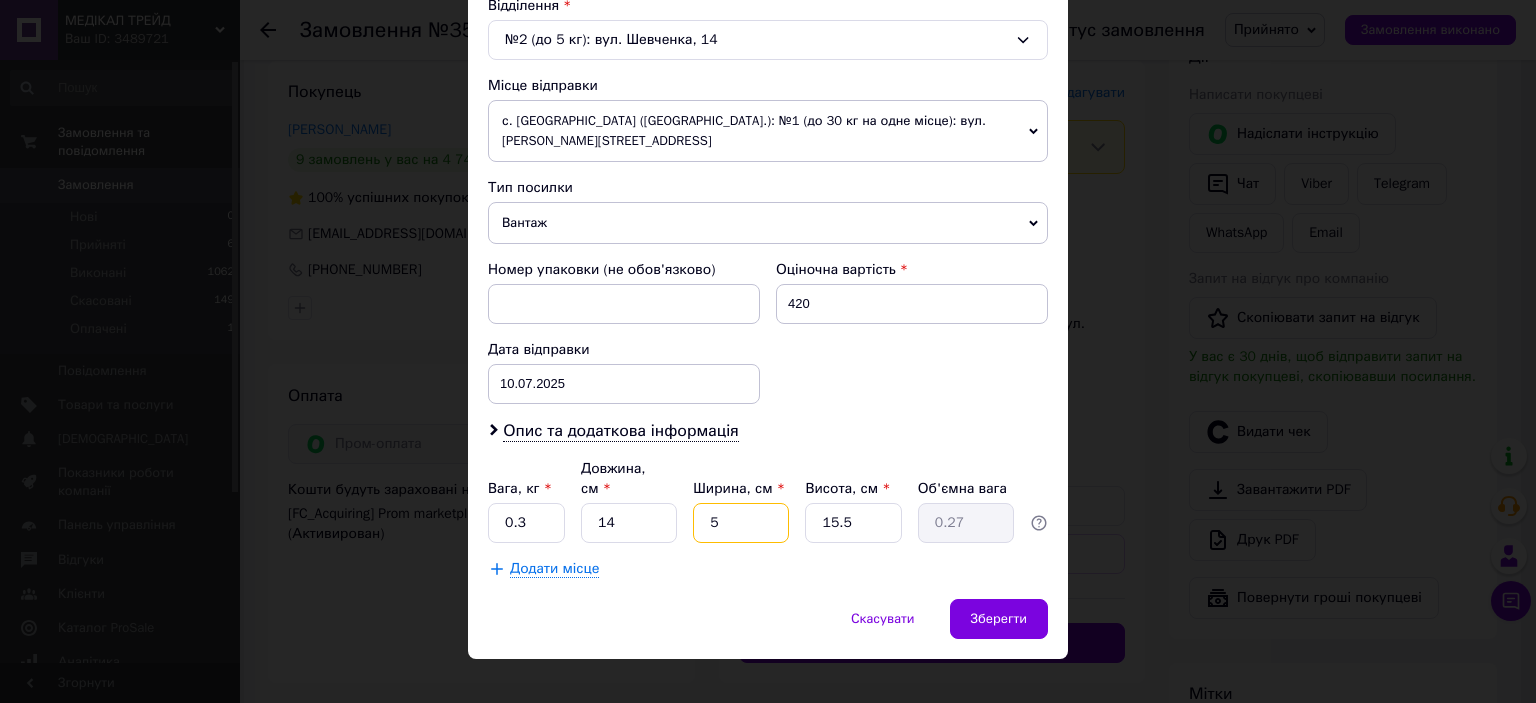 type on "5" 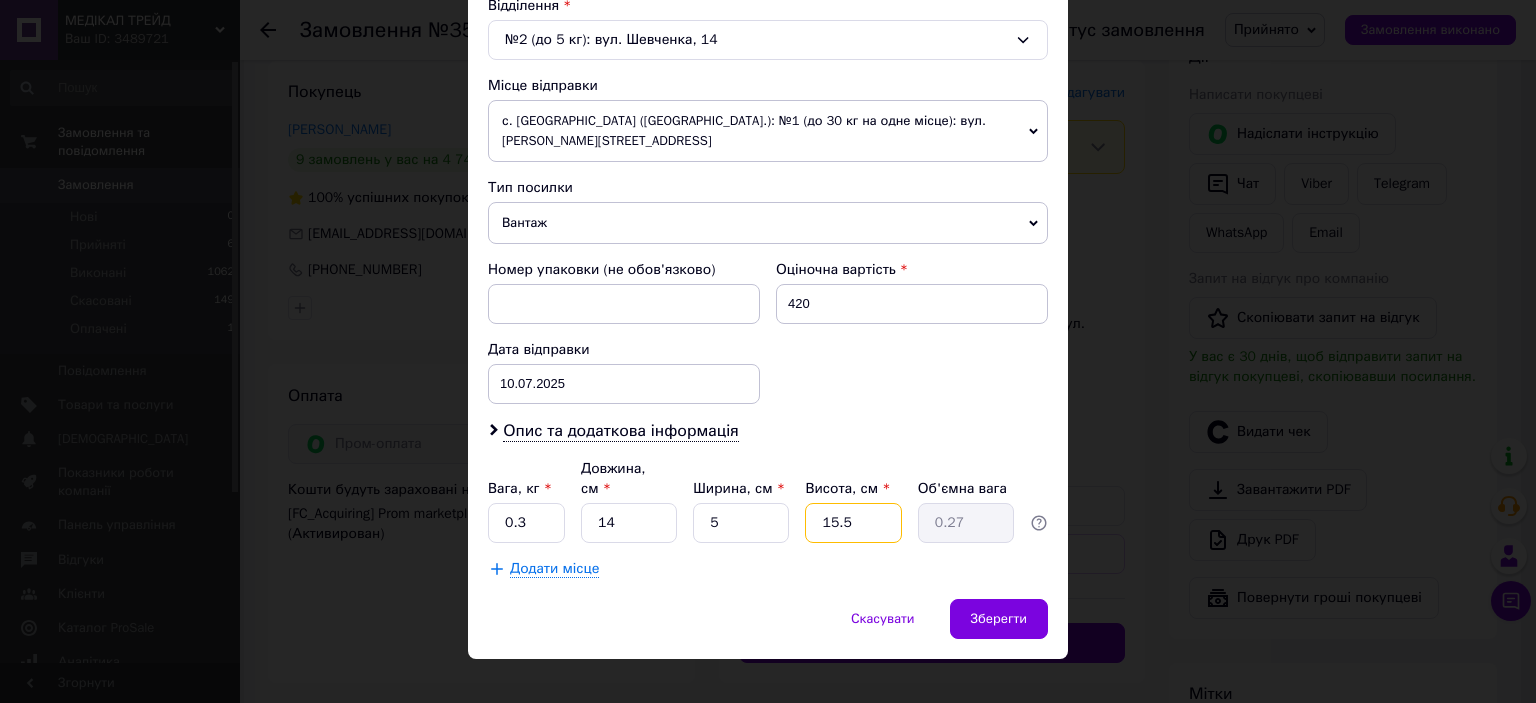 drag, startPoint x: 848, startPoint y: 499, endPoint x: 803, endPoint y: 502, distance: 45.099888 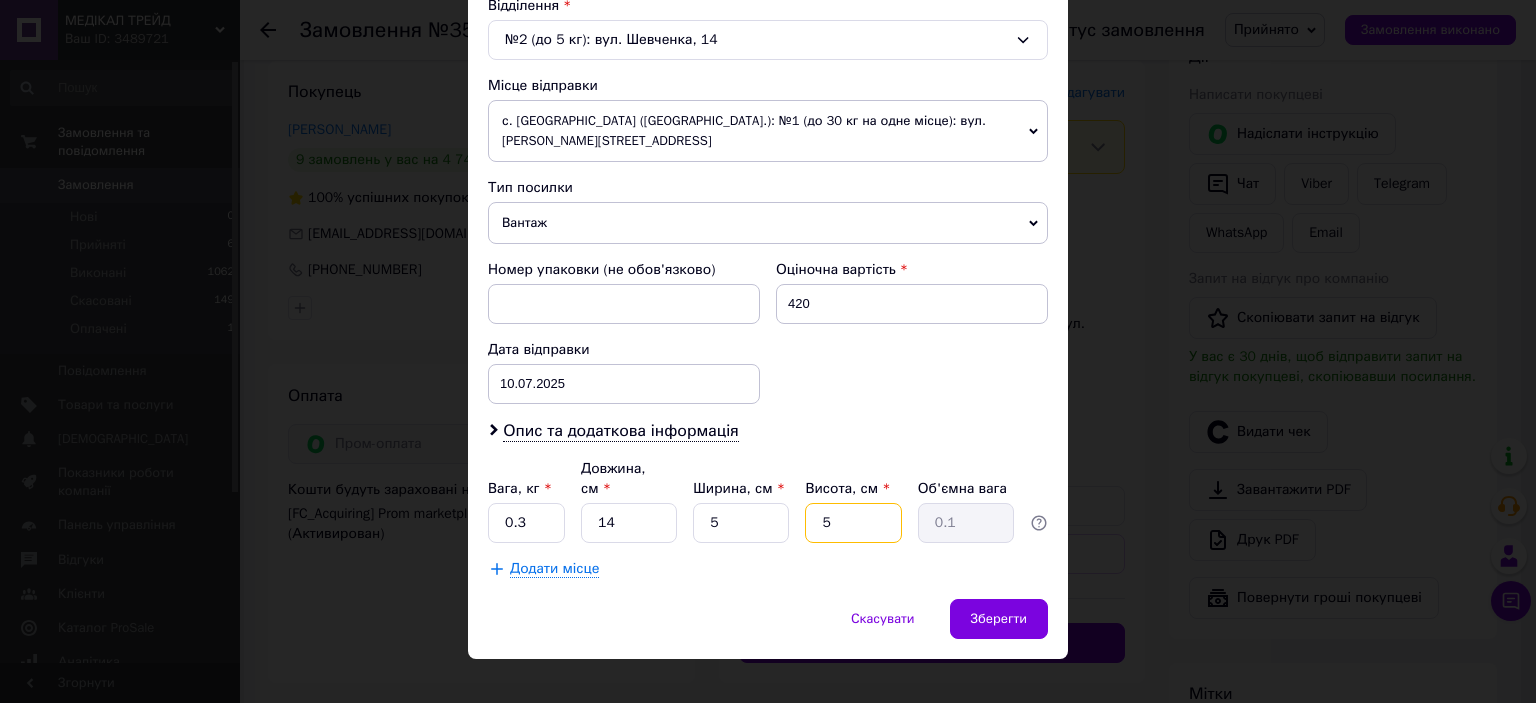 type on "5" 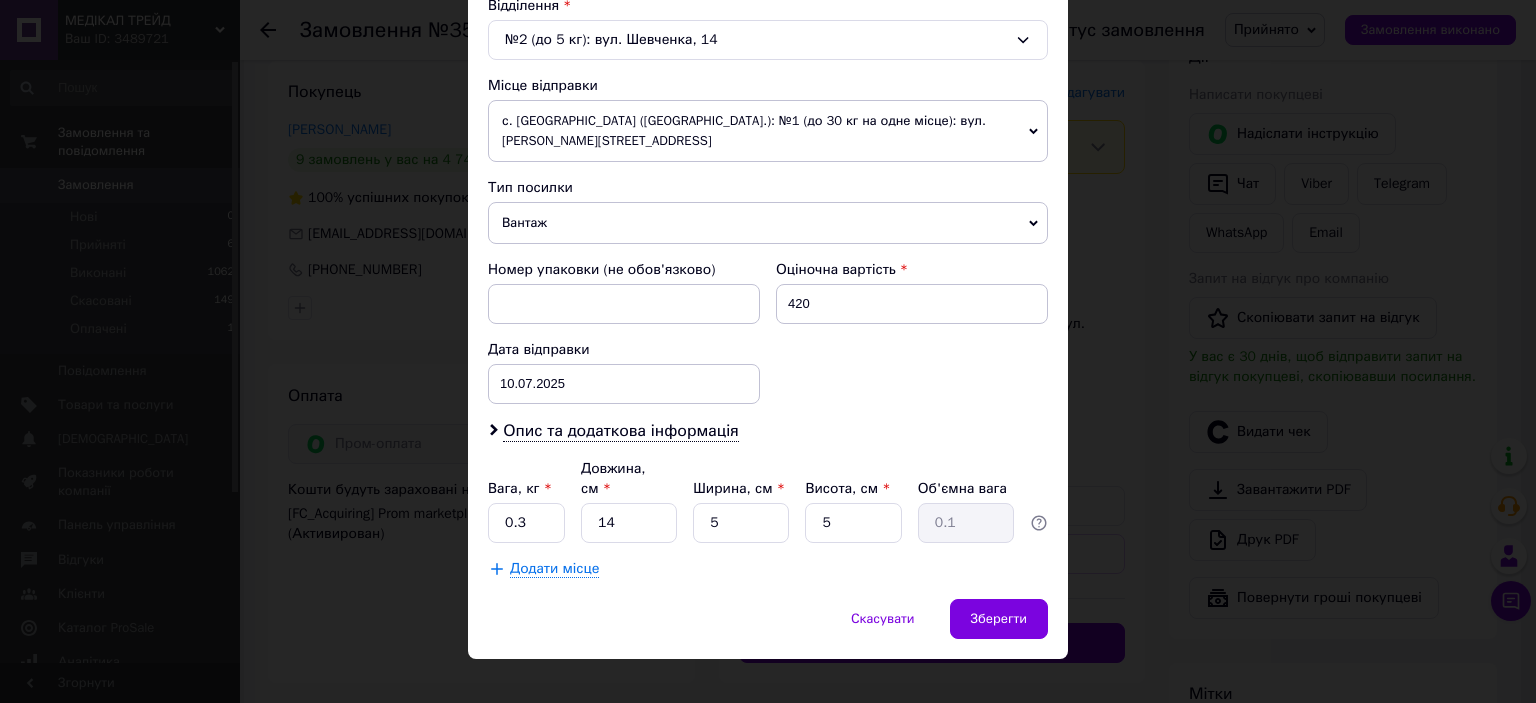 click on "Додати місце" at bounding box center (768, 569) 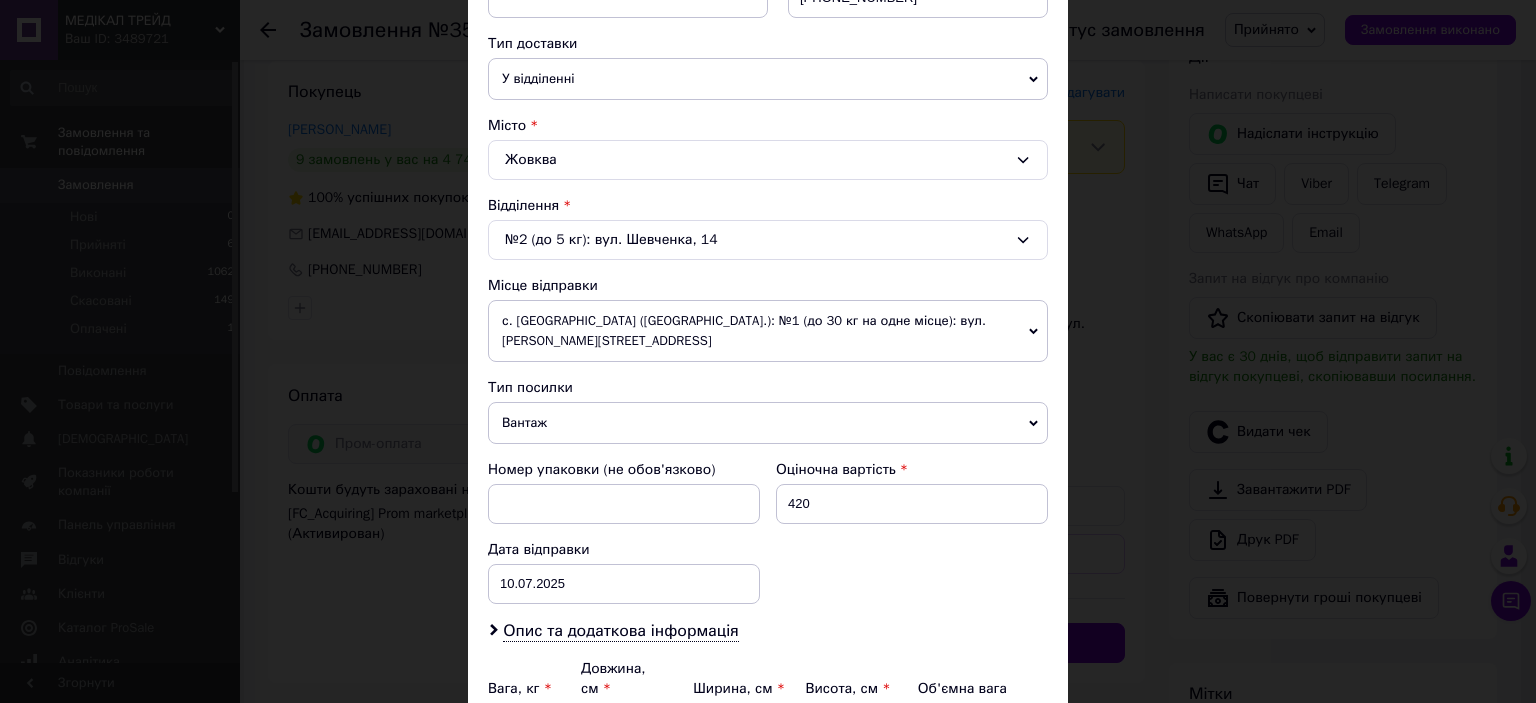 scroll, scrollTop: 339, scrollLeft: 0, axis: vertical 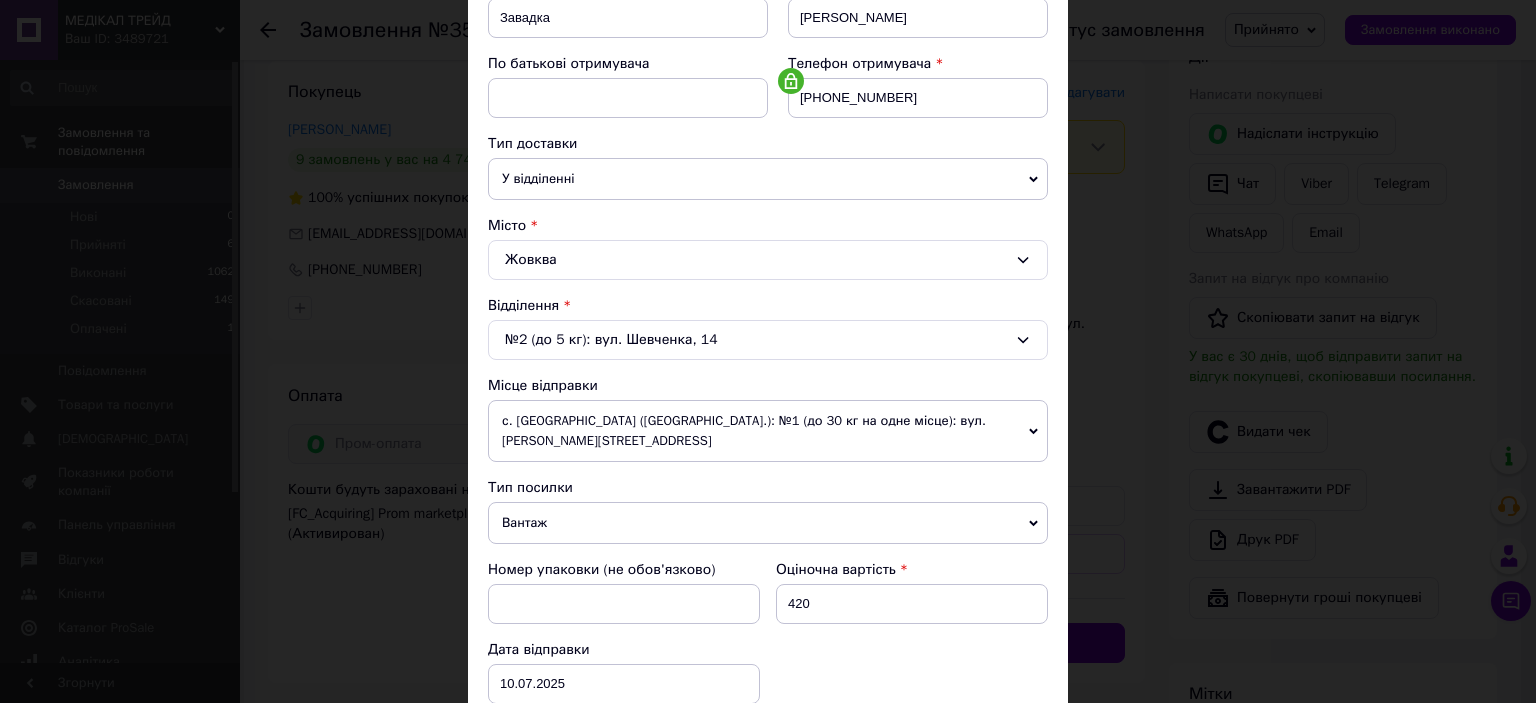 click 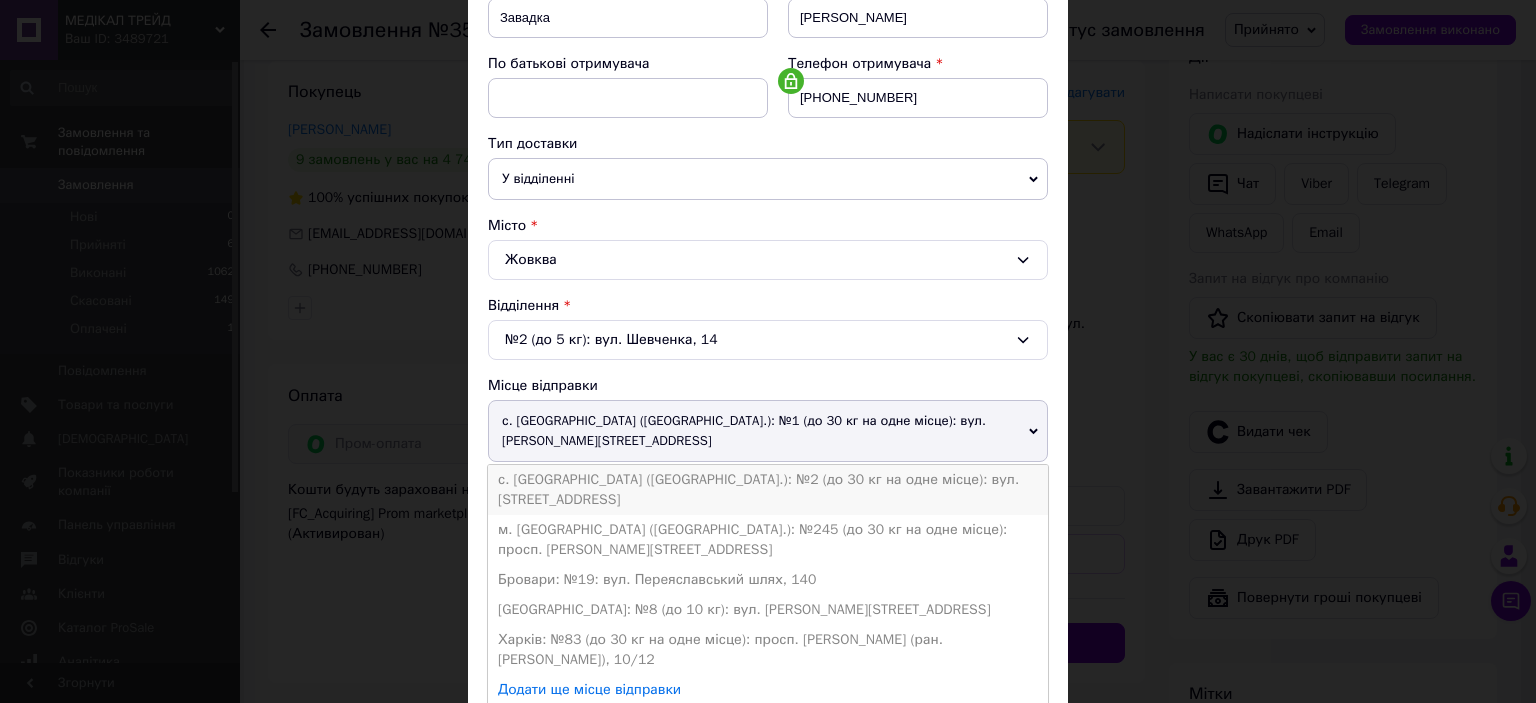 click on "с. [GEOGRAPHIC_DATA] ([GEOGRAPHIC_DATA].): №2 (до 30 кг на одне місце): вул. [STREET_ADDRESS]" at bounding box center [768, 490] 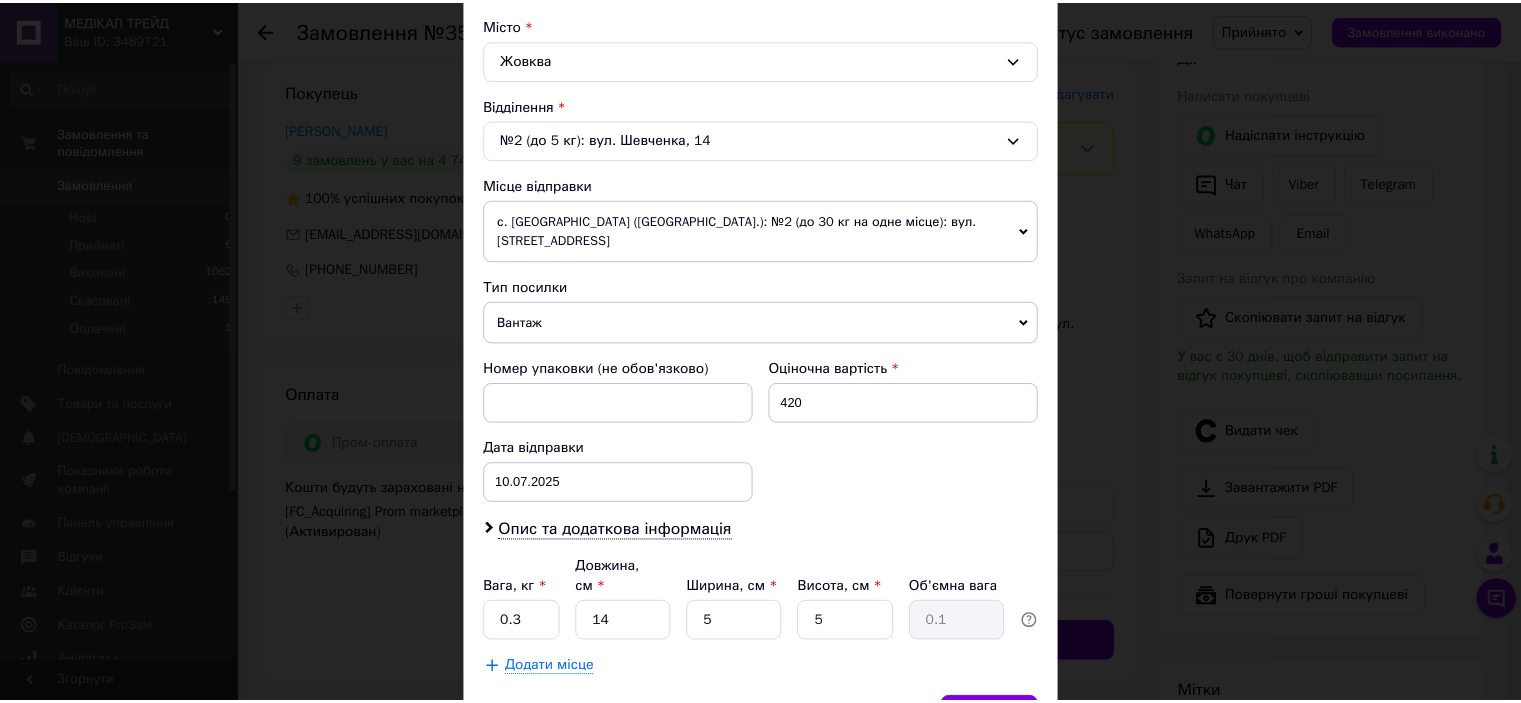 scroll, scrollTop: 619, scrollLeft: 0, axis: vertical 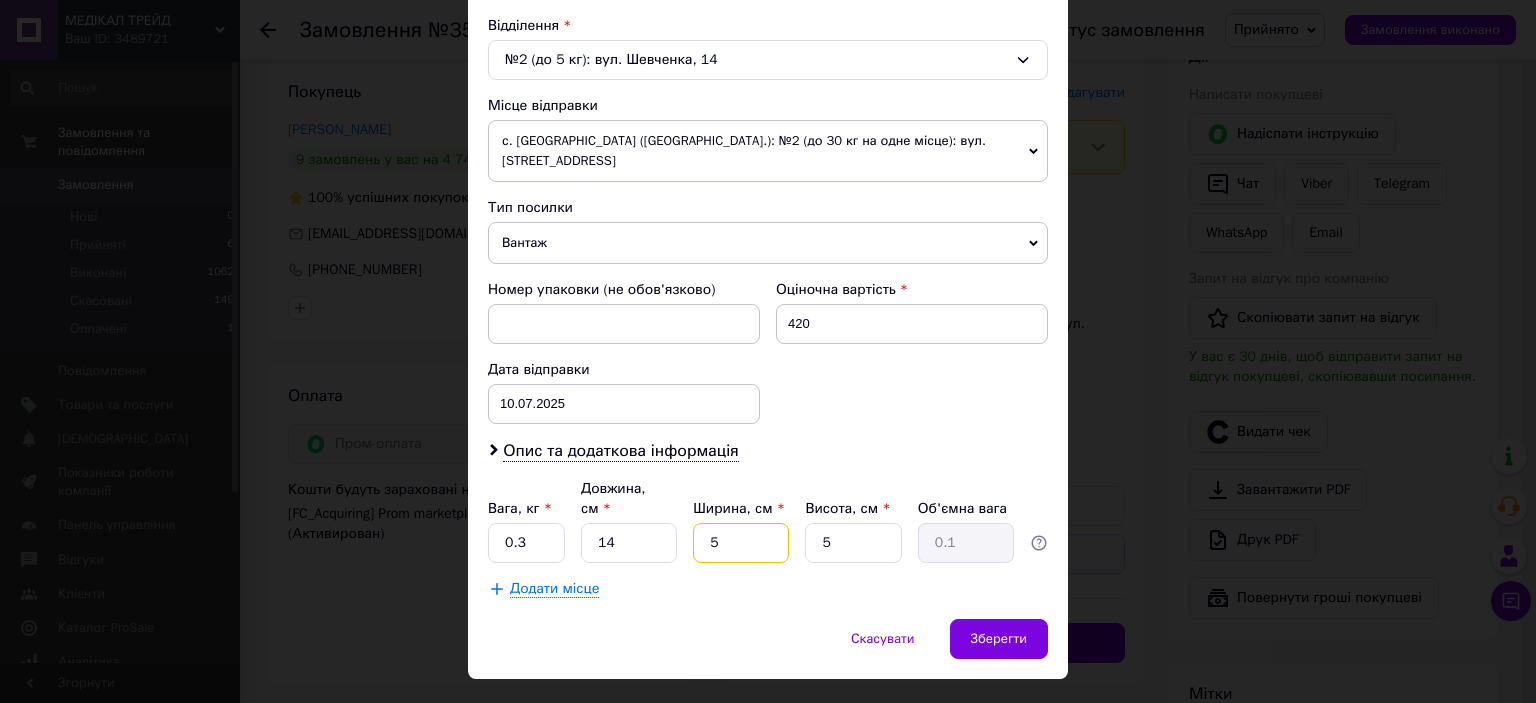 drag, startPoint x: 721, startPoint y: 499, endPoint x: 708, endPoint y: 502, distance: 13.341664 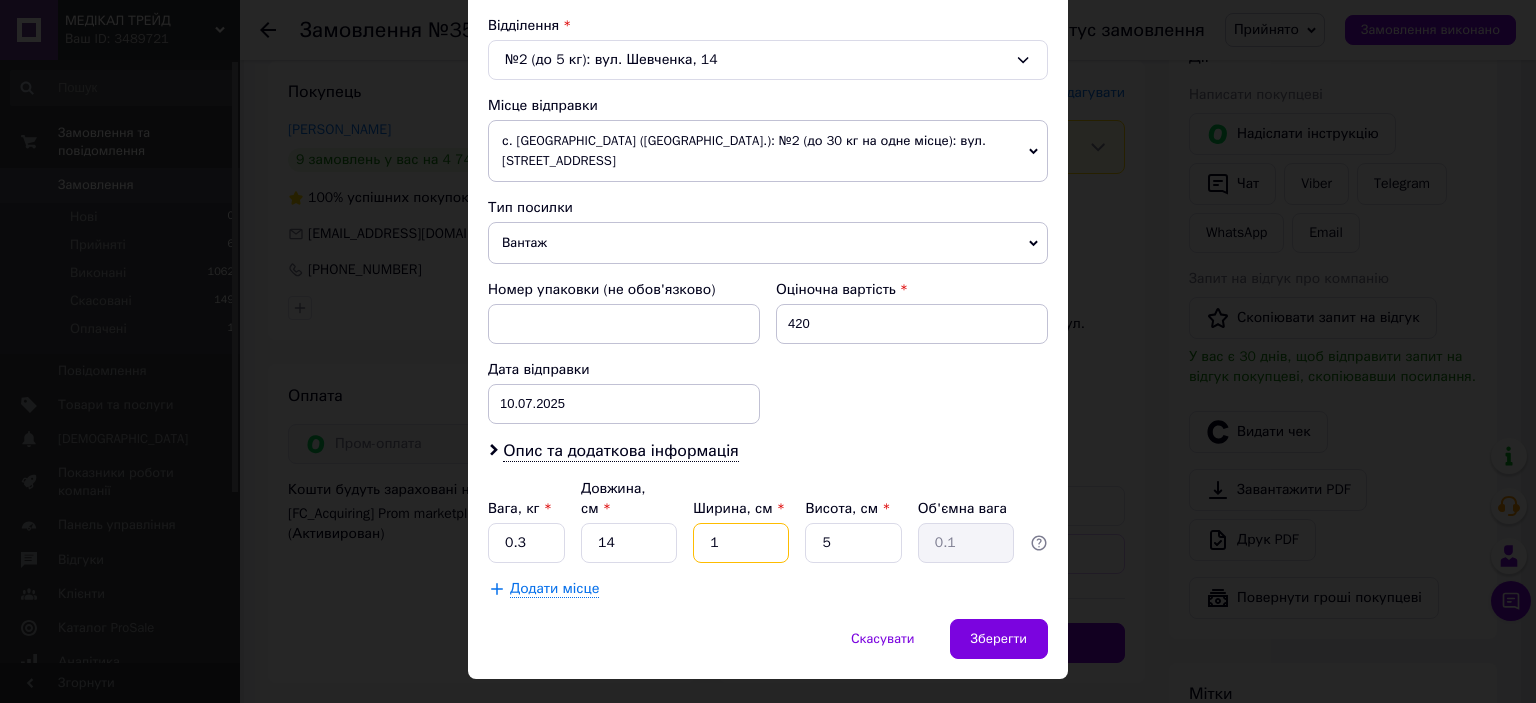 type on "10" 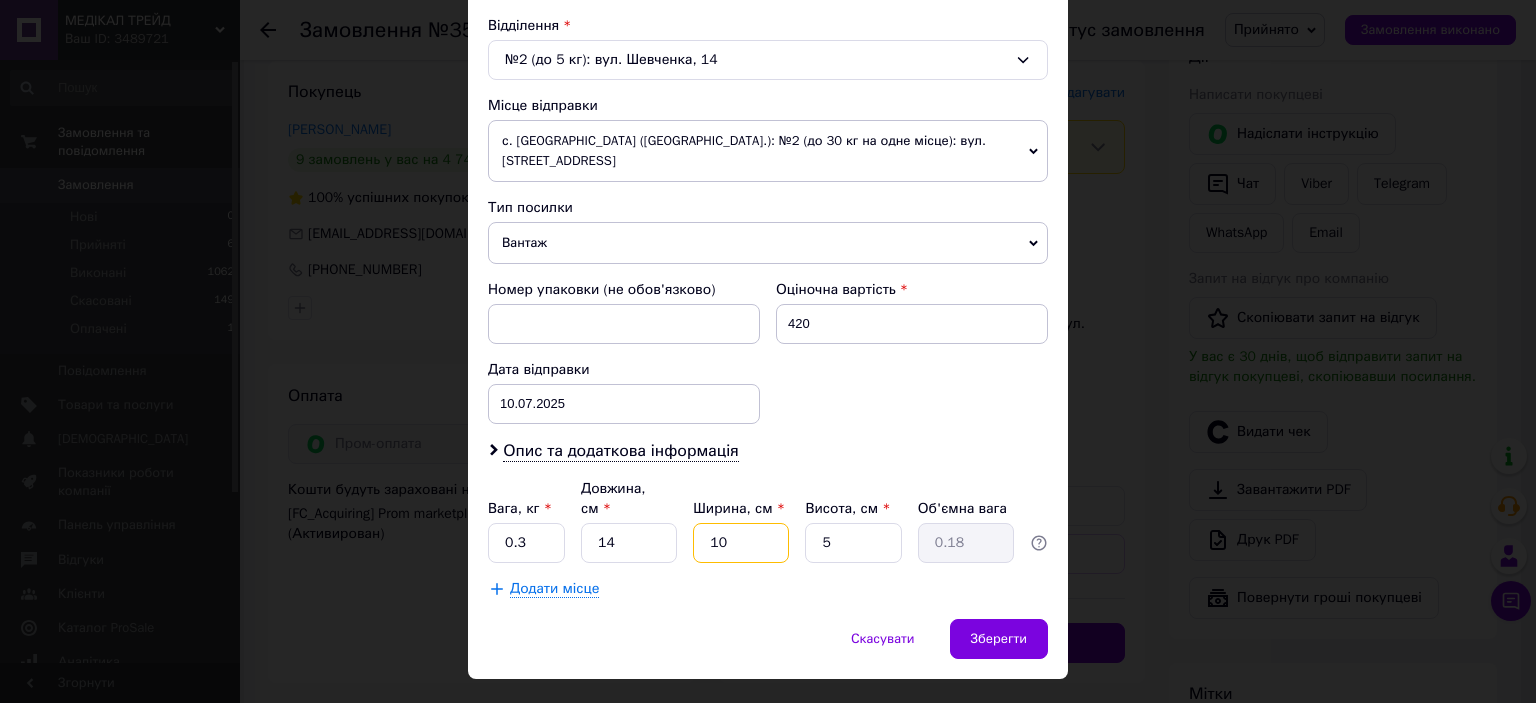 type on "10" 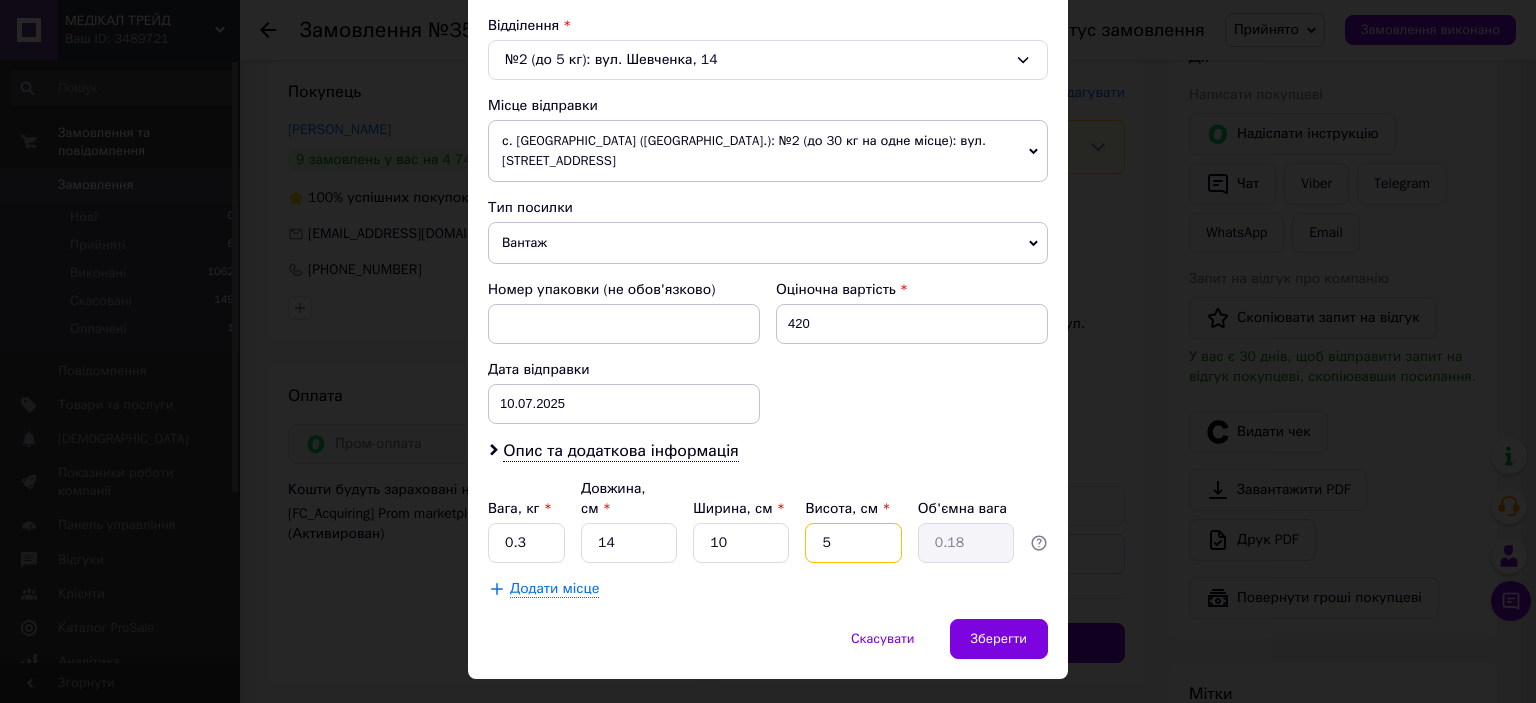 click on "Вага, кг   * 0.3 Довжина, см   * 14 Ширина, см   * 10 Висота, см   * 5 Об'ємна вага 0.18" at bounding box center (768, 521) 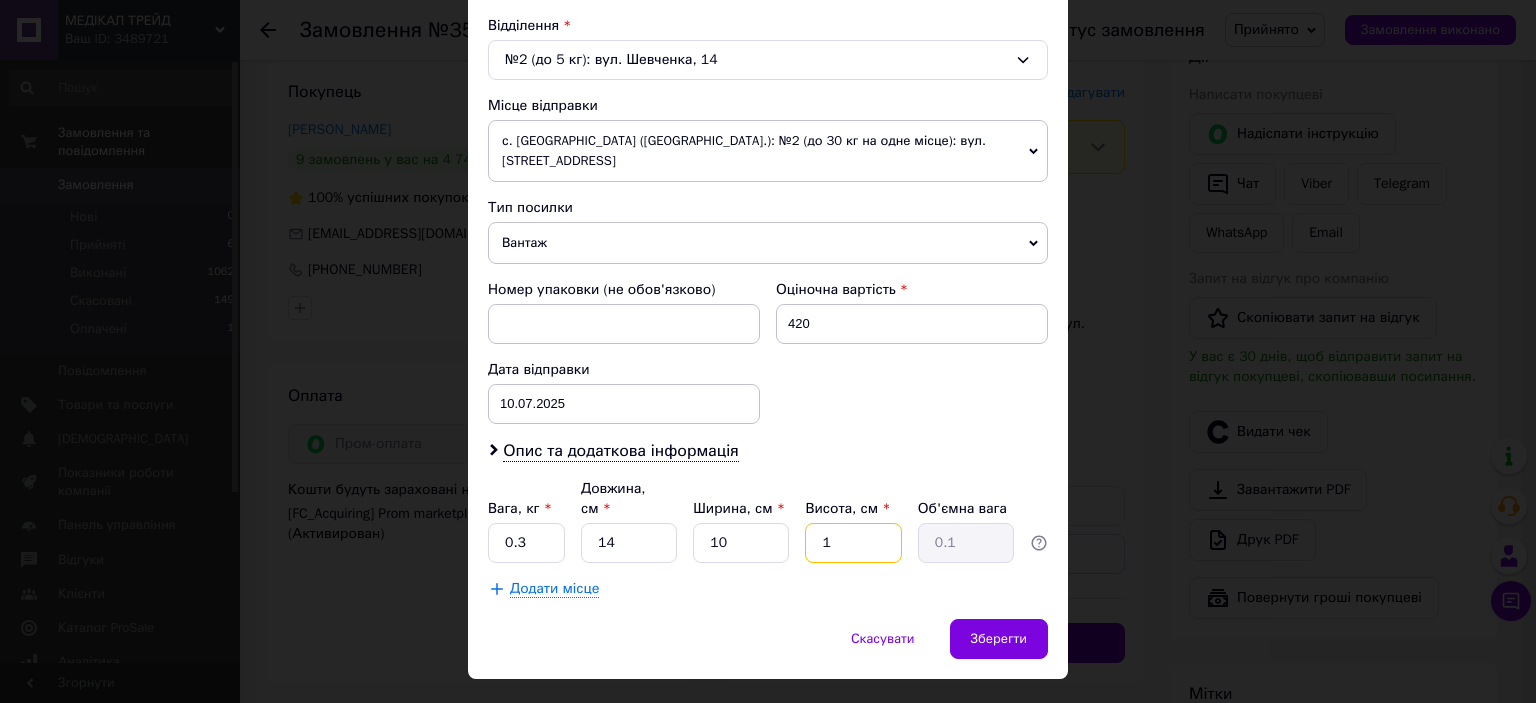 type on "10" 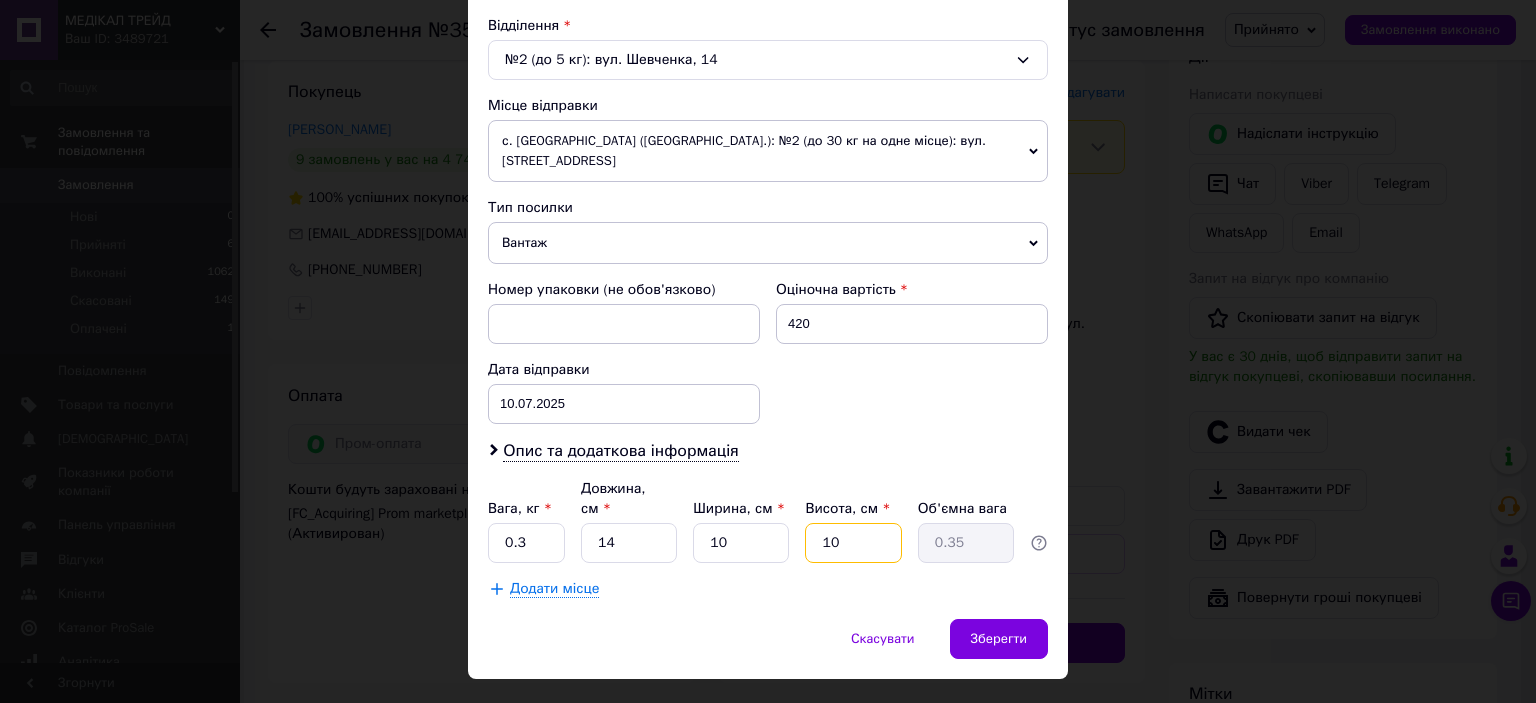 type on "1" 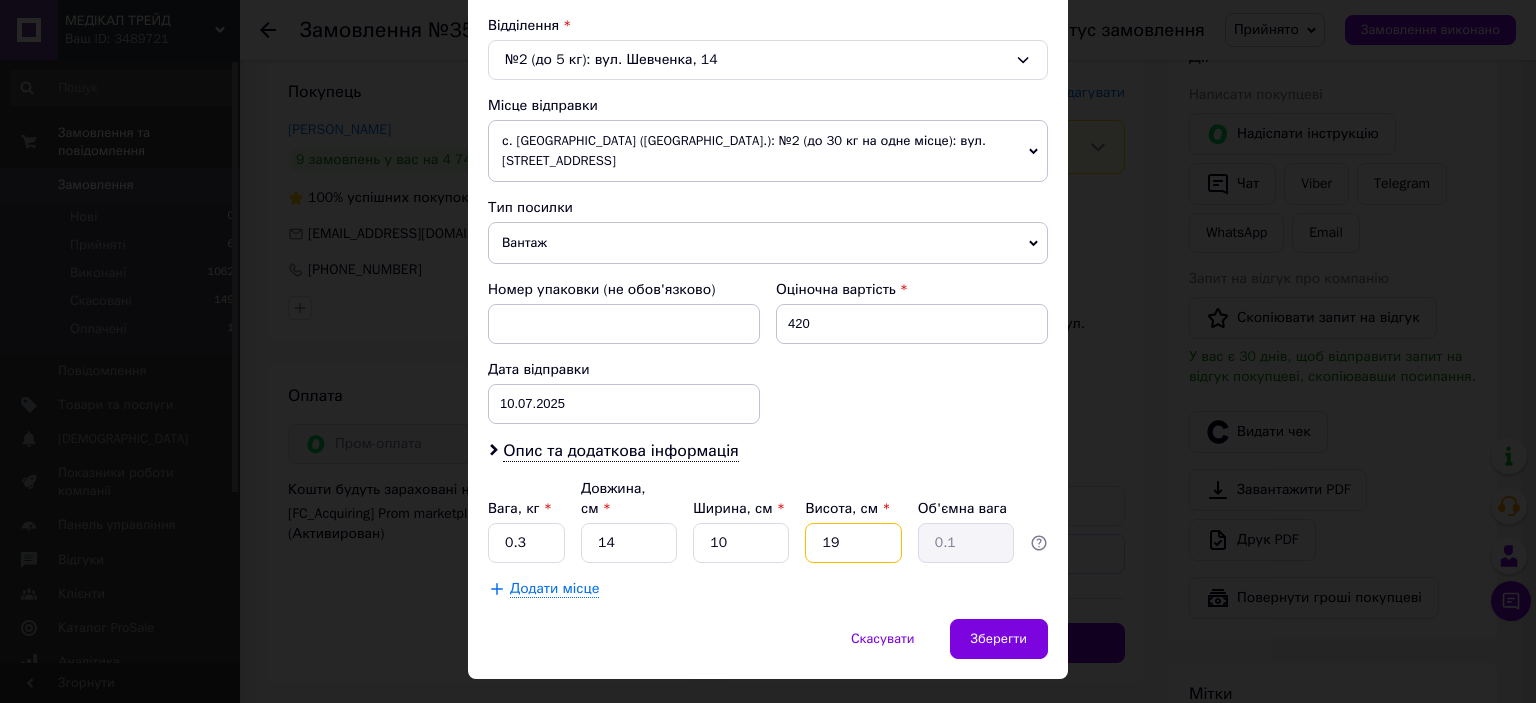 type on "198" 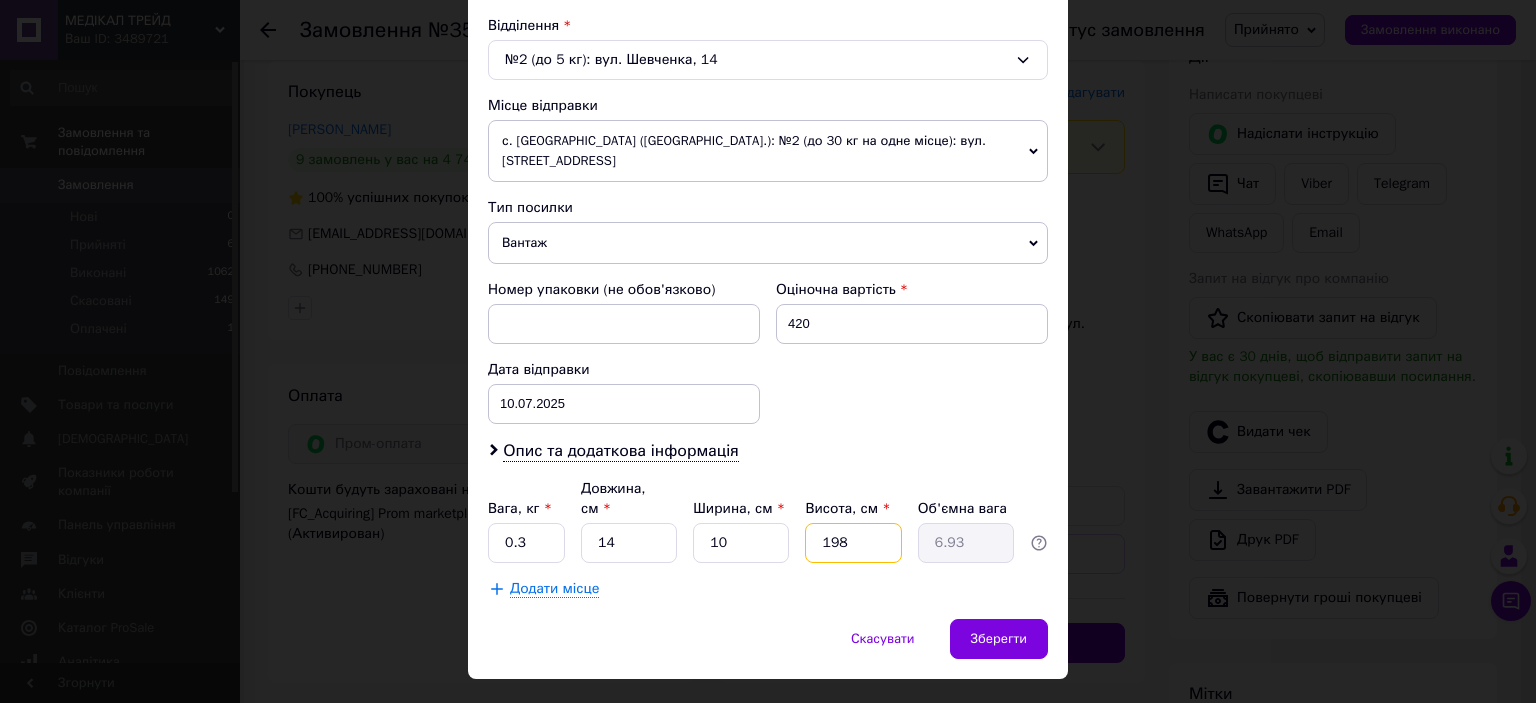 type on "19" 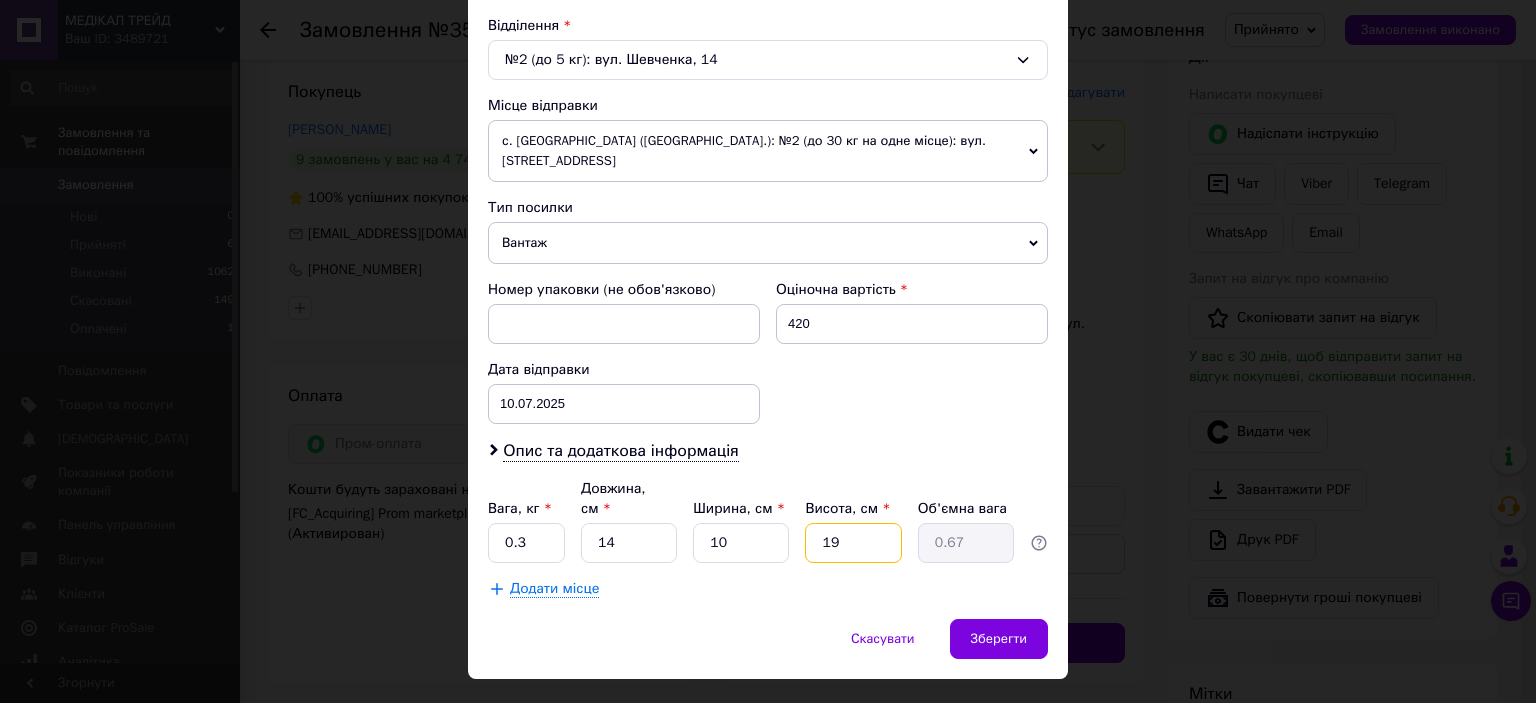 type on "1" 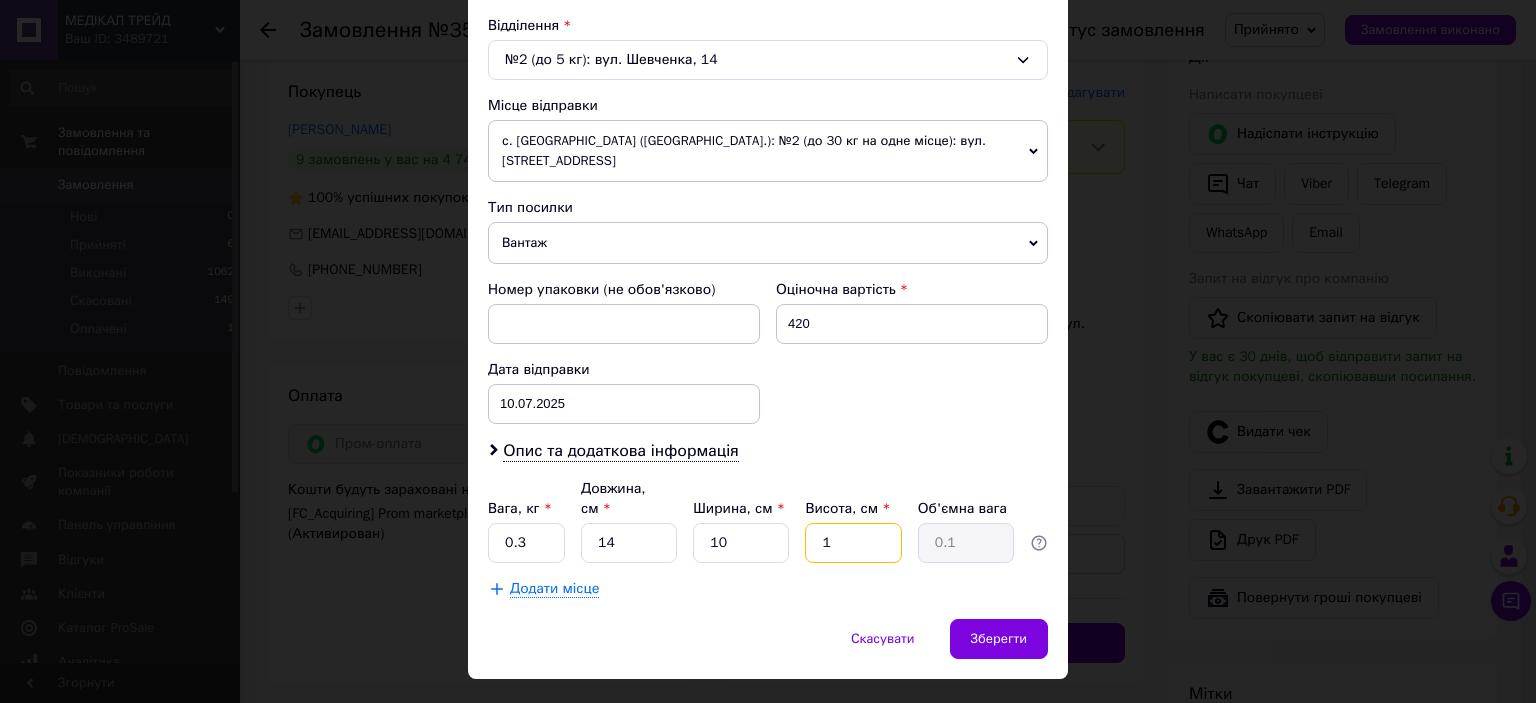 type 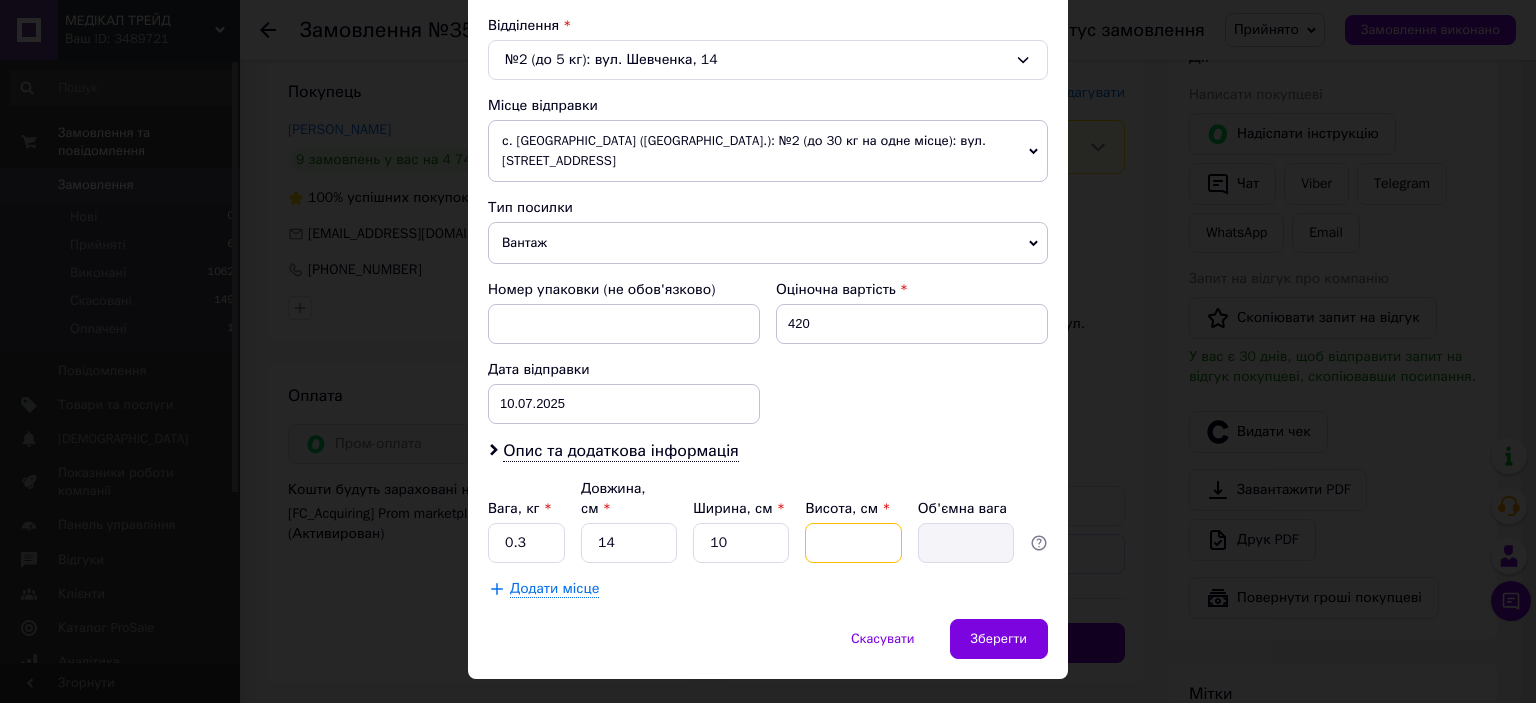 type on "8" 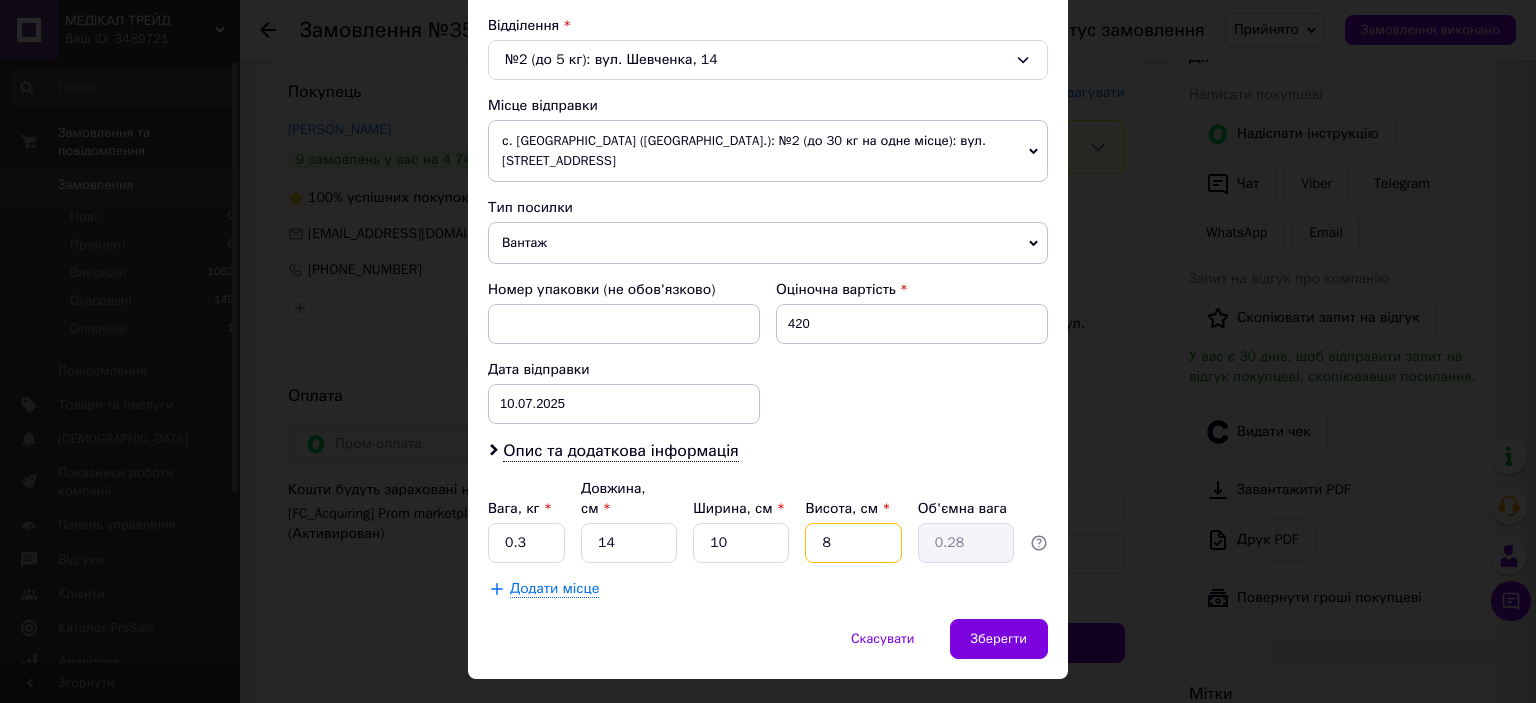 type on "8" 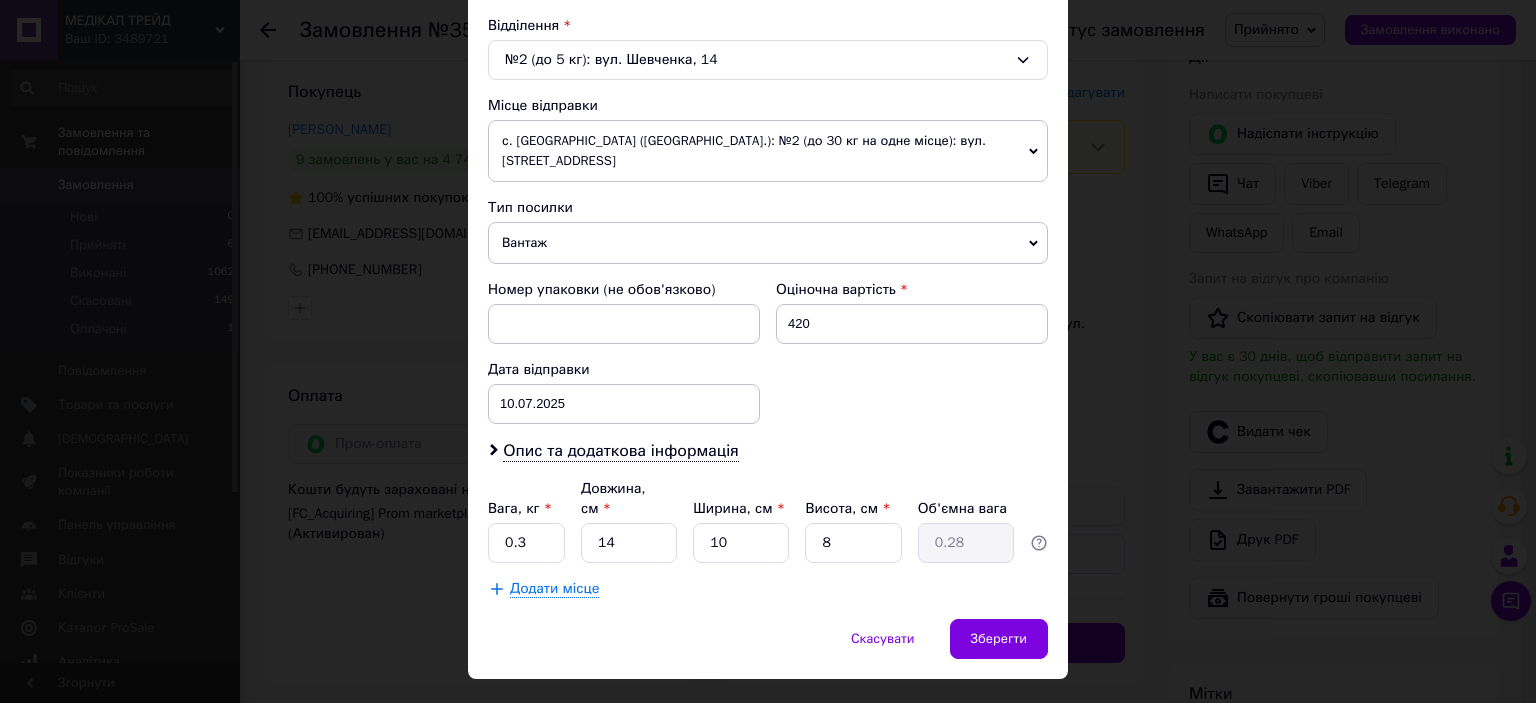 click on "Скасувати   Зберегти" at bounding box center (768, 649) 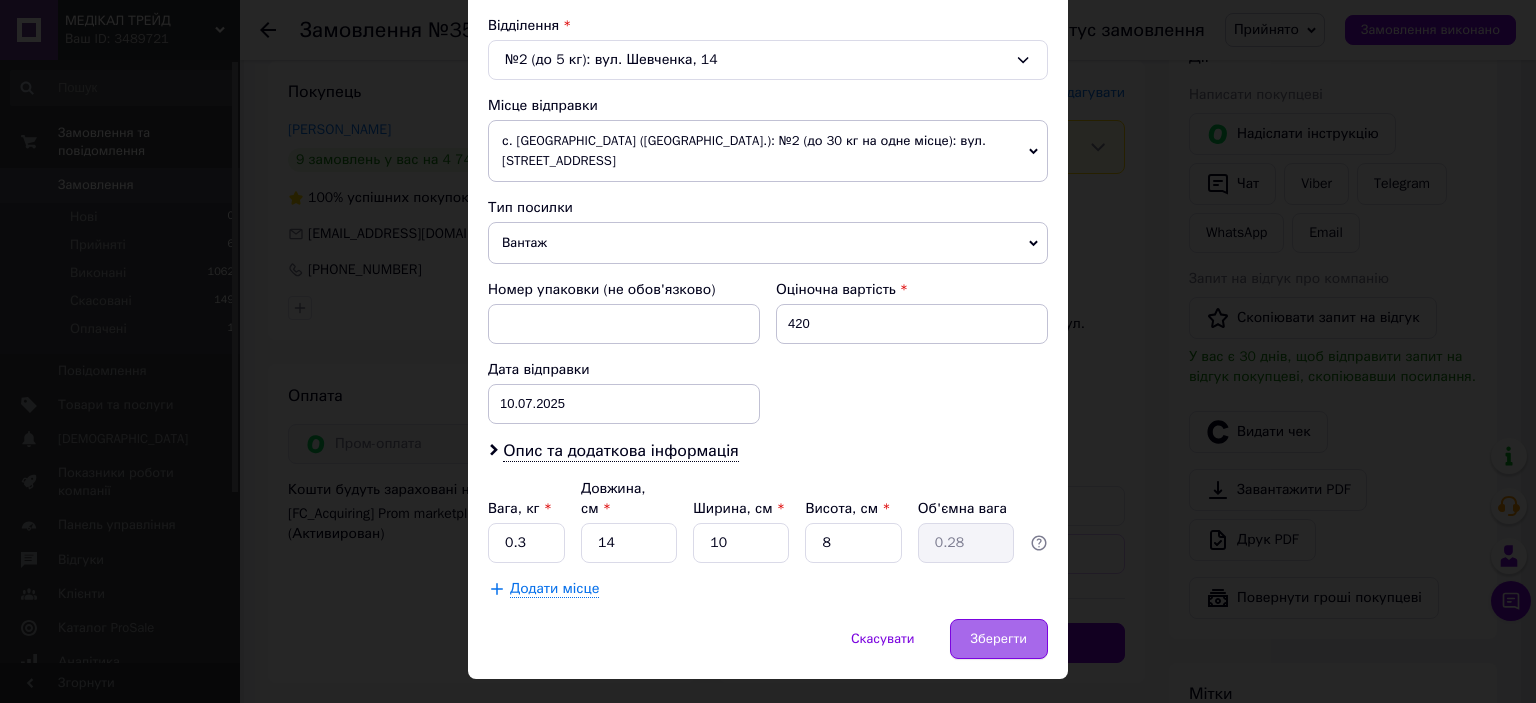 click on "Зберегти" at bounding box center (999, 639) 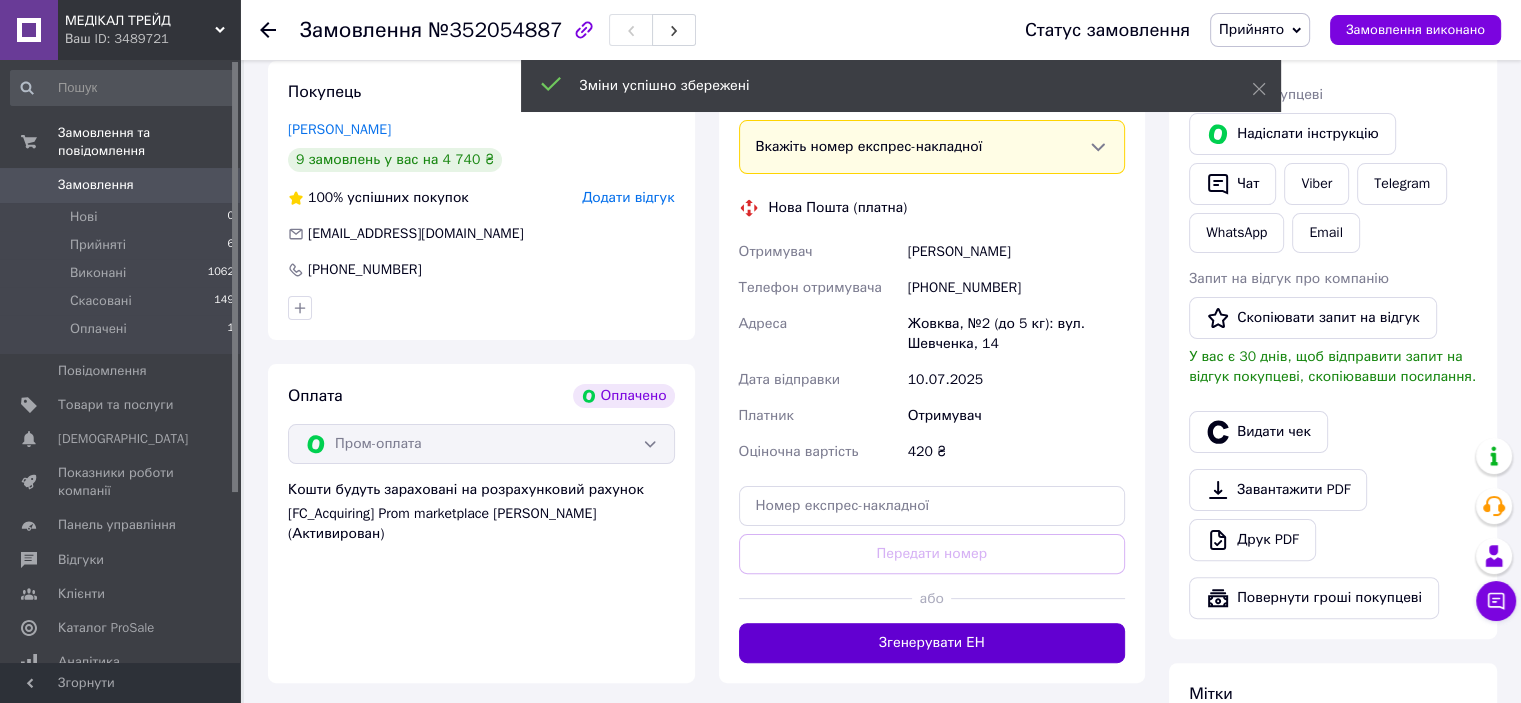 click on "Згенерувати ЕН" at bounding box center (932, 643) 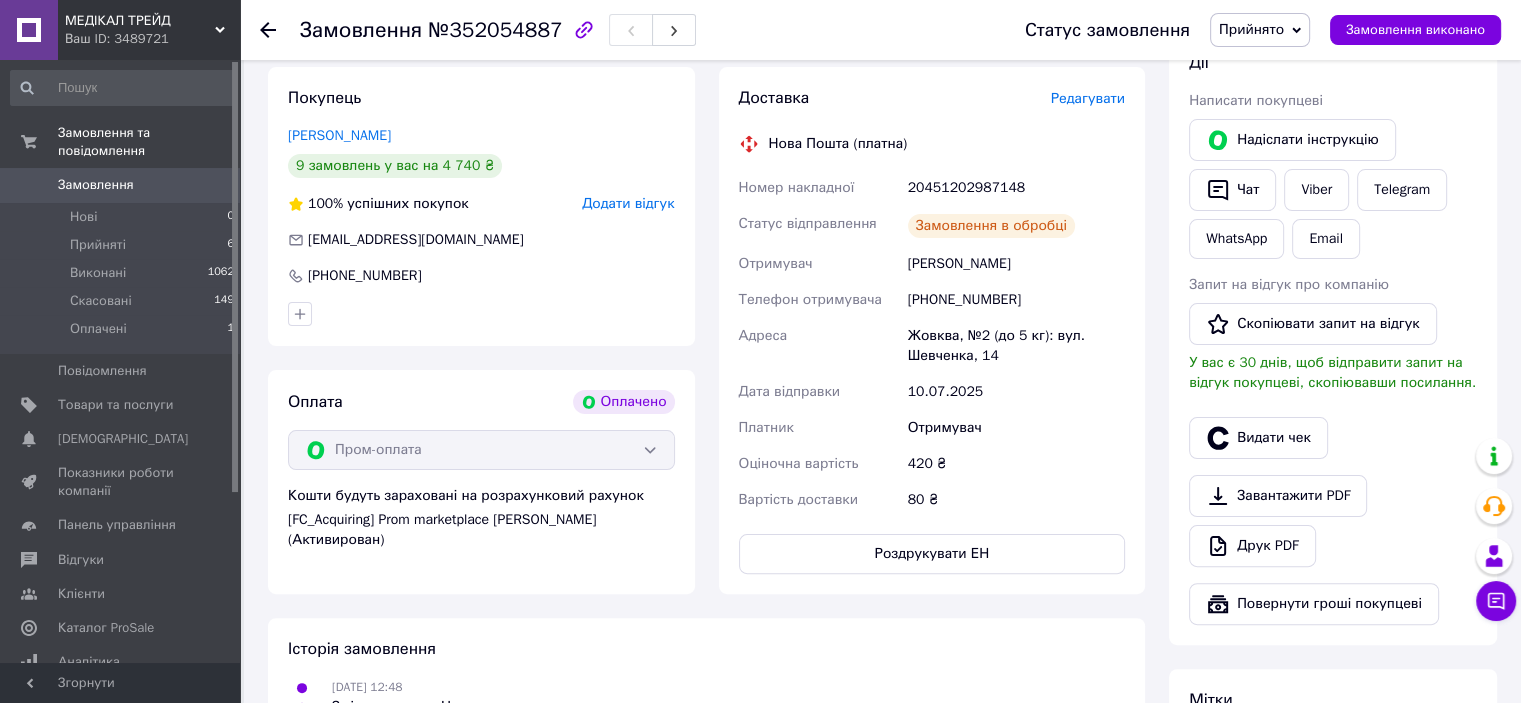 scroll, scrollTop: 0, scrollLeft: 0, axis: both 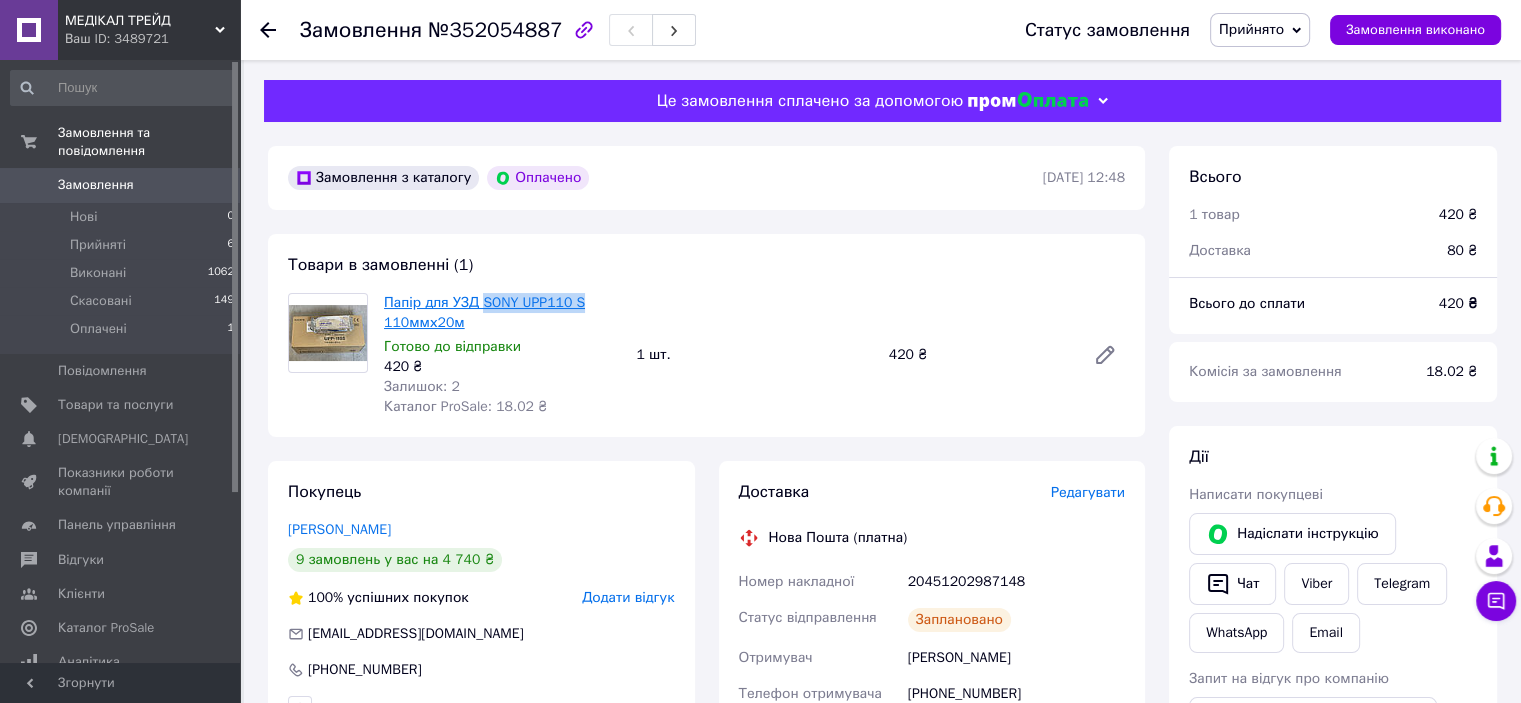 drag, startPoint x: 581, startPoint y: 308, endPoint x: 481, endPoint y: 307, distance: 100.005 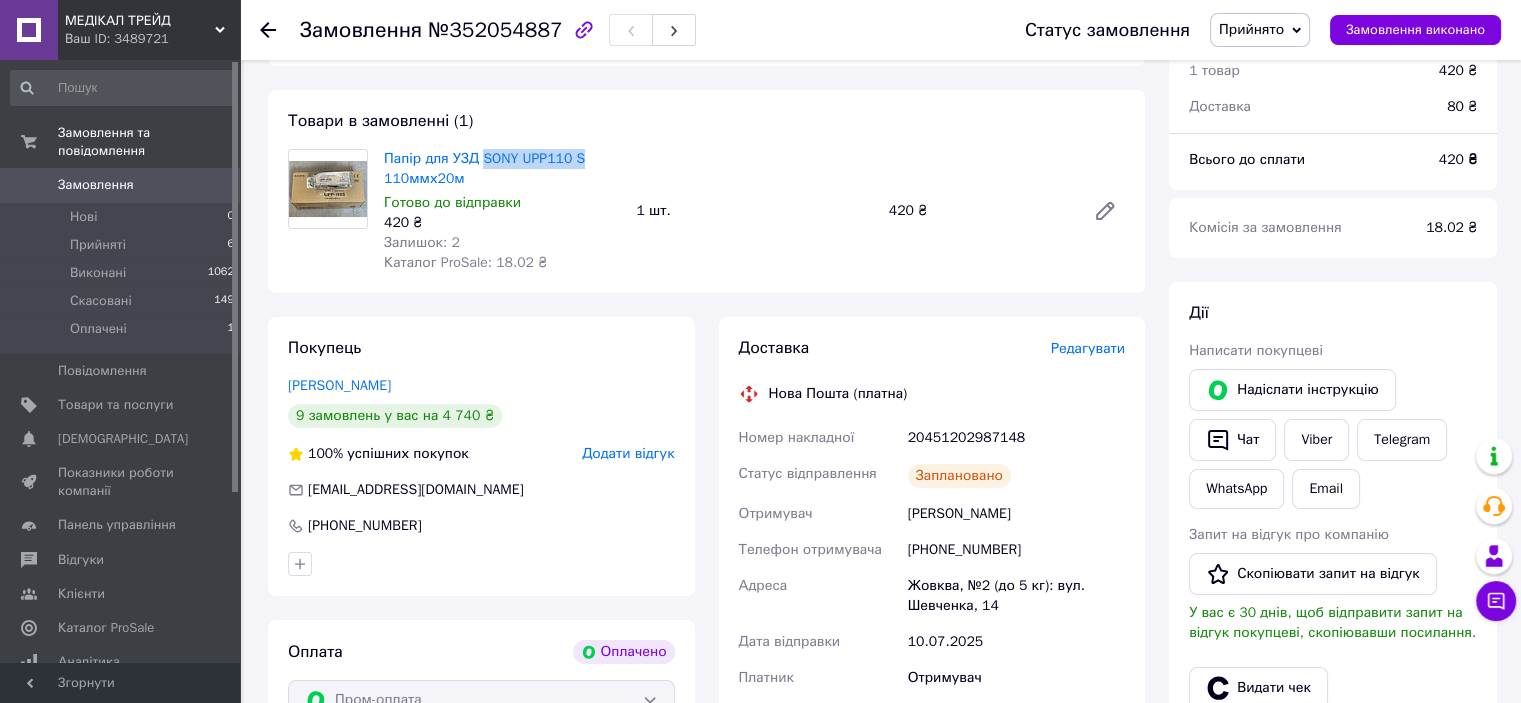 scroll, scrollTop: 500, scrollLeft: 0, axis: vertical 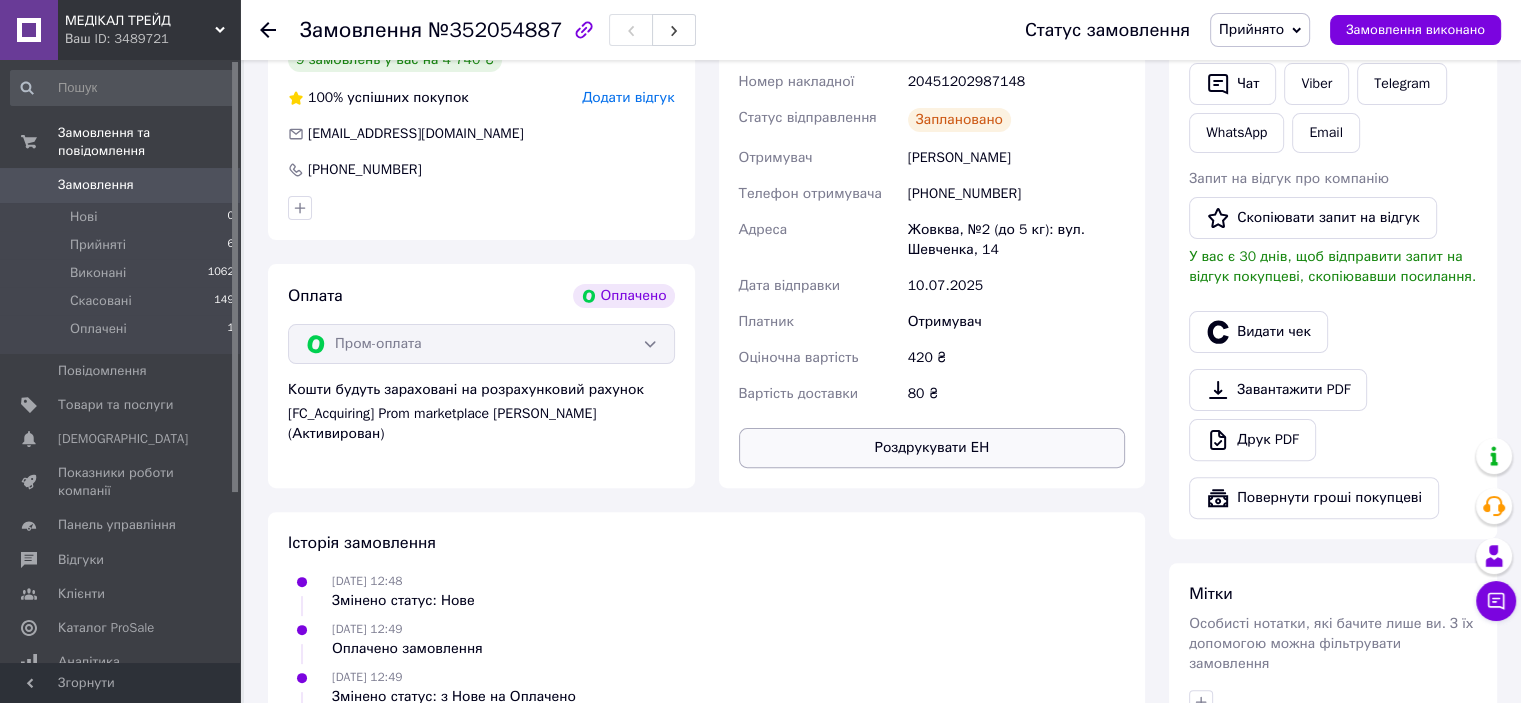 click on "Роздрукувати ЕН" at bounding box center (932, 448) 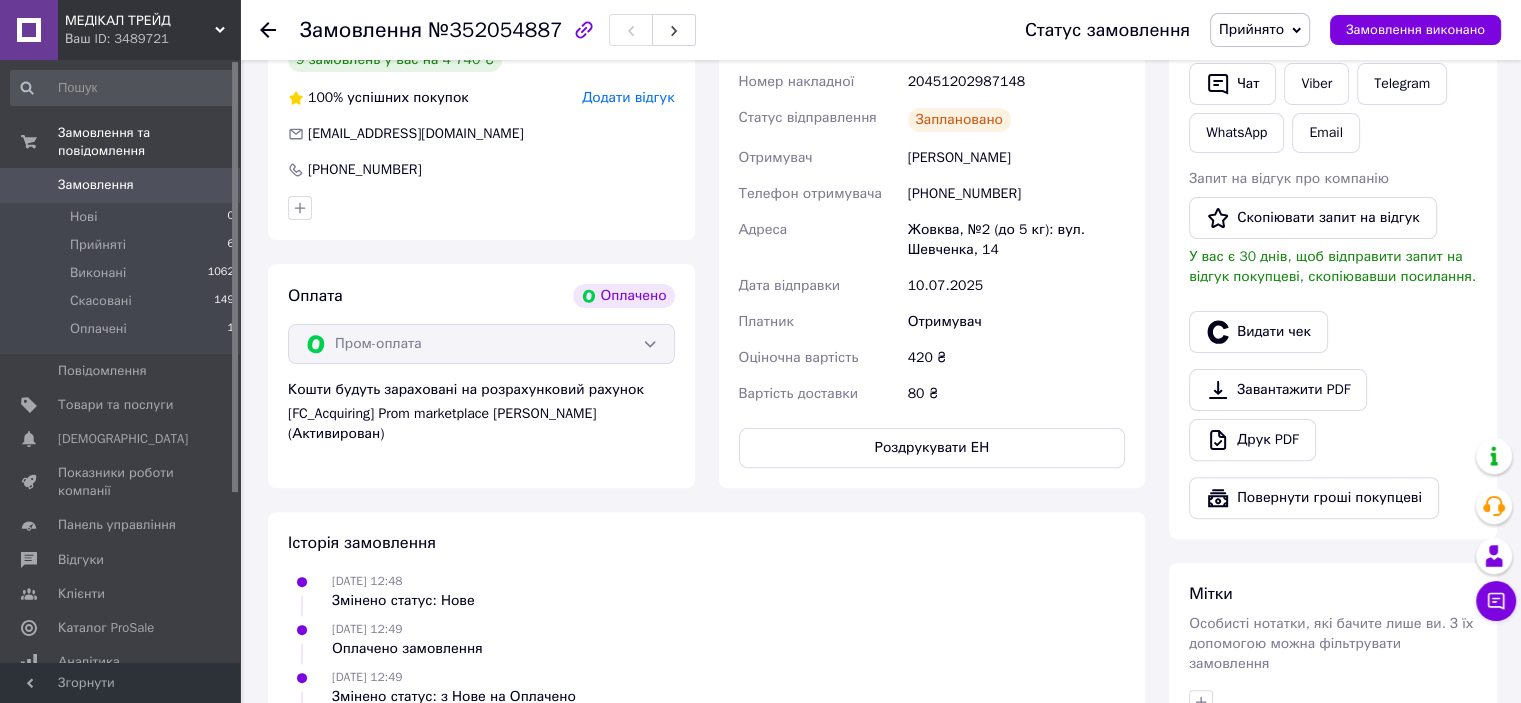 click 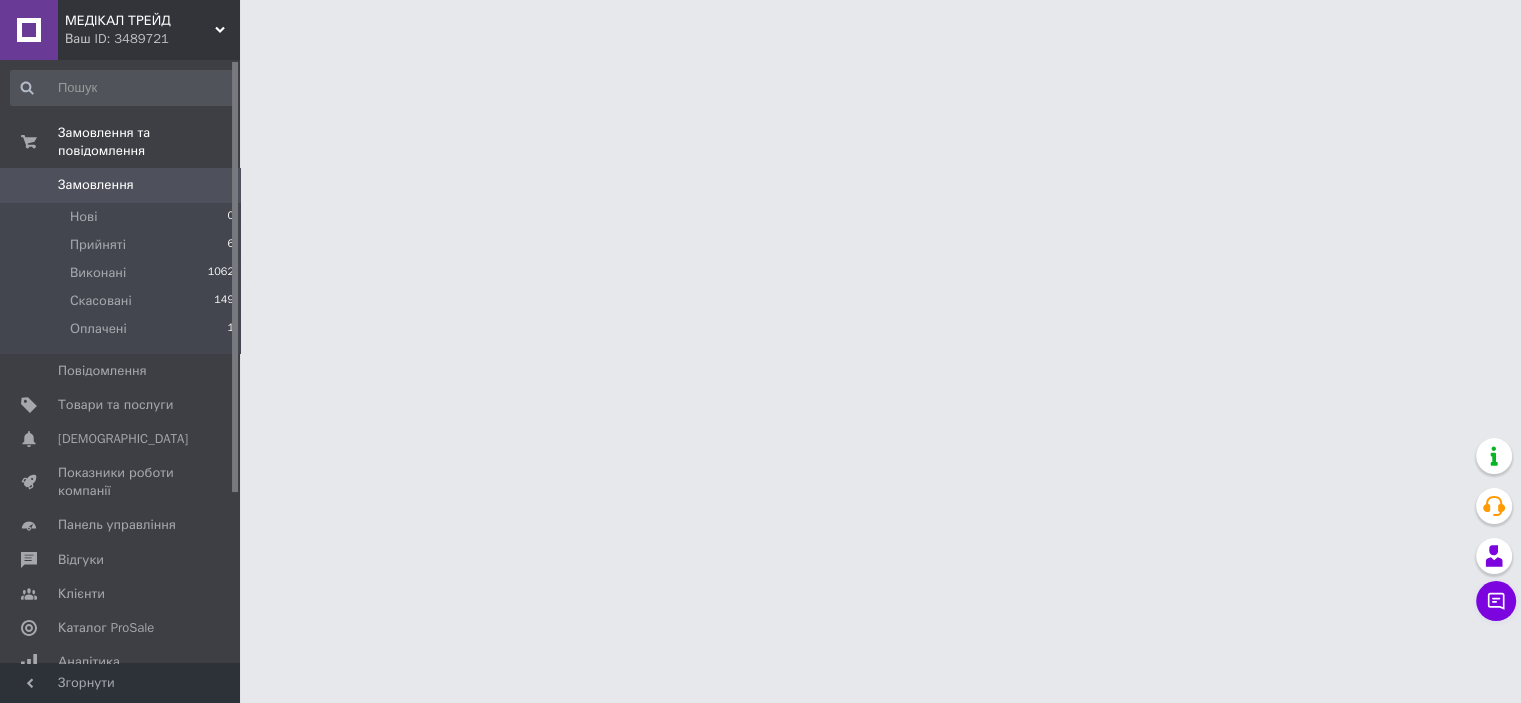 scroll, scrollTop: 0, scrollLeft: 0, axis: both 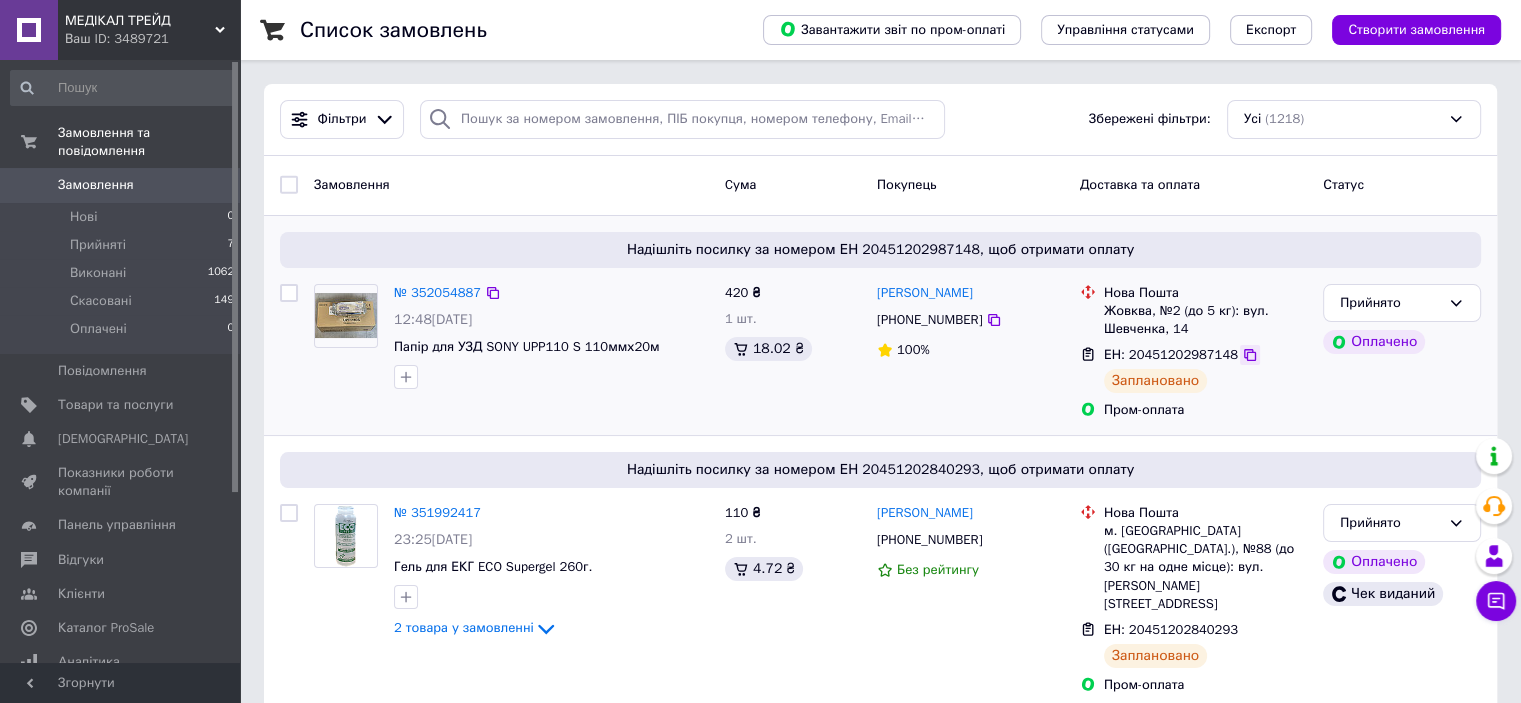 click 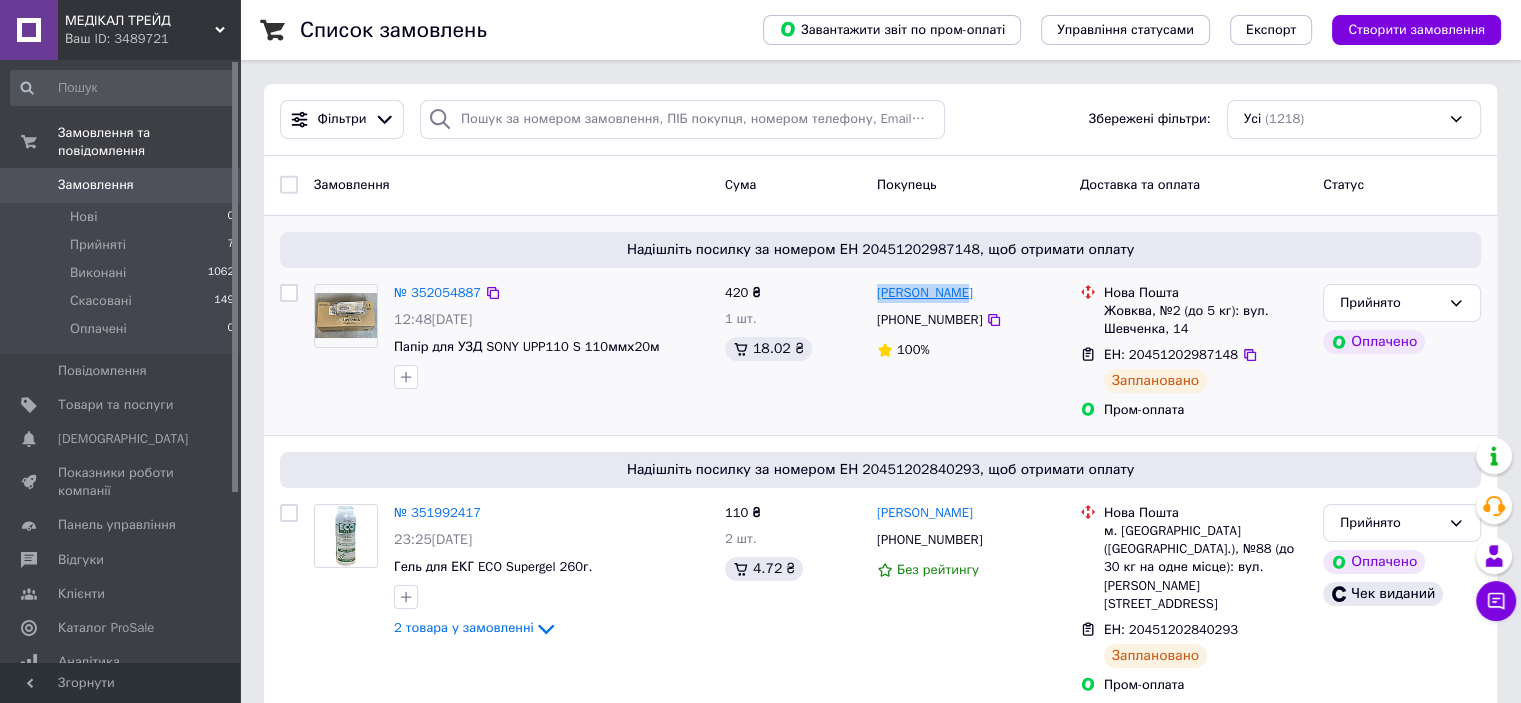 drag, startPoint x: 920, startPoint y: 298, endPoint x: 878, endPoint y: 298, distance: 42 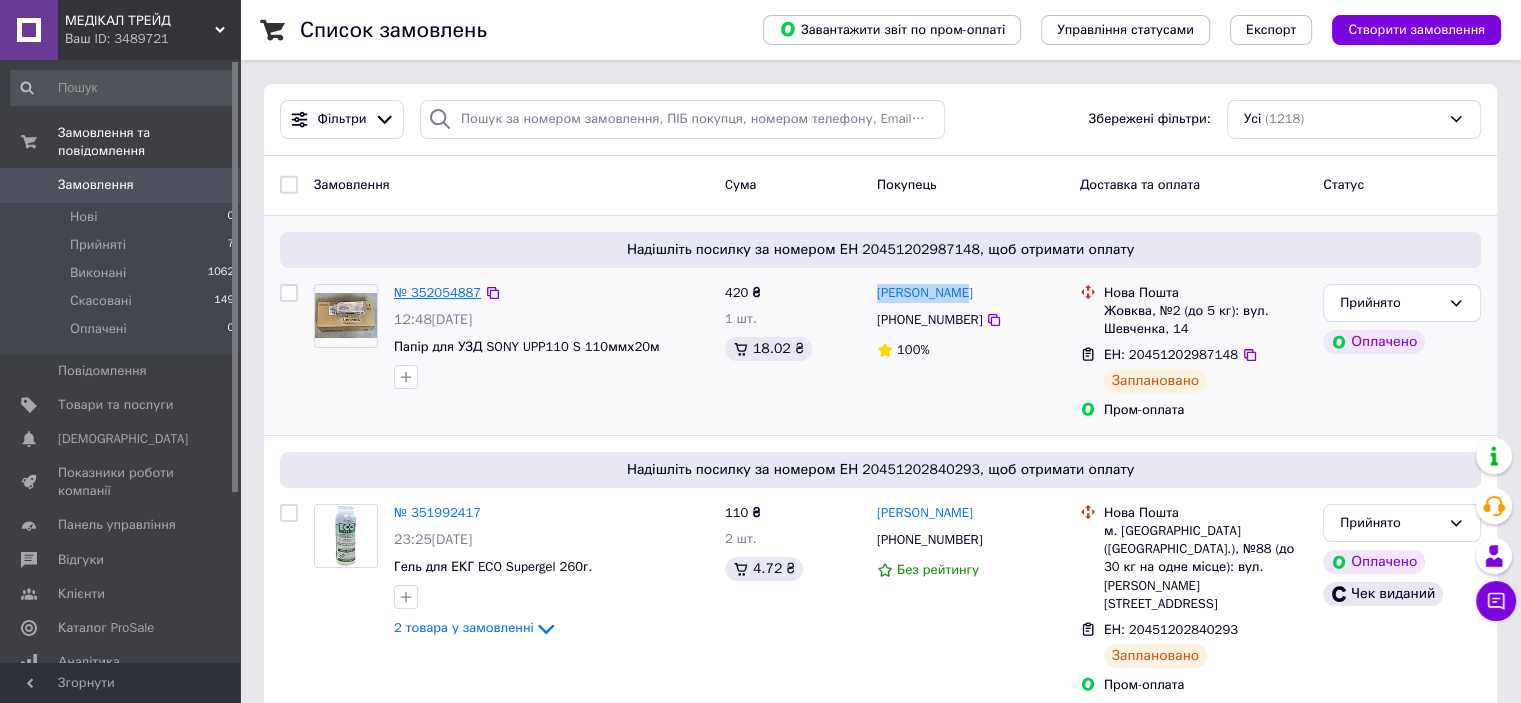 click on "№ 352054887" at bounding box center (437, 292) 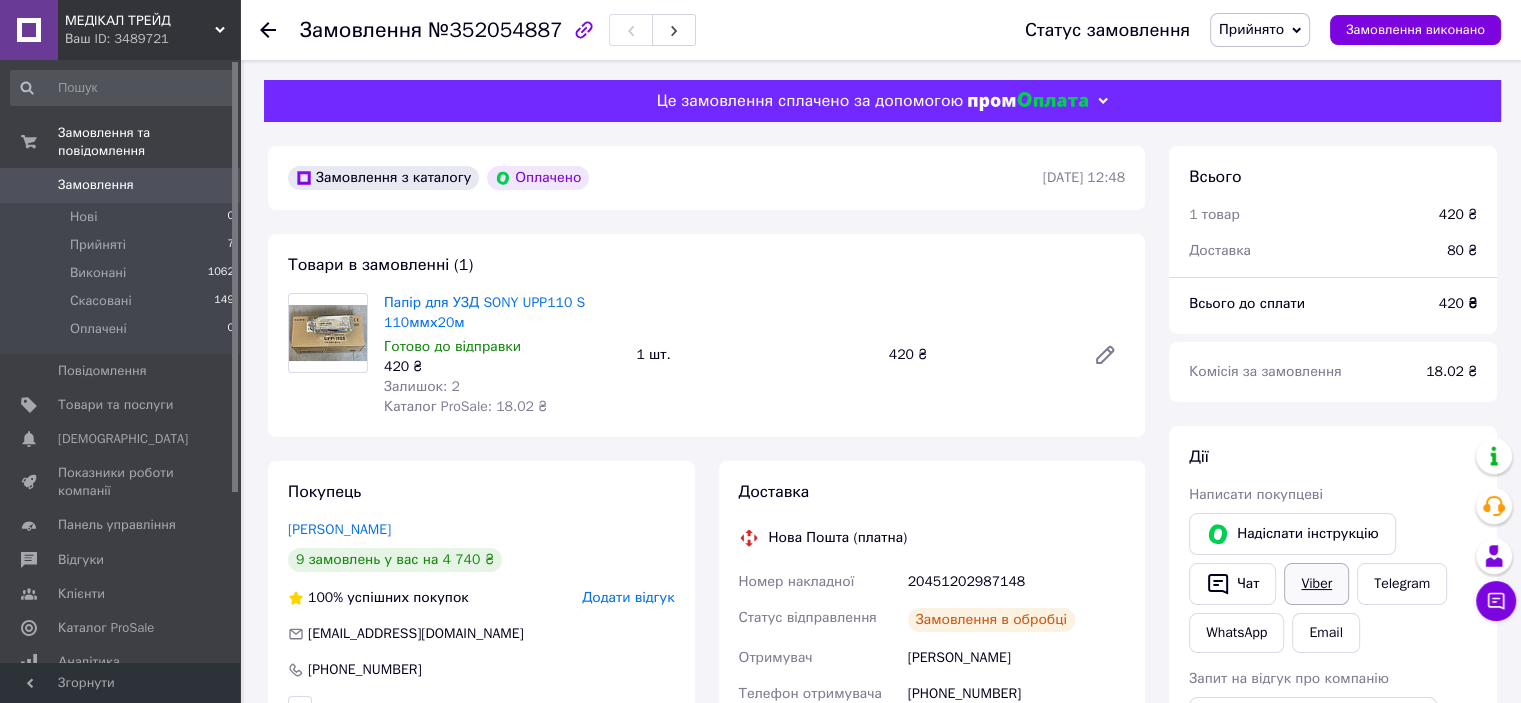 click on "Viber" at bounding box center [1316, 584] 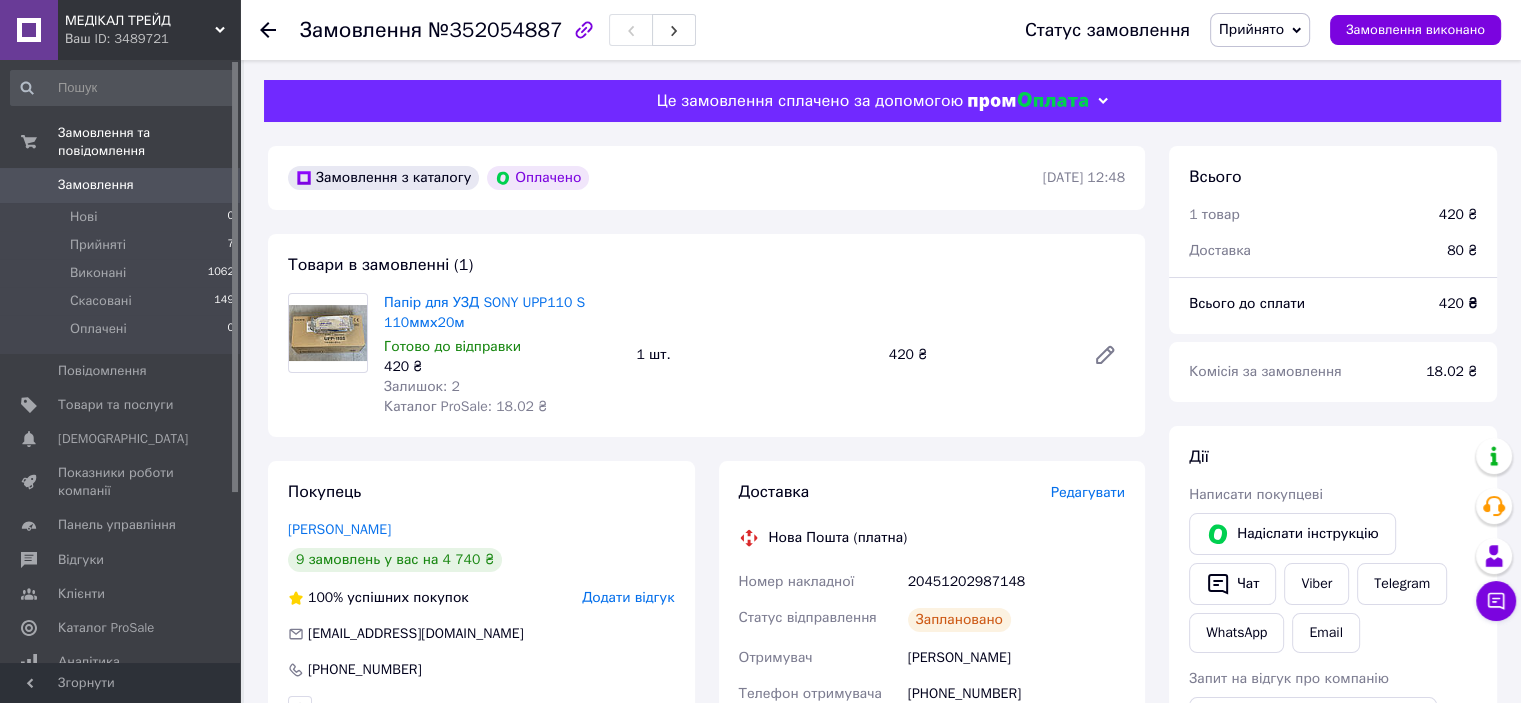 click on "Замовлення" at bounding box center [96, 185] 